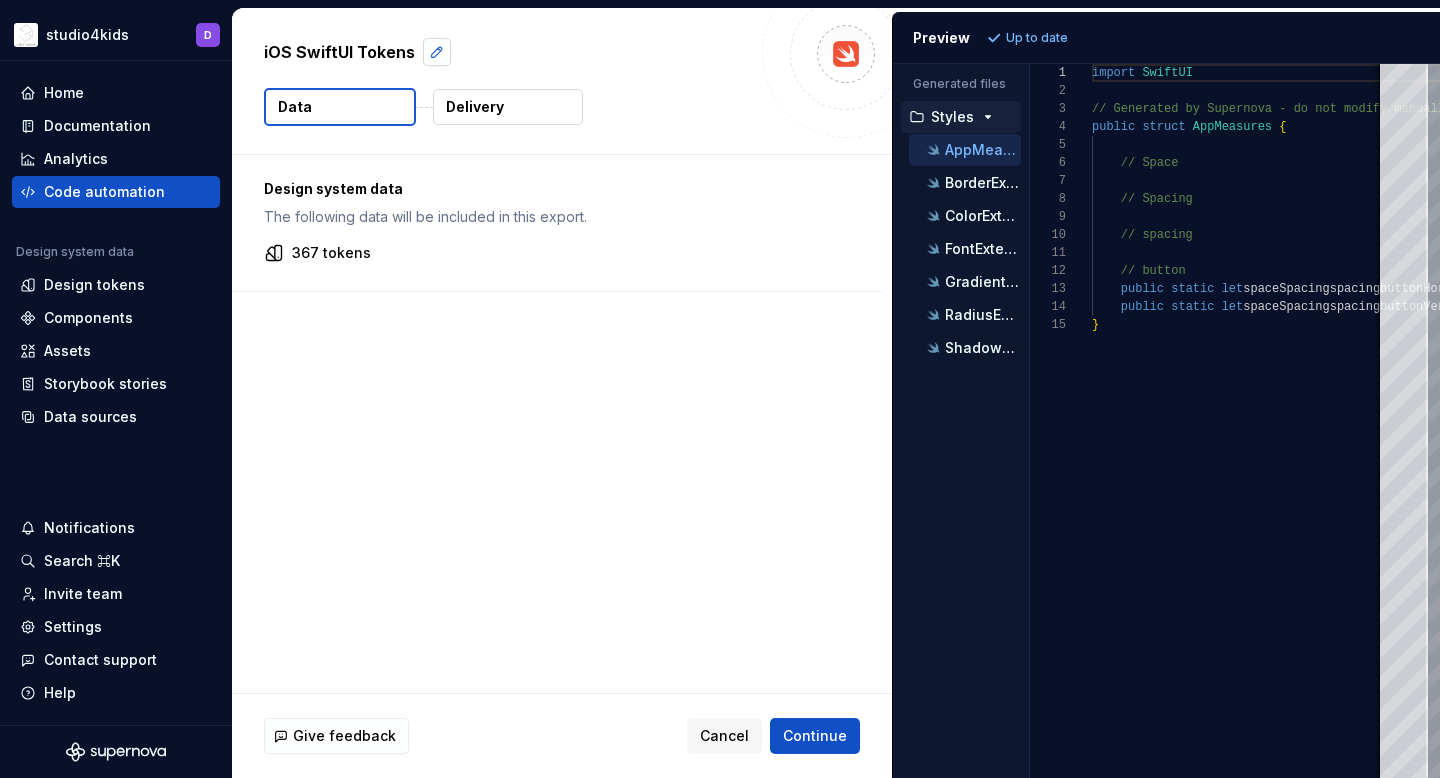 scroll, scrollTop: 0, scrollLeft: 0, axis: both 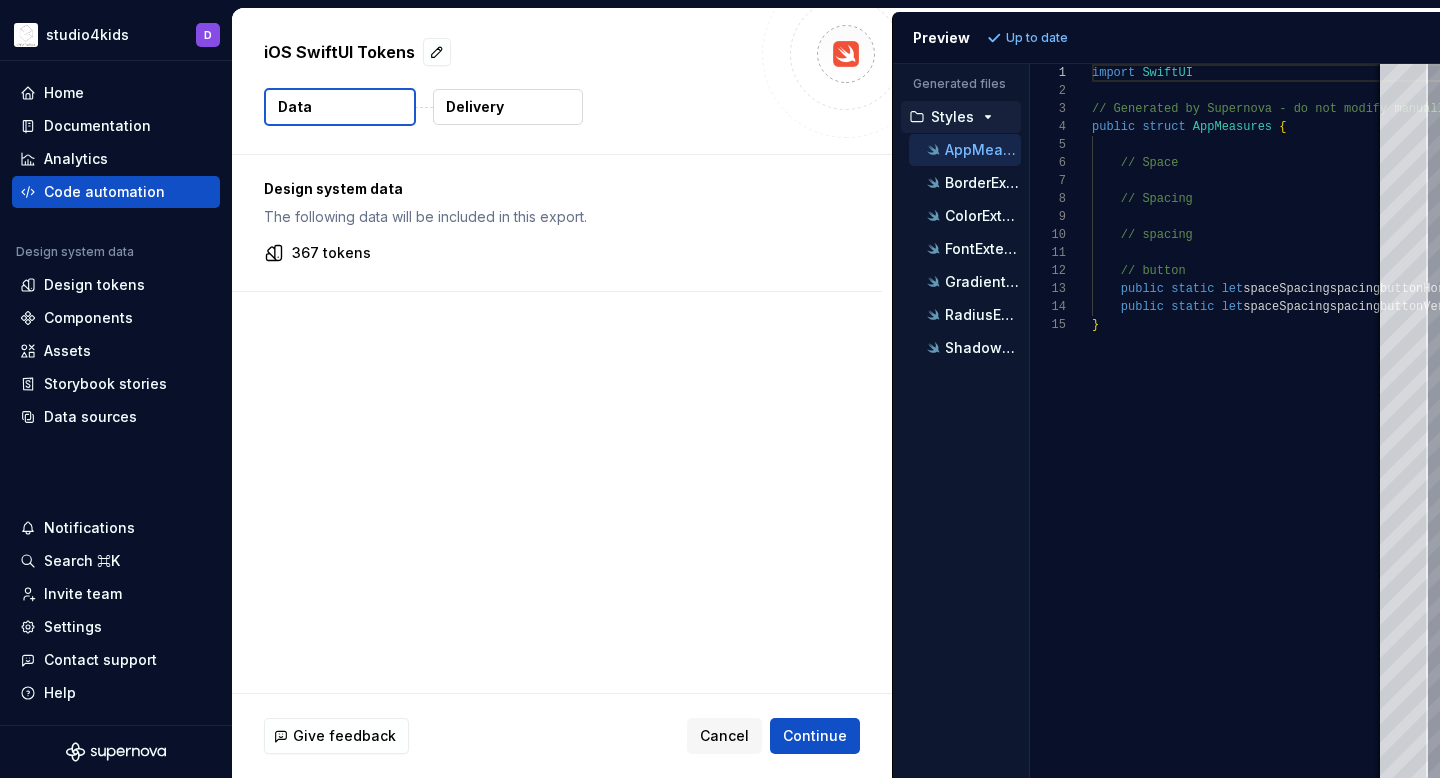 click on "Delivery" at bounding box center (475, 107) 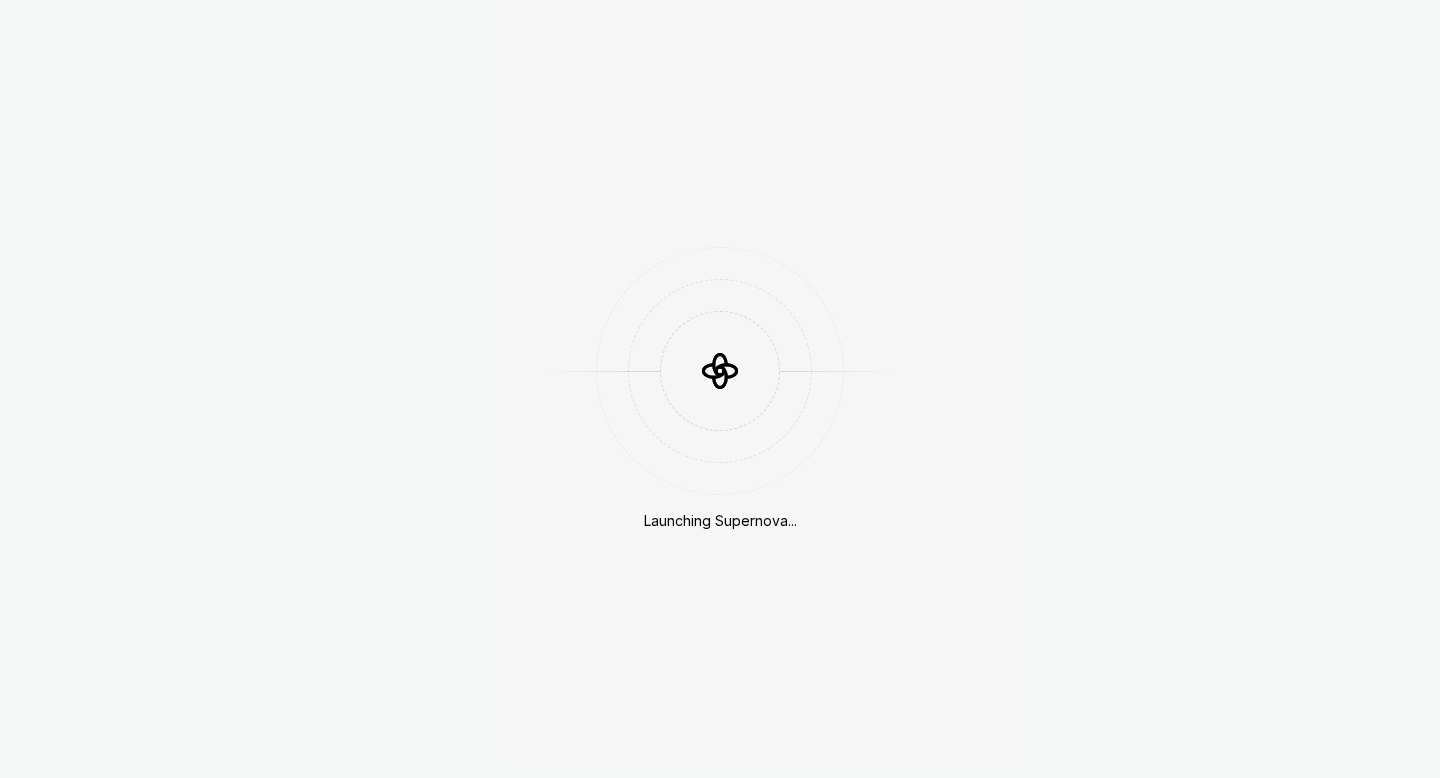 scroll, scrollTop: 0, scrollLeft: 0, axis: both 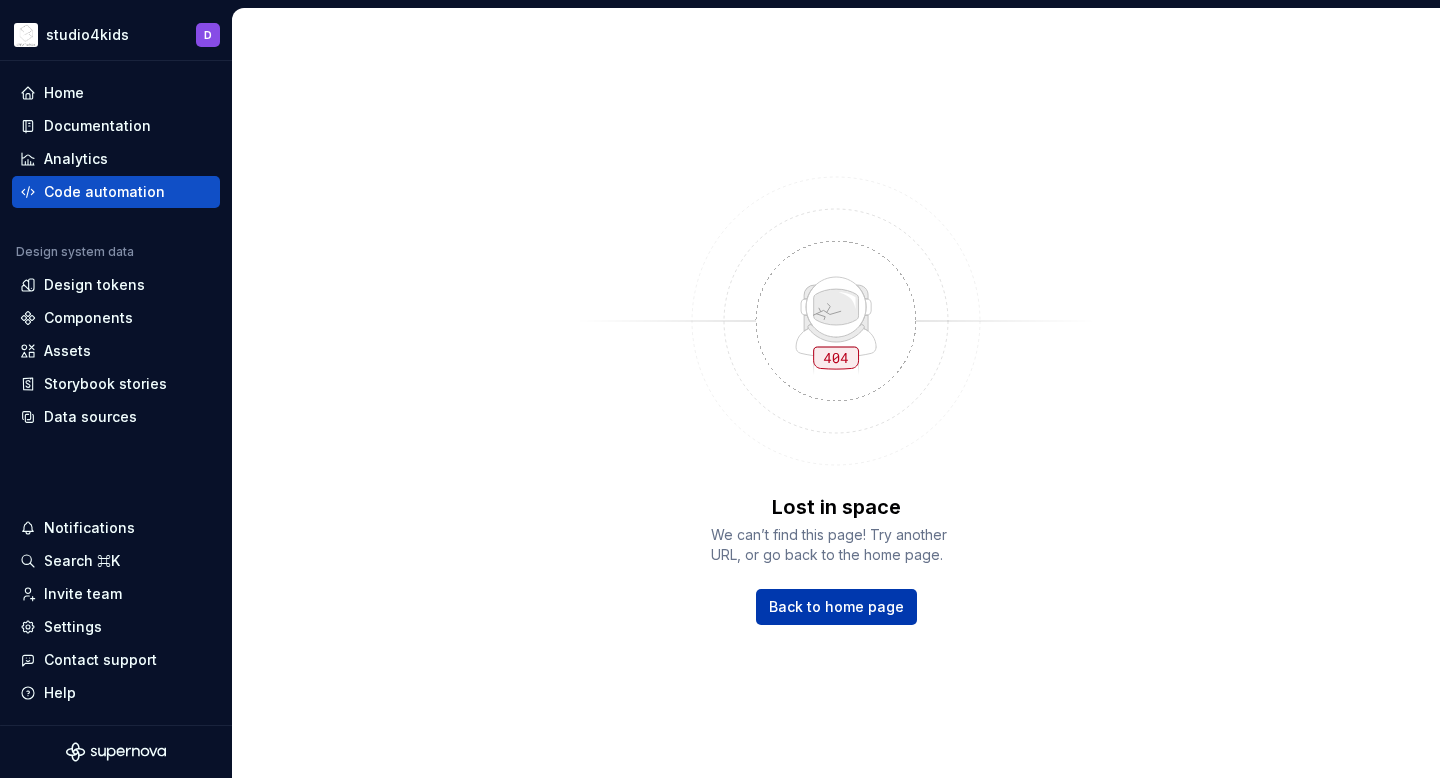 click on "Back to home page" at bounding box center (836, 607) 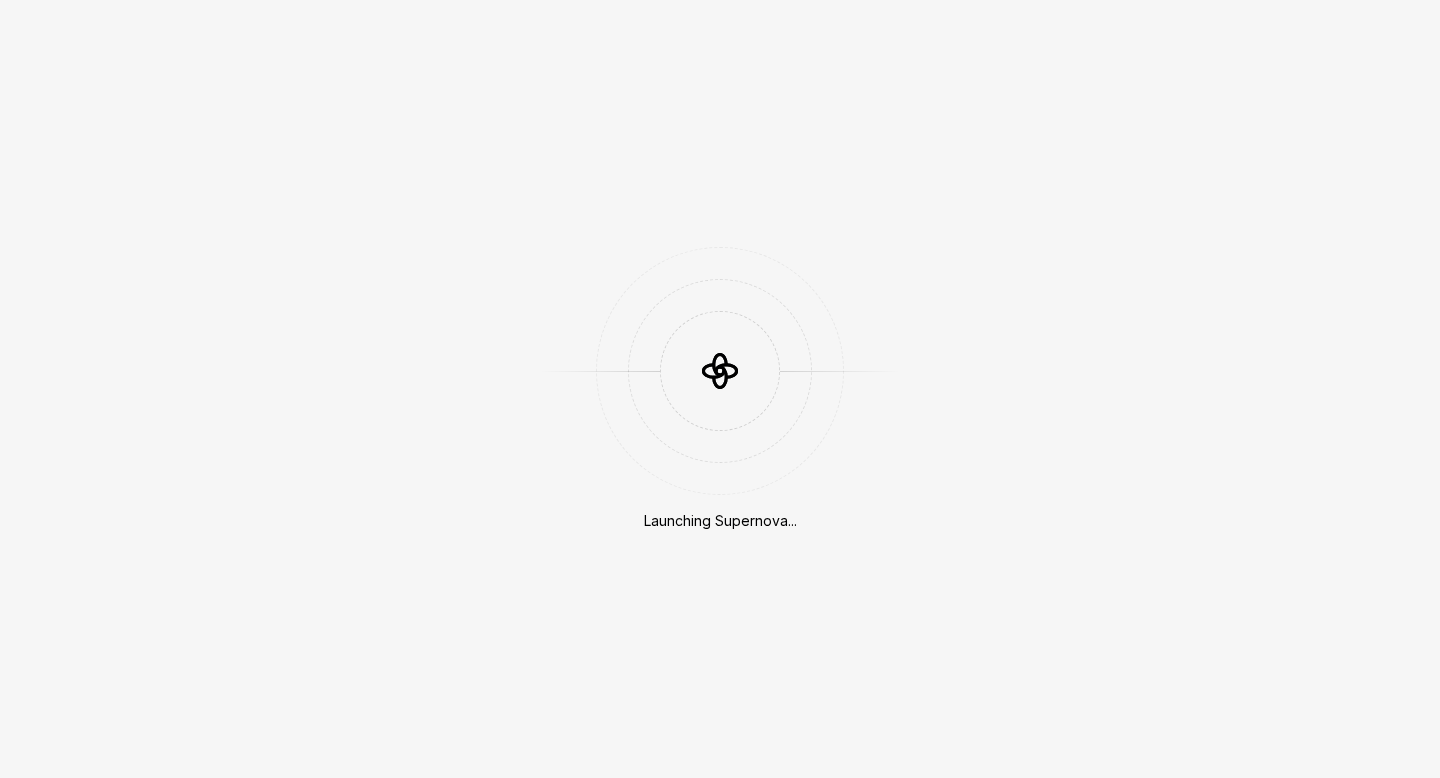 scroll, scrollTop: 0, scrollLeft: 0, axis: both 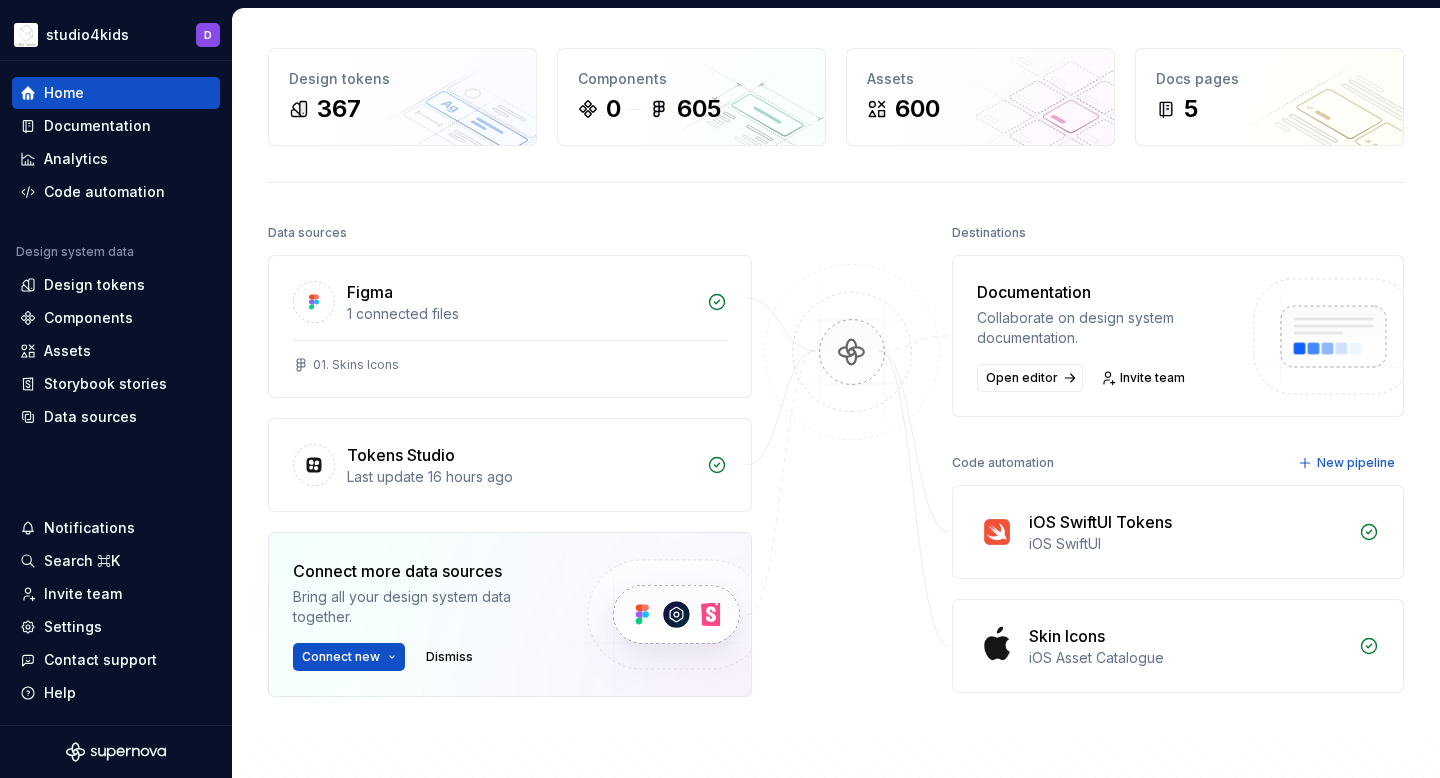 click on "iOS SwiftUI Tokens iOS SwiftUI" at bounding box center [1178, 532] 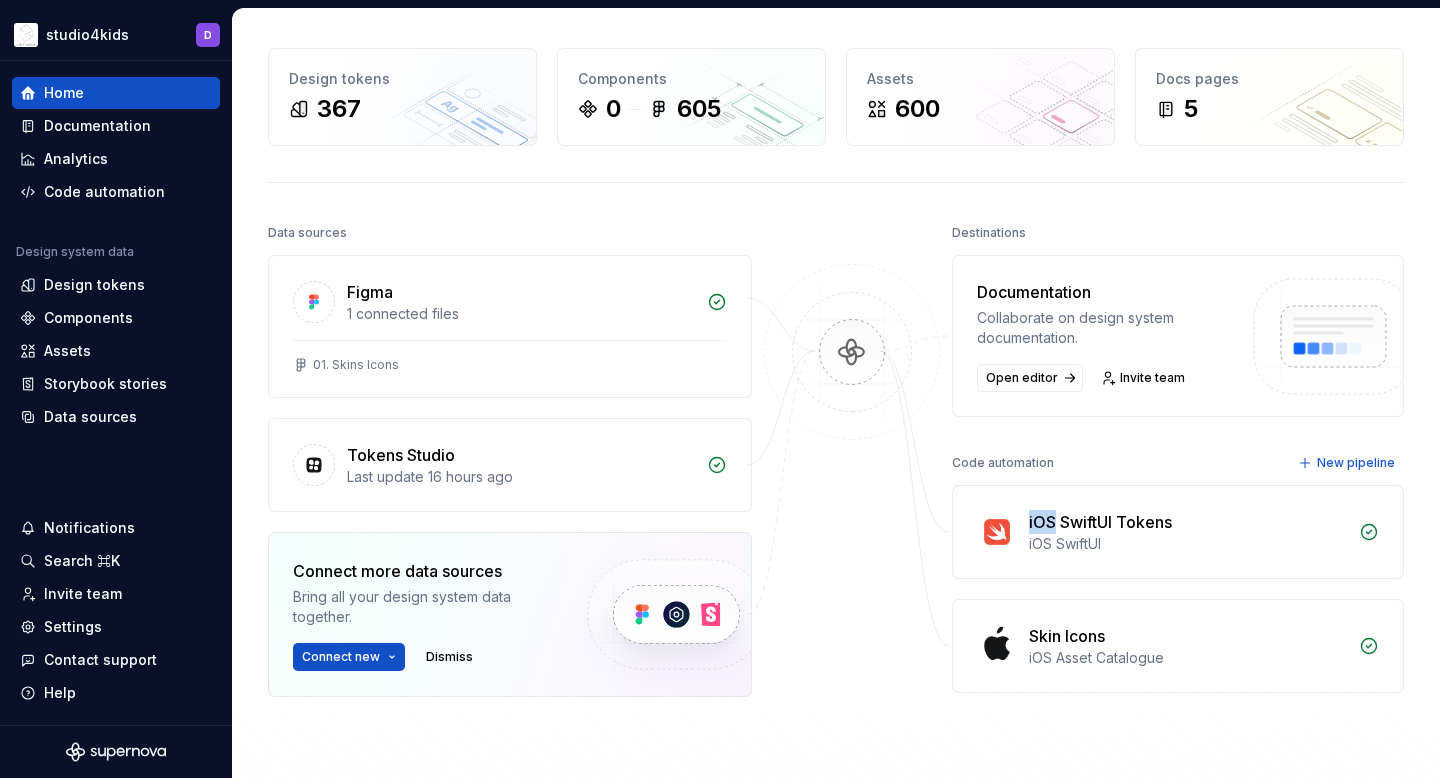 click on "iOS SwiftUI Tokens" at bounding box center (1100, 522) 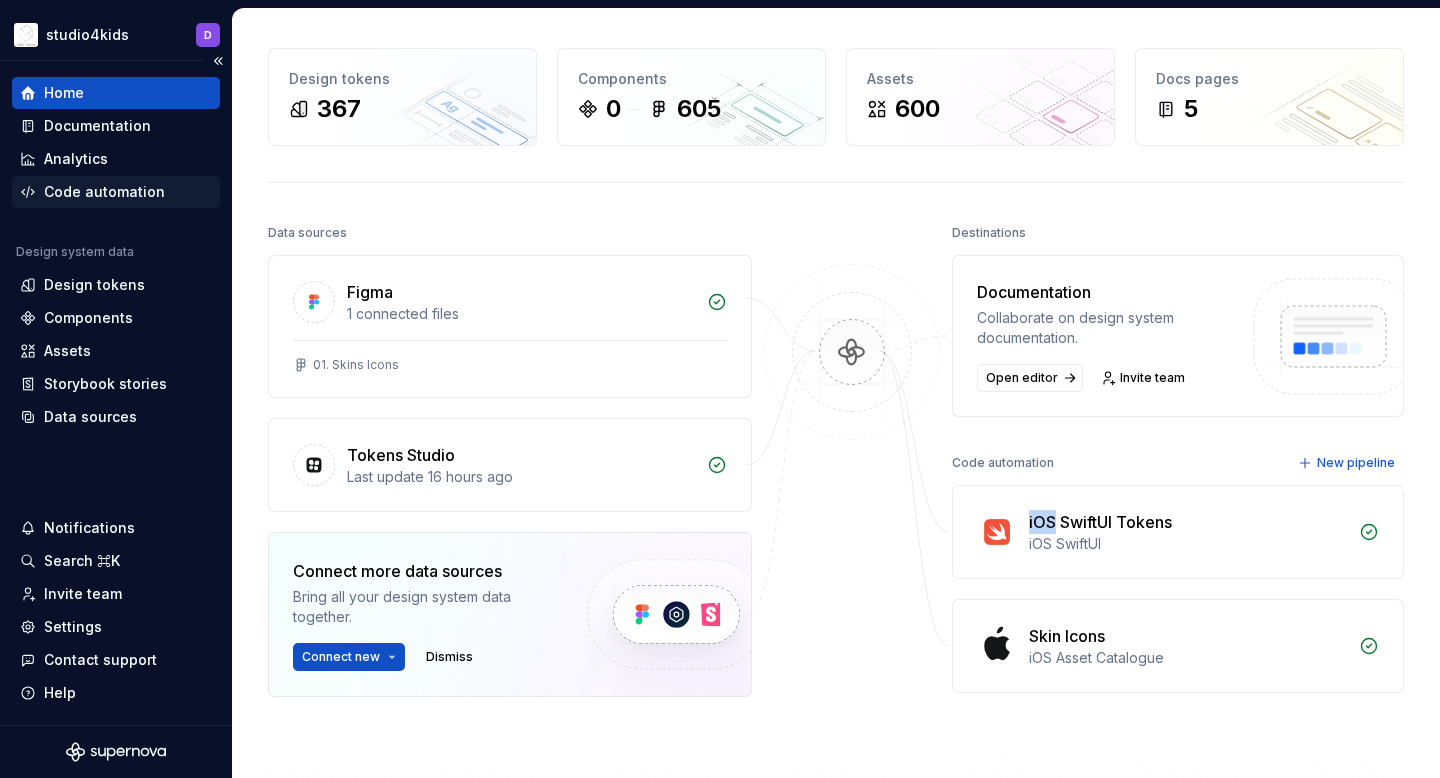 click on "Code automation" at bounding box center [104, 192] 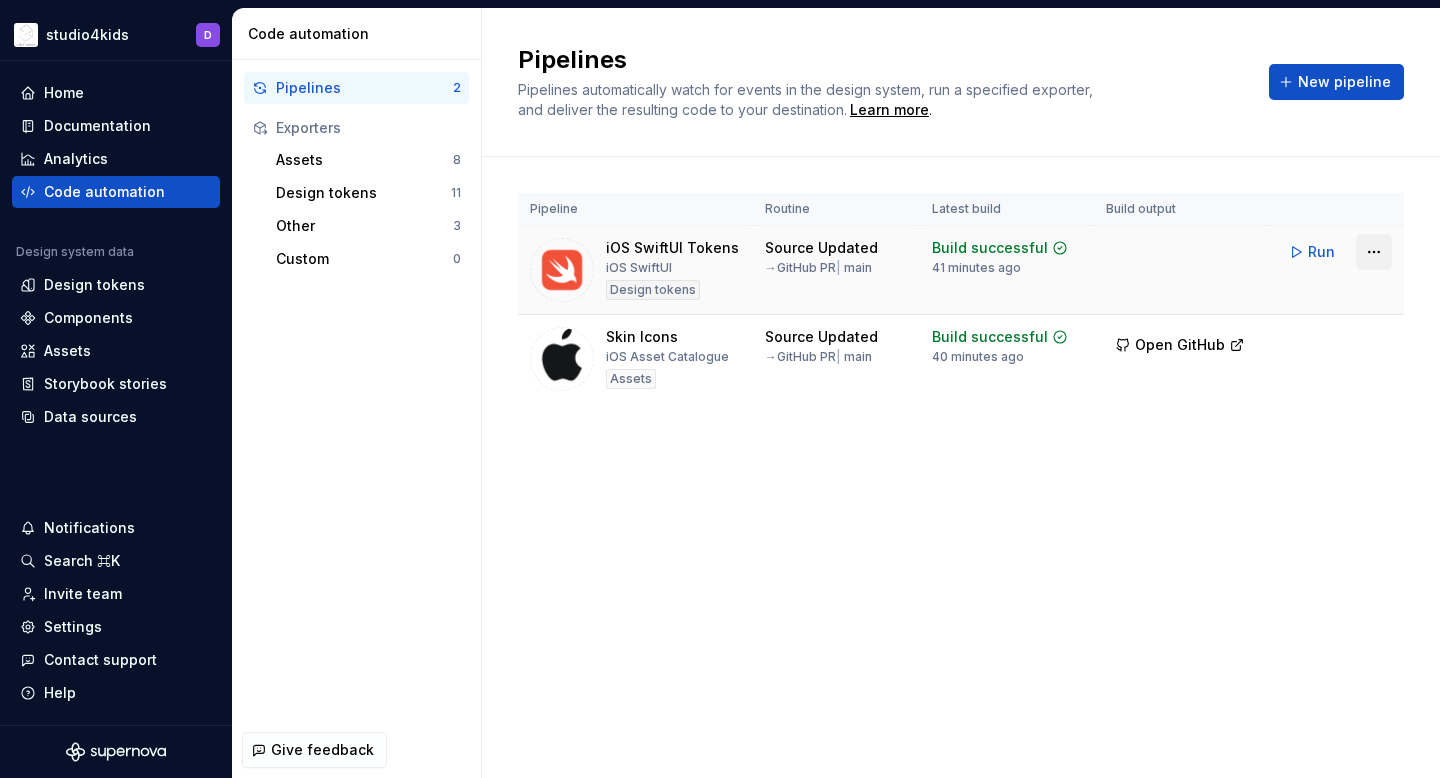 click on "studio4kids D Home Documentation Analytics Code automation Design system data Design tokens Components Assets Storybook stories Data sources Notifications Search ⌘K Invite team Settings Contact support Help Code automation Pipelines 2 Exporters Assets 8 Design tokens 11 Other 3 Custom 0 Give feedback Pipelines Pipelines automatically watch for events in the design system, run a specified exporter, and deliver the resulting code to your destination.   Learn more . New pipeline Pipeline Routine Latest build Build output iOS SwiftUI Tokens iOS SwiftUI Design tokens Source Updated →  GitHub PR  |   main Build successful 41 minutes ago Run Skin Icons iOS Asset Catalogue Assets Source Updated →  GitHub PR  |   main Build successful 40 minutes ago Open GitHub Run" at bounding box center (720, 389) 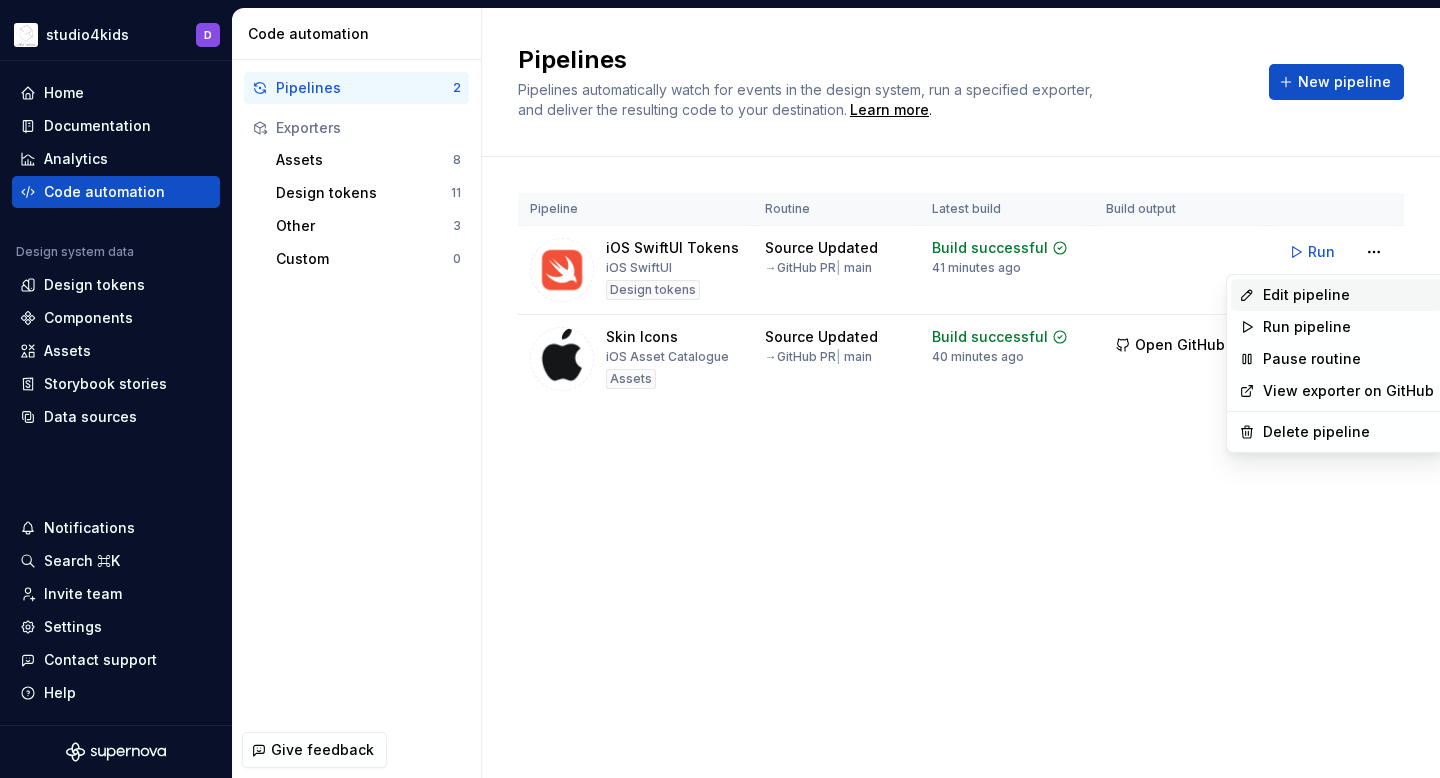 click on "Edit pipeline" at bounding box center (1348, 295) 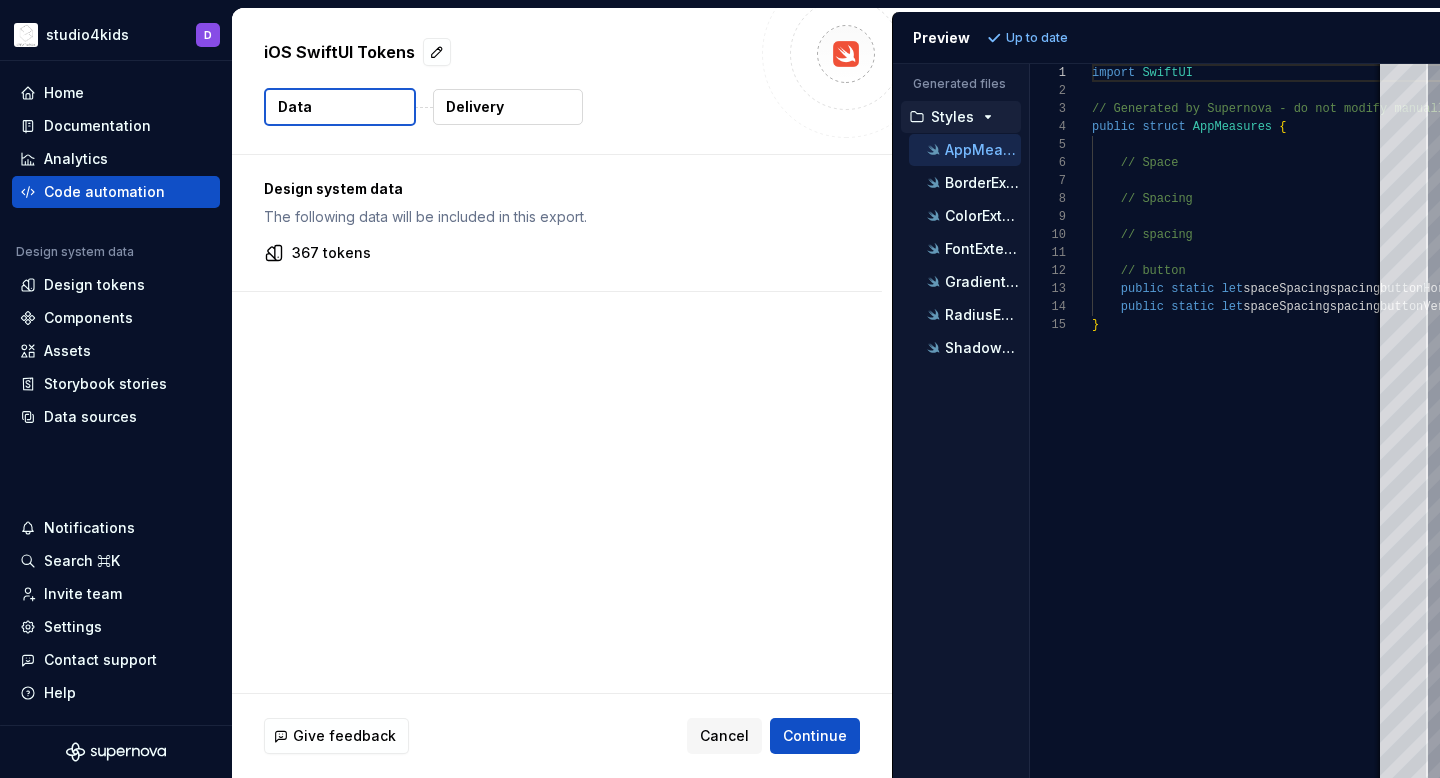 click on "Delivery" at bounding box center (475, 107) 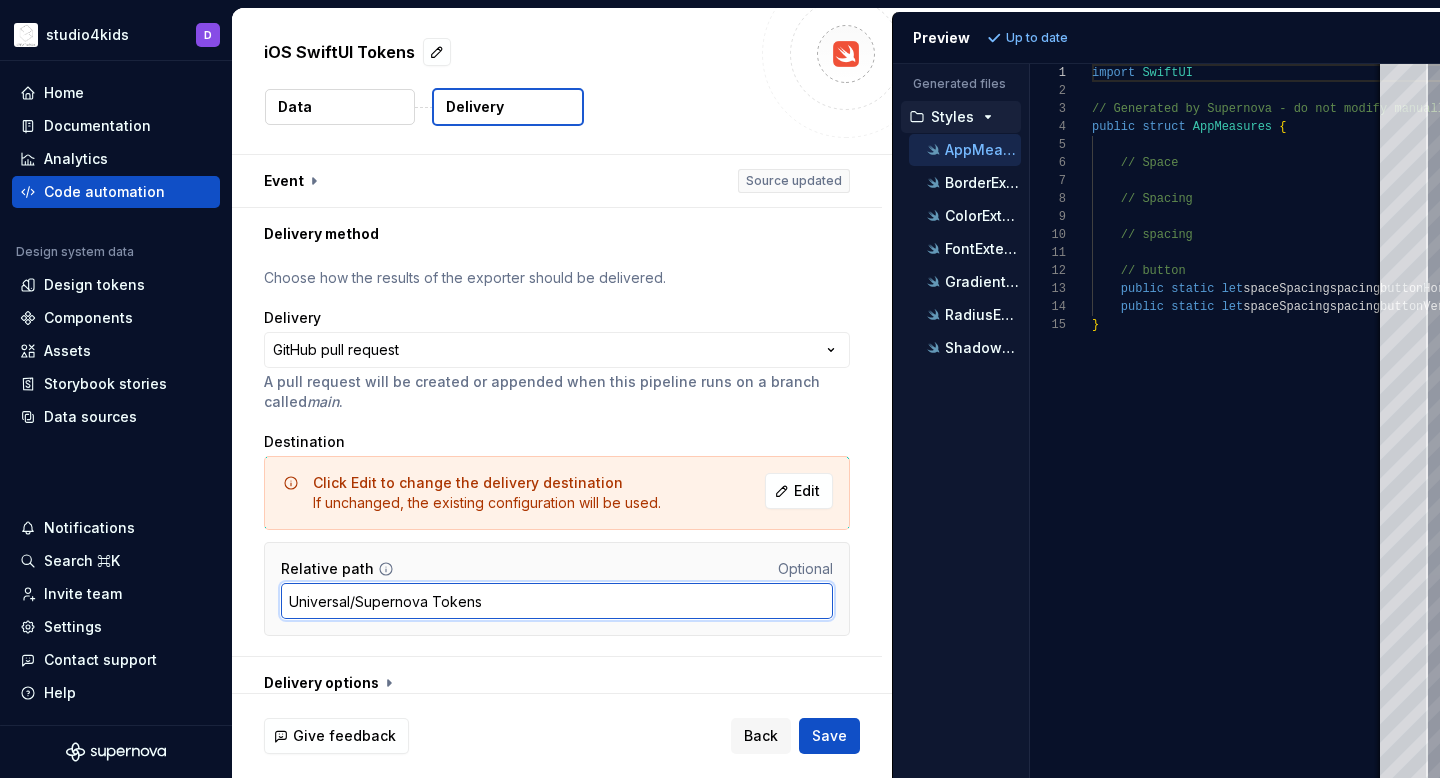 click on "Universal/Supernova Tokens" at bounding box center [557, 601] 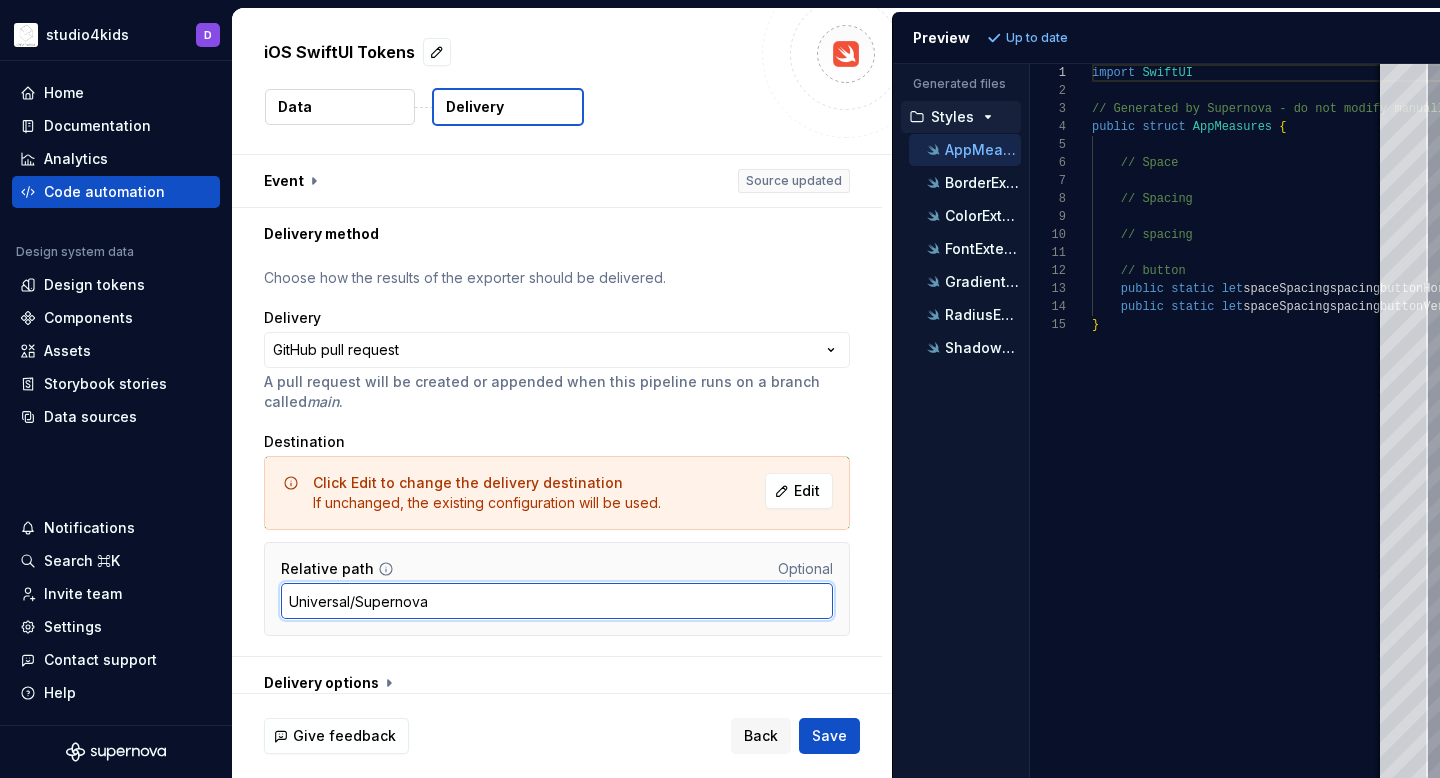 type on "Universal/Supernova" 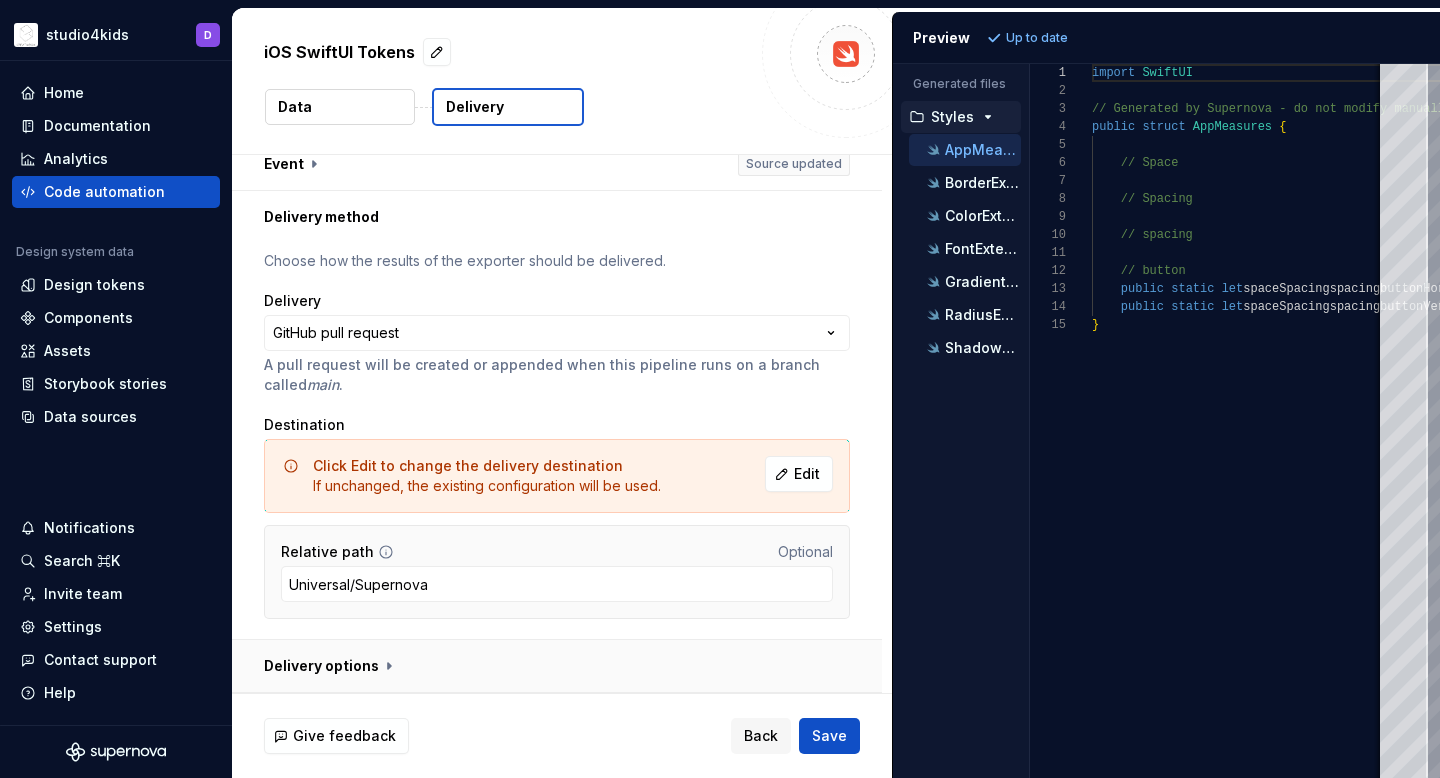 click at bounding box center (557, 666) 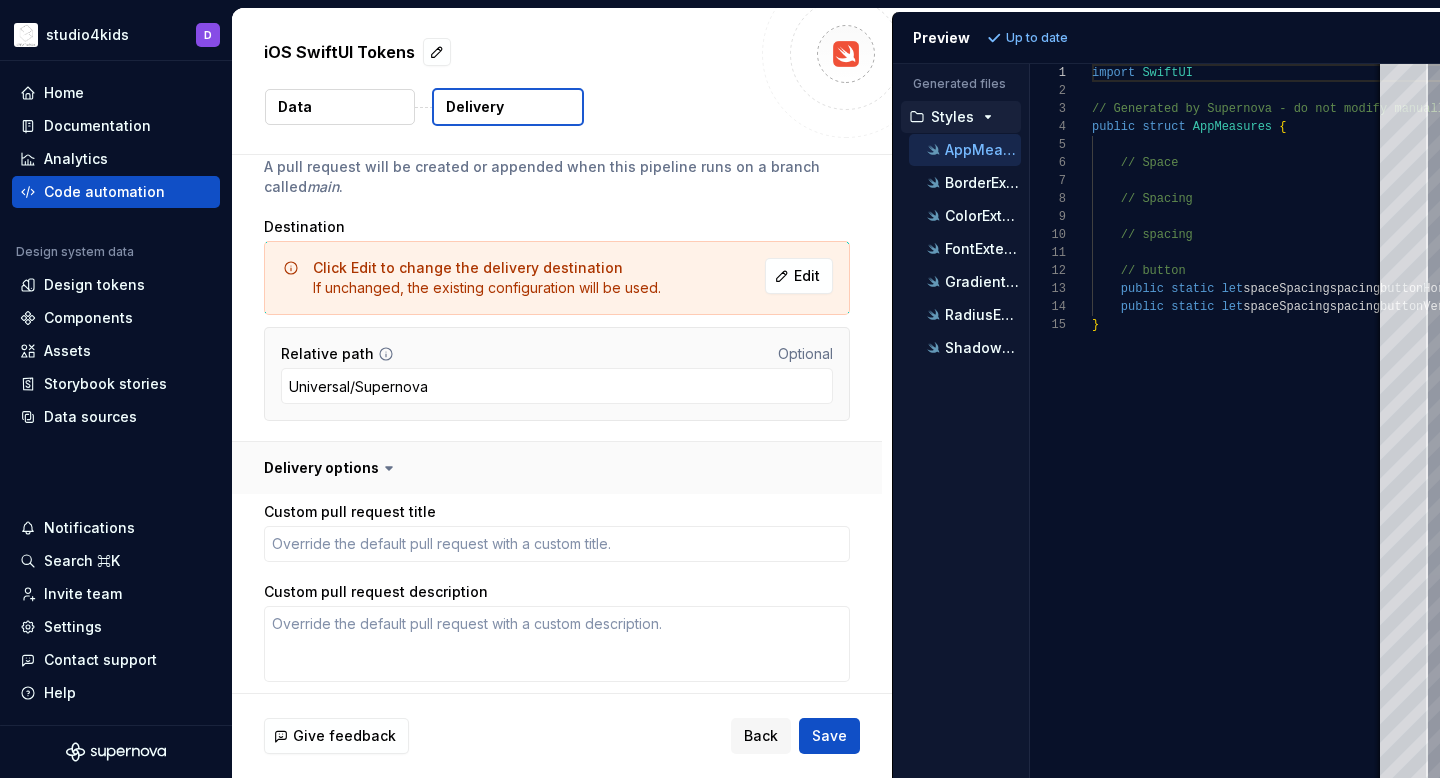 click at bounding box center (557, 468) 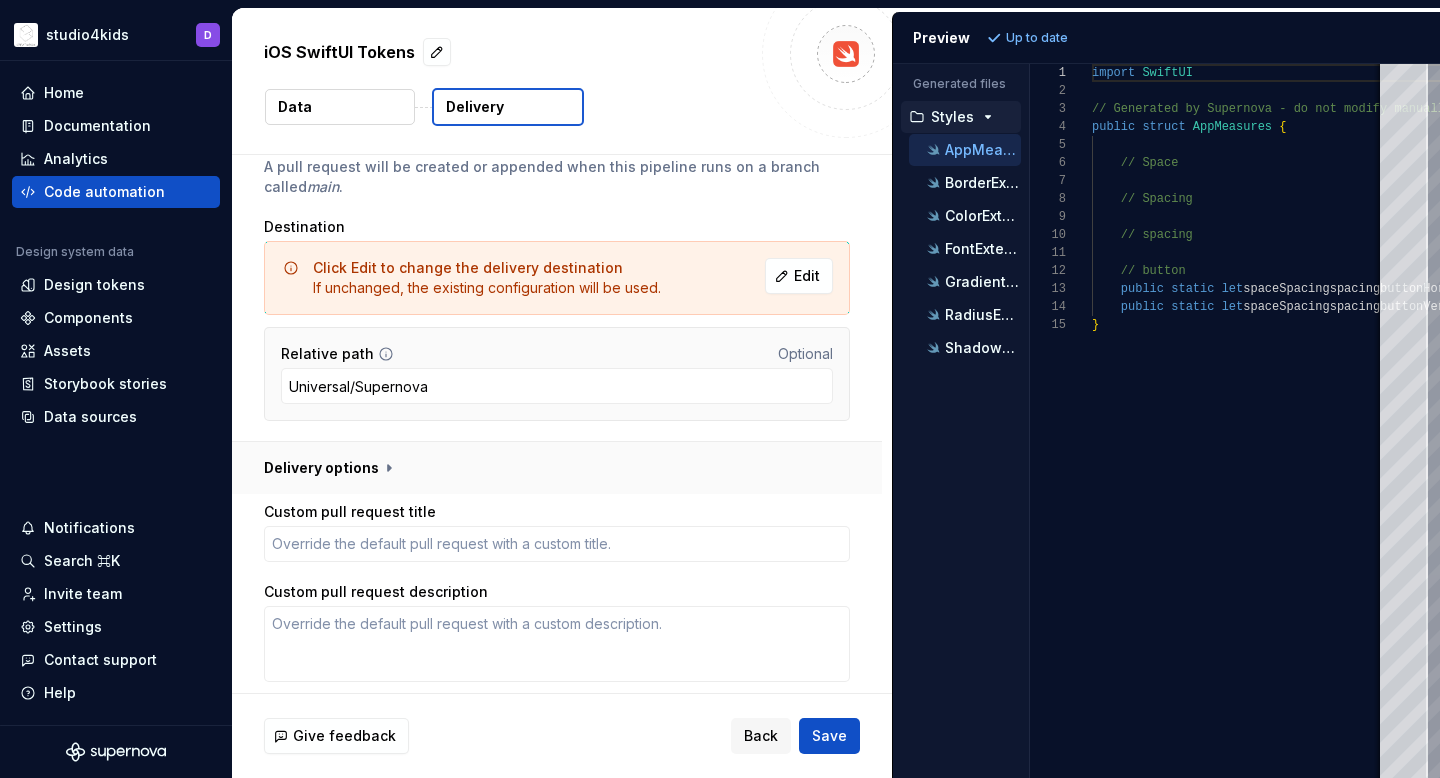 scroll, scrollTop: 17, scrollLeft: 0, axis: vertical 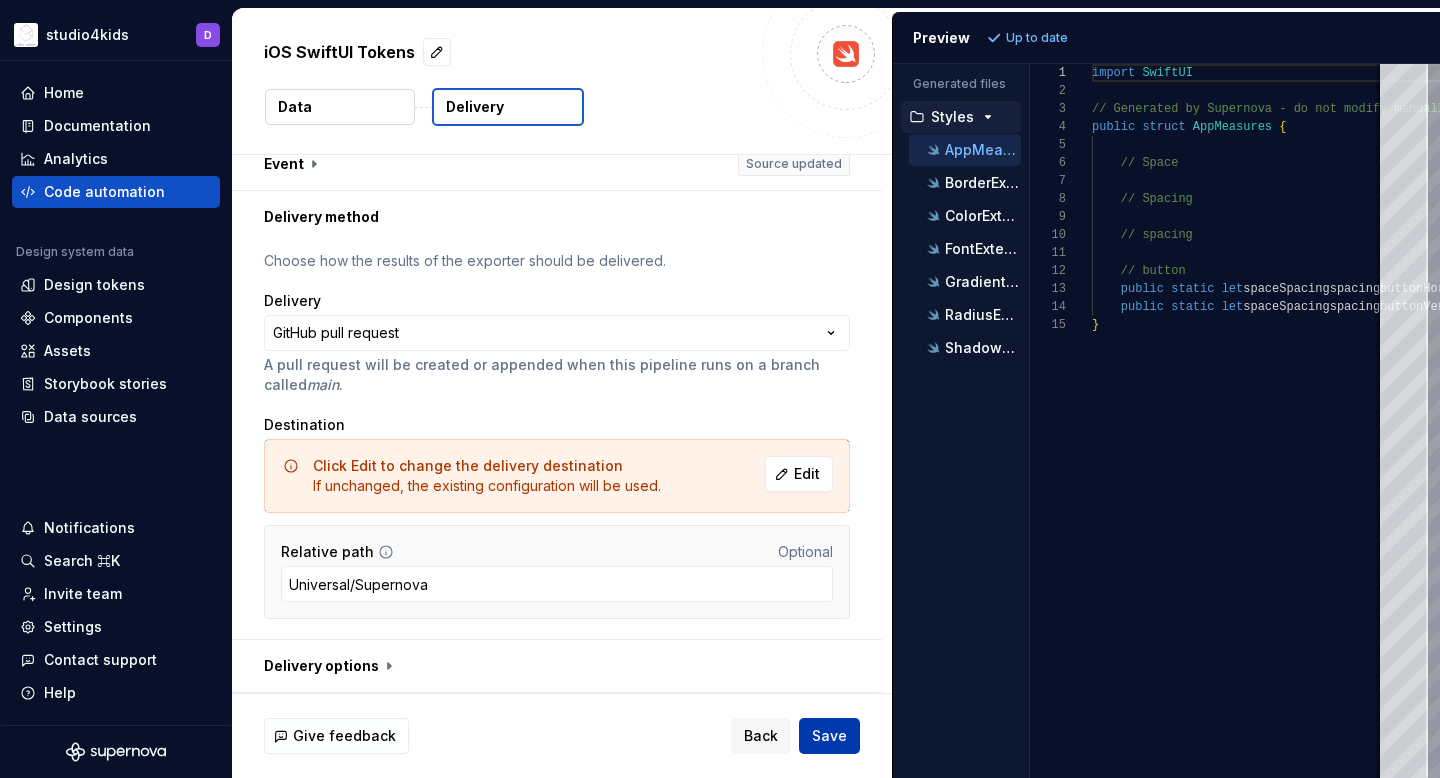 click on "Save" at bounding box center (829, 736) 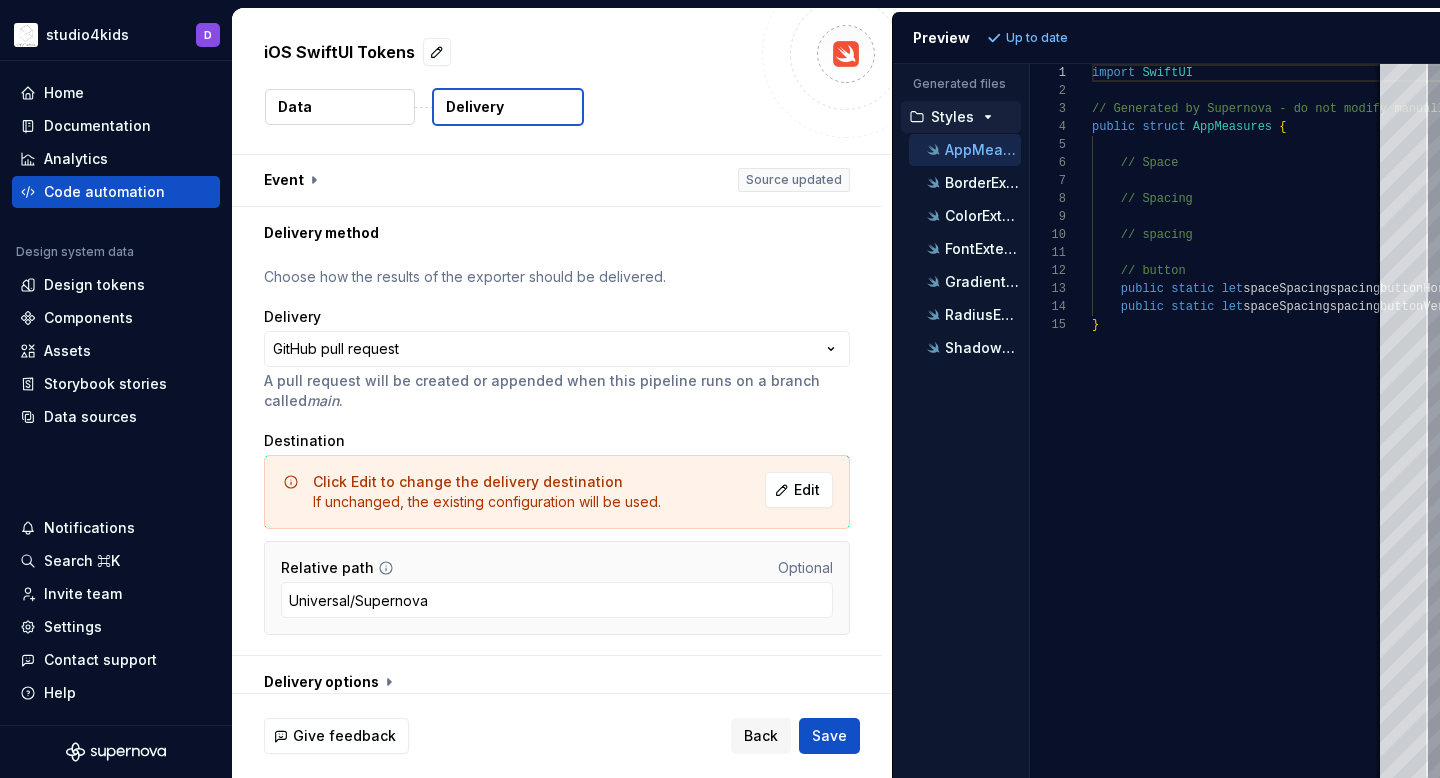 scroll, scrollTop: 0, scrollLeft: 0, axis: both 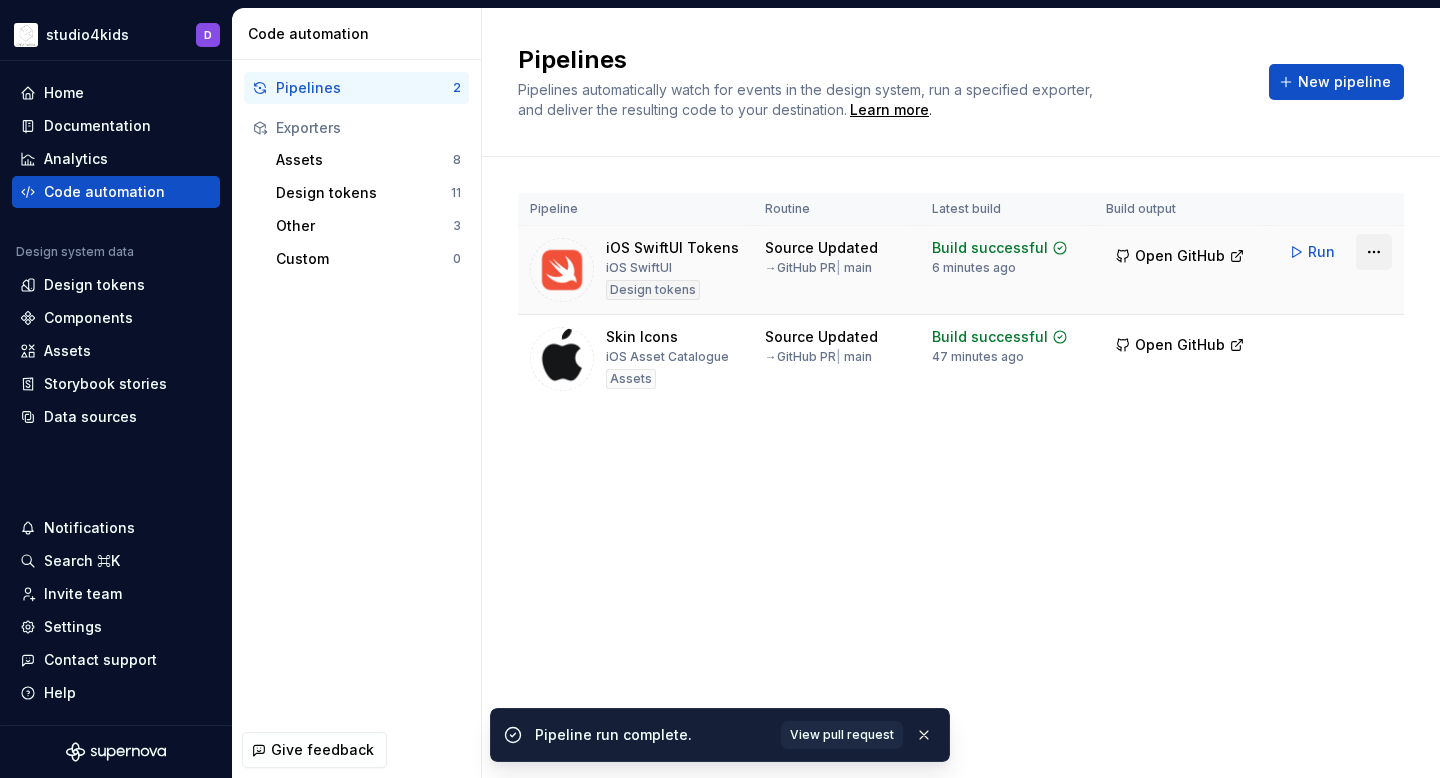 click on "studio4kids D Home Documentation Analytics Code automation Design system data Design tokens Components Assets Storybook stories Data sources Notifications Search ⌘K Invite team Settings Contact support Help Code automation Pipelines 2 Exporters Assets 8 Design tokens 11 Other 3 Custom 0 Give feedback Pipelines Pipelines automatically watch for events in the design system, run a specified exporter, and deliver the resulting code to your destination.   Learn more . New pipeline Pipeline Routine Latest build Build output iOS SwiftUI Tokens iOS SwiftUI Design tokens Source Updated →  GitHub PR  |   main Build successful 6 minutes ago Open GitHub Run Skin Icons iOS Asset Catalogue Assets Source Updated →  GitHub PR  |   main Build successful 47 minutes ago Open GitHub Run   Pipeline run complete. View pull request *" at bounding box center [720, 389] 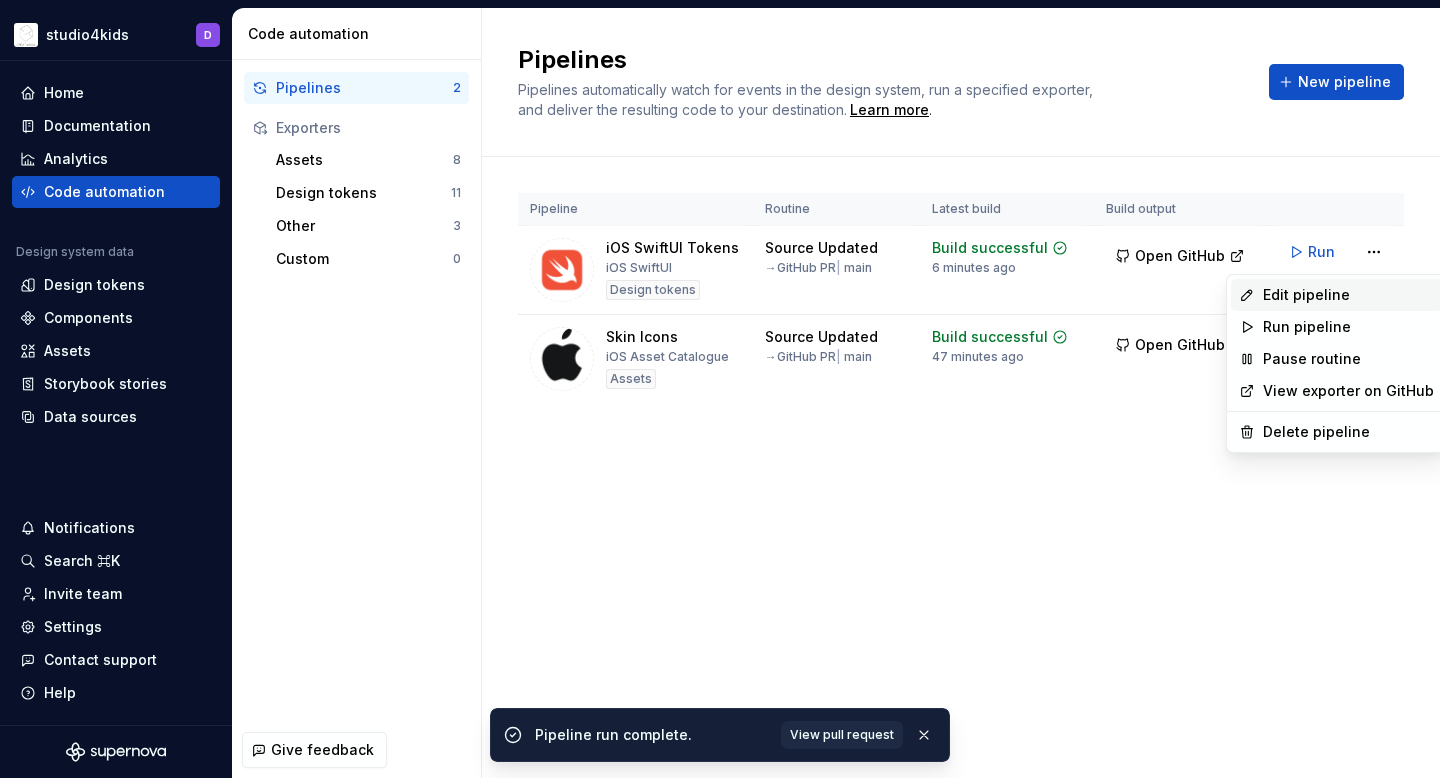 click on "Edit pipeline" at bounding box center [1348, 295] 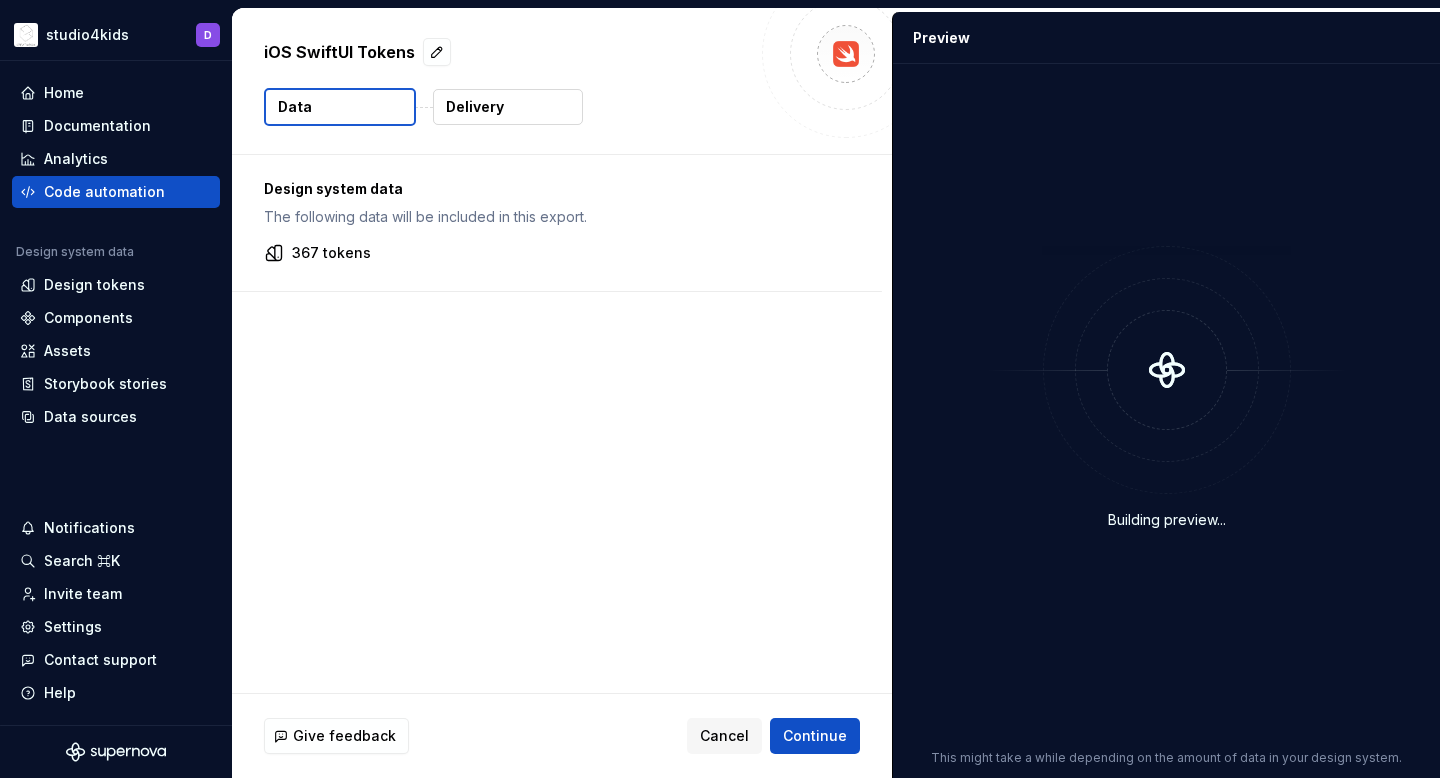click on "Delivery" at bounding box center [475, 107] 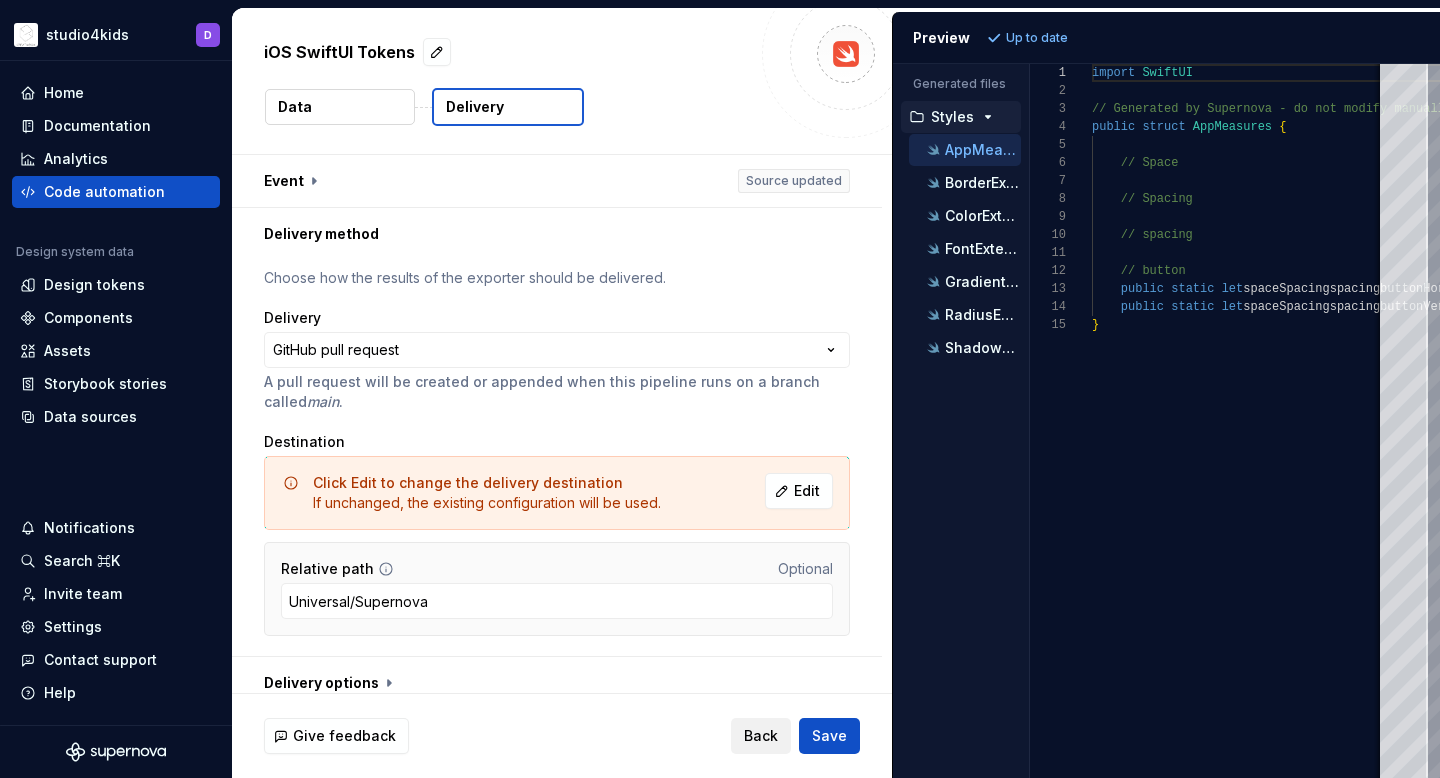 click on "Back" at bounding box center (761, 736) 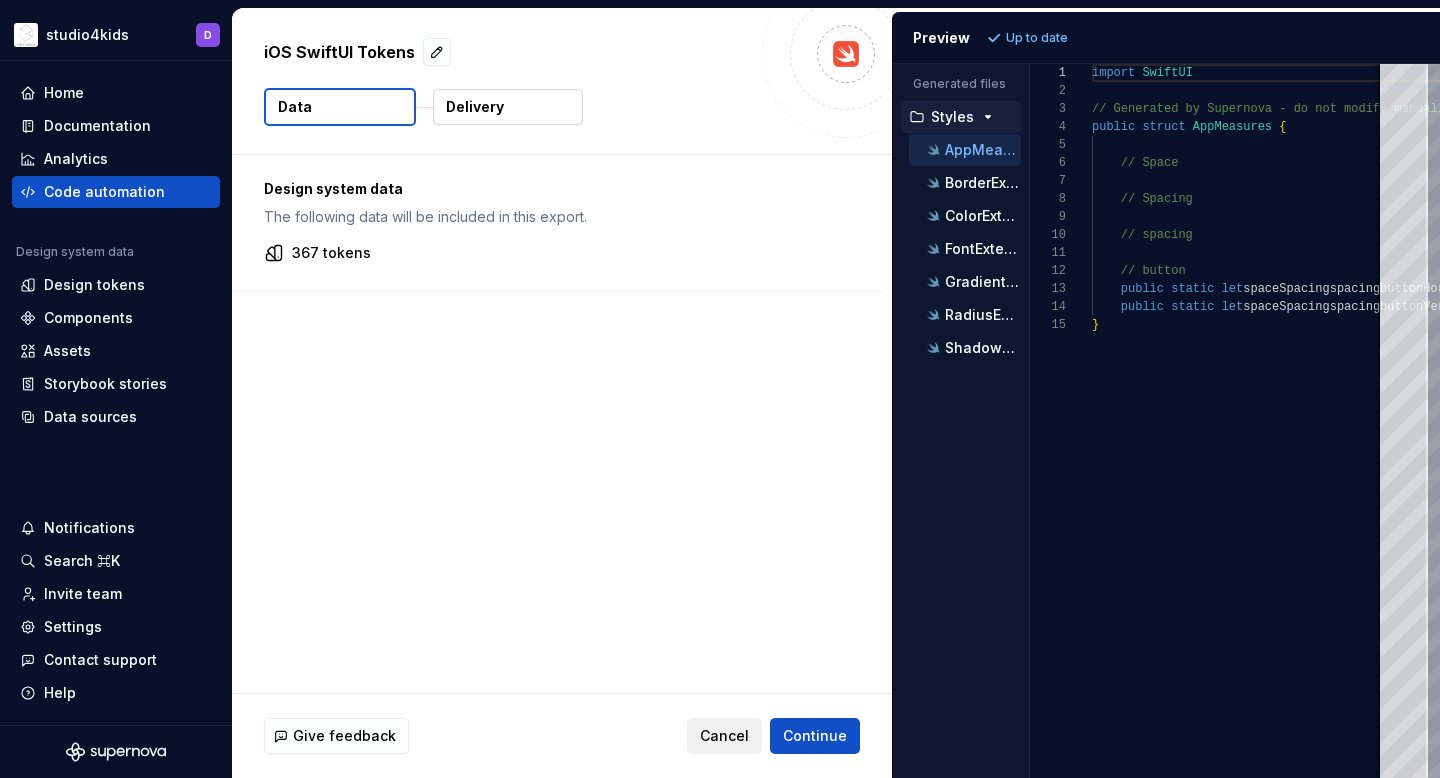 click on "Cancel" at bounding box center [724, 736] 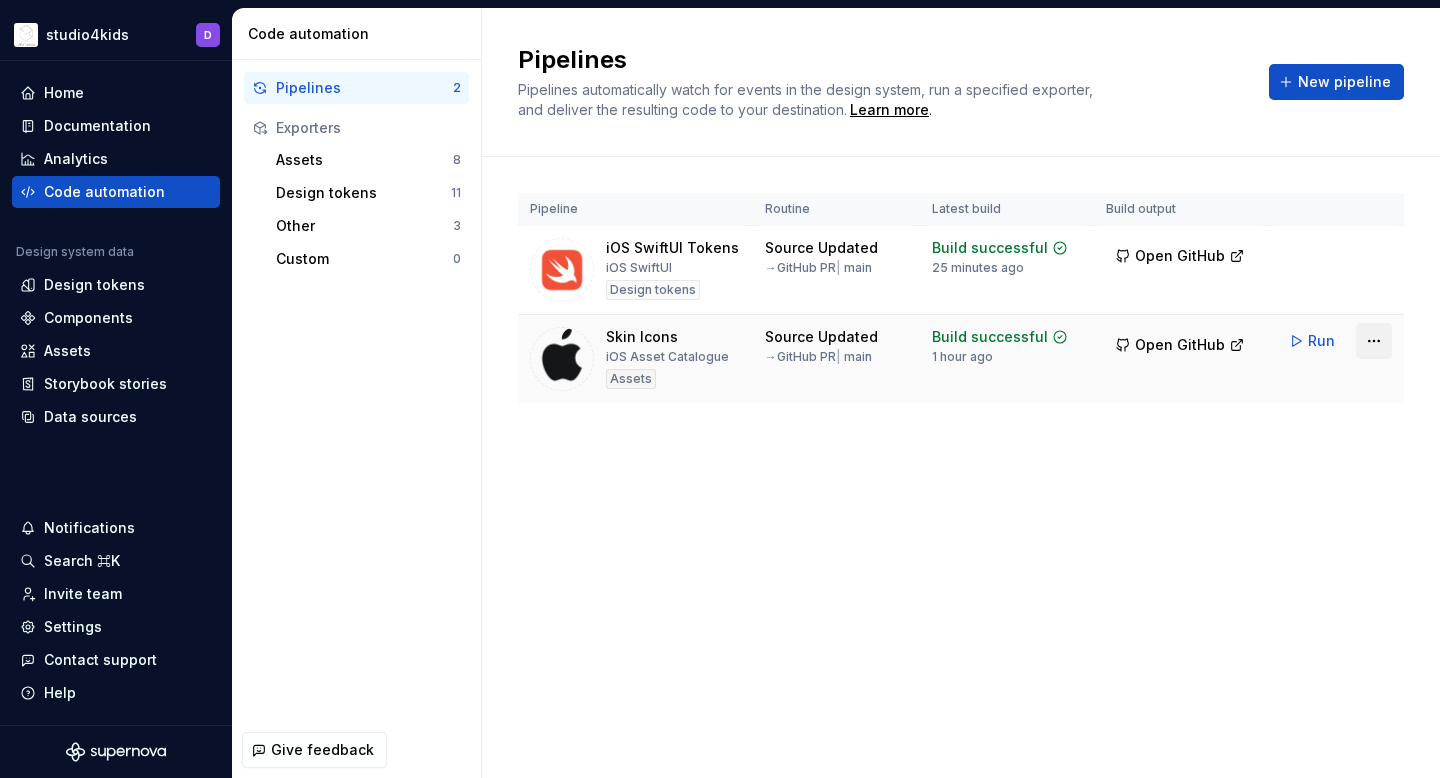 click on "studio4kids D Home Documentation Analytics Code automation Design system data Design tokens Components Assets Storybook stories Data sources Notifications Search ⌘K Invite team Settings Contact support Help Code automation Pipelines 2 Exporters Assets 8 Design tokens 11 Other 3 Custom 0 Give feedback Pipelines Pipelines automatically watch for events in the design system, run a specified exporter, and deliver the resulting code to your destination.   Learn more . New pipeline Pipeline Routine Latest build Build output iOS SwiftUI Tokens iOS SwiftUI Design tokens Source Updated →  GitHub PR  |   main Build successful 25 minutes ago Open GitHub Run Skin Icons iOS Asset Catalogue Assets Source Updated →  GitHub PR  |   main Build successful 1 hour ago Open GitHub Run   *" at bounding box center [720, 389] 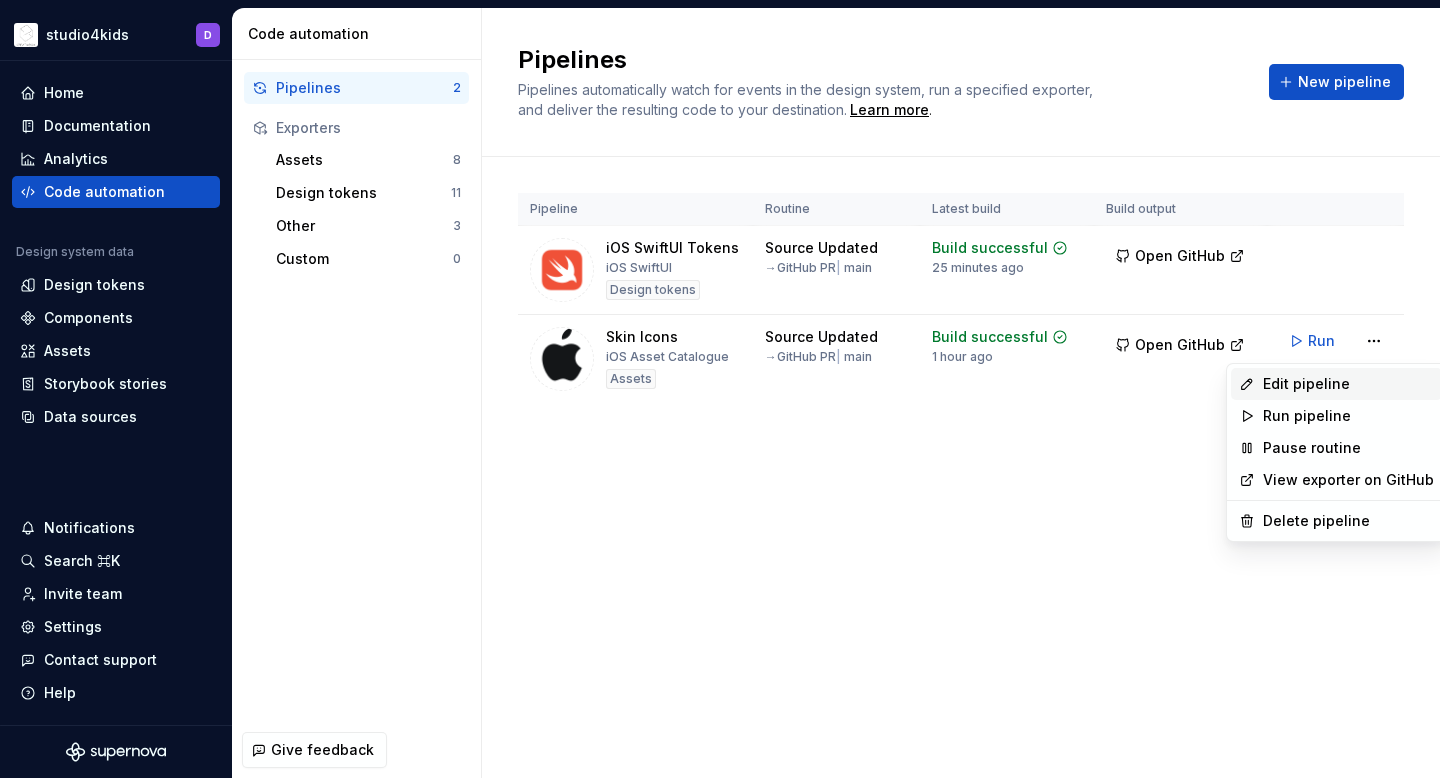 click on "Edit pipeline" at bounding box center (1348, 384) 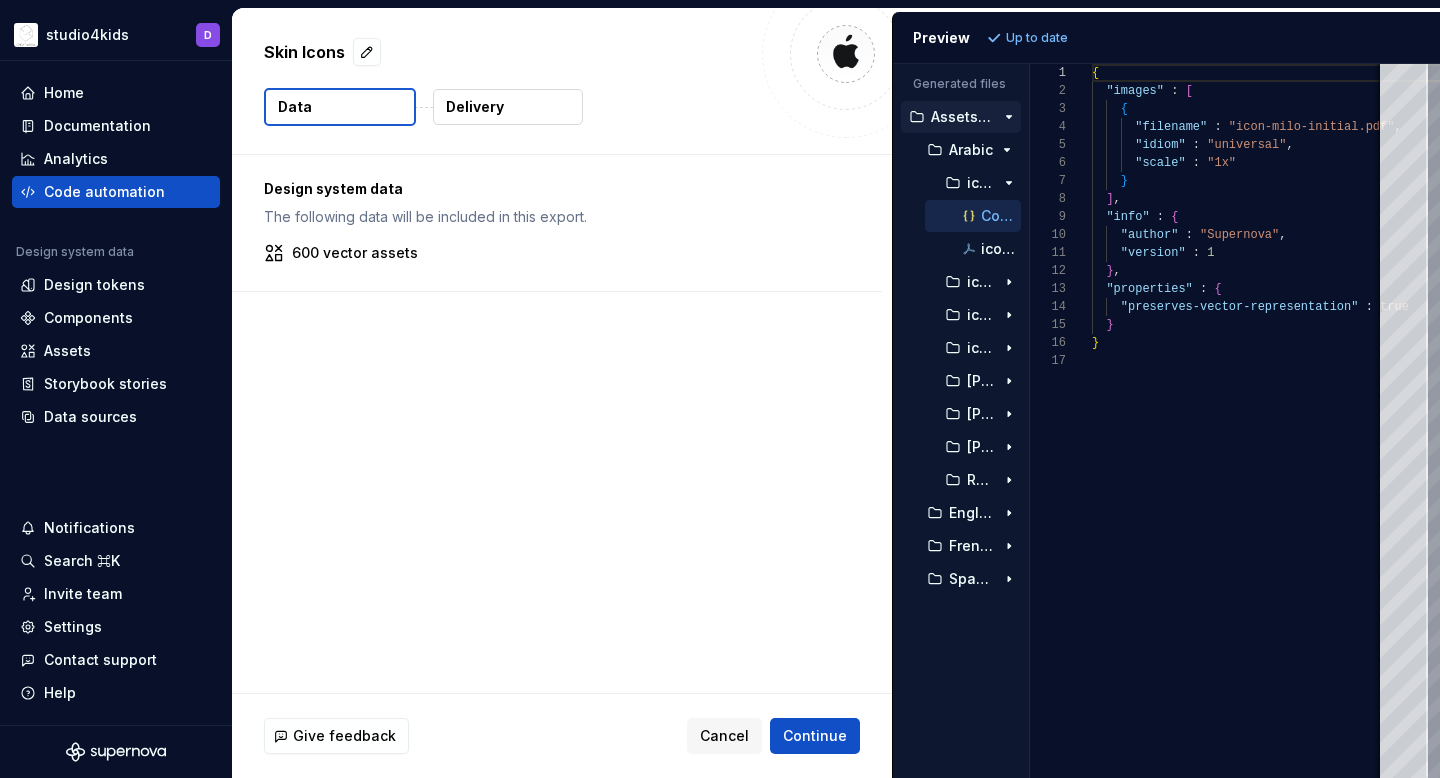 click on "Delivery" at bounding box center [475, 107] 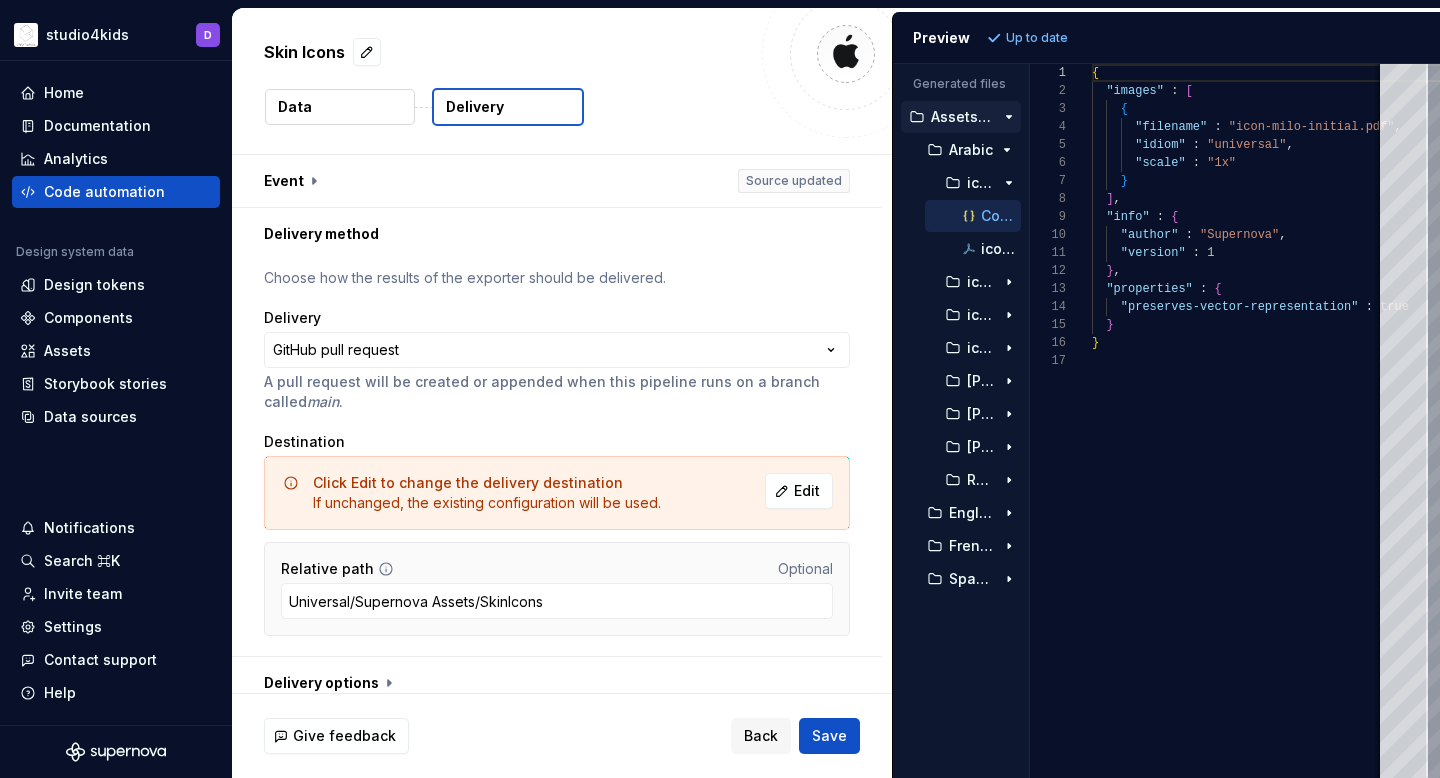 scroll, scrollTop: 17, scrollLeft: 0, axis: vertical 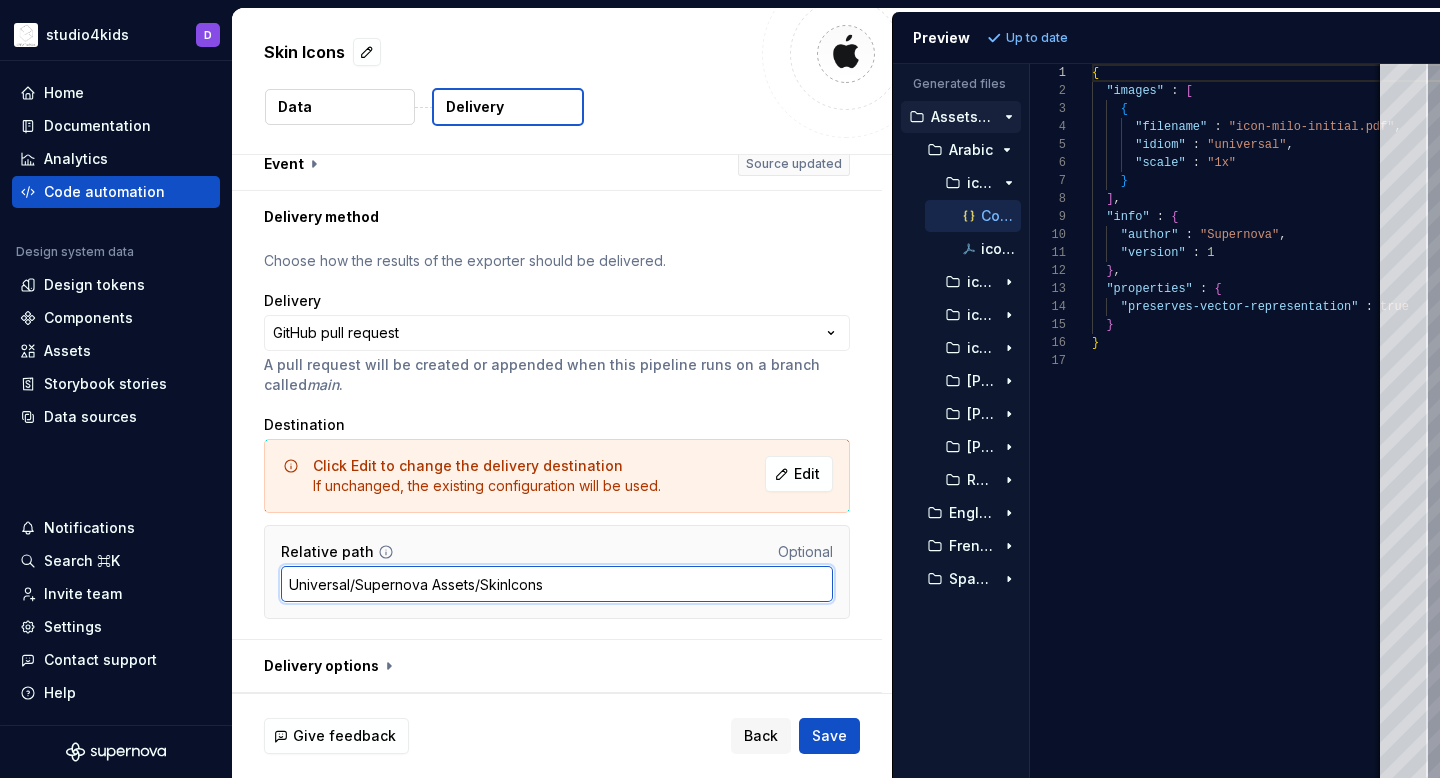 drag, startPoint x: 425, startPoint y: 580, endPoint x: 599, endPoint y: 584, distance: 174.04597 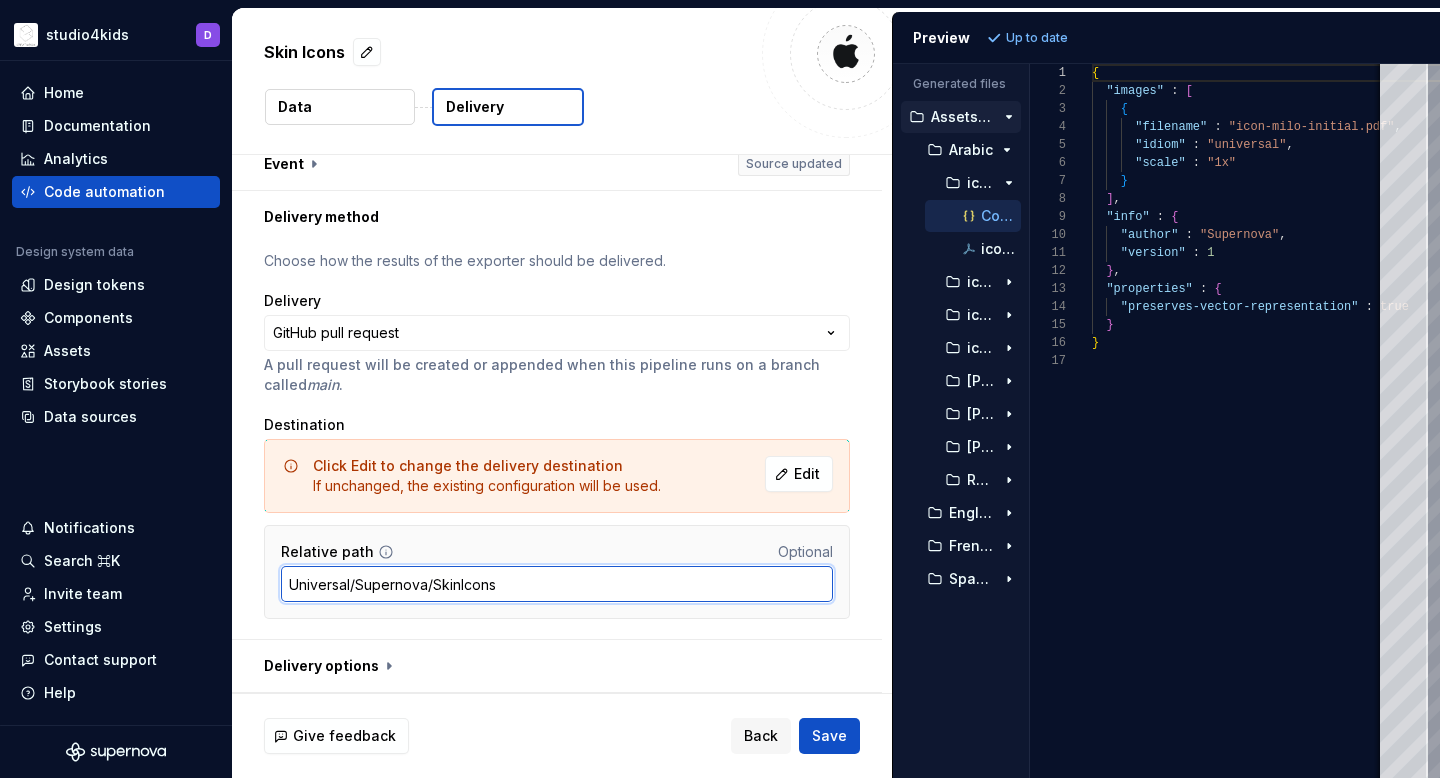 type on "Universal/Supernova/SkinIcons" 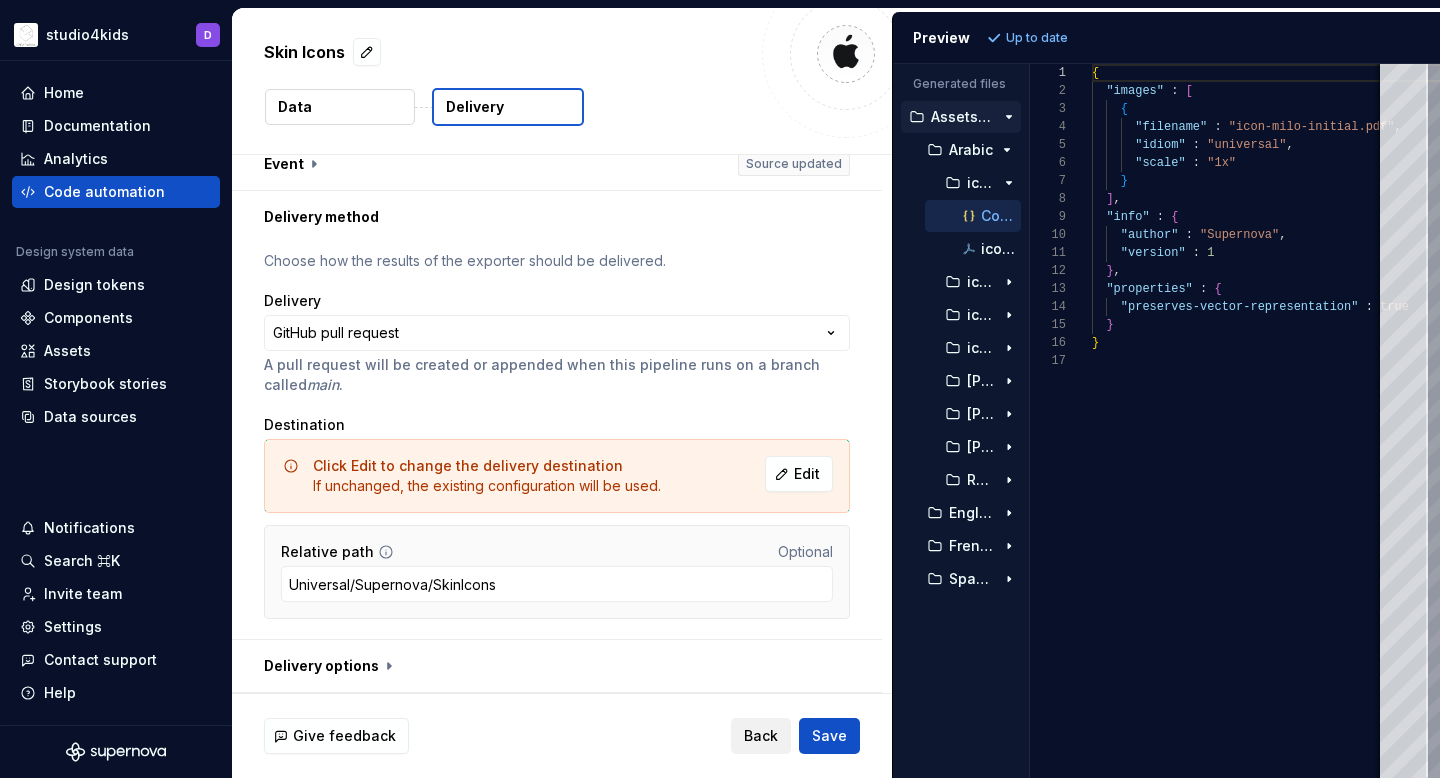 click on "Back" at bounding box center (761, 736) 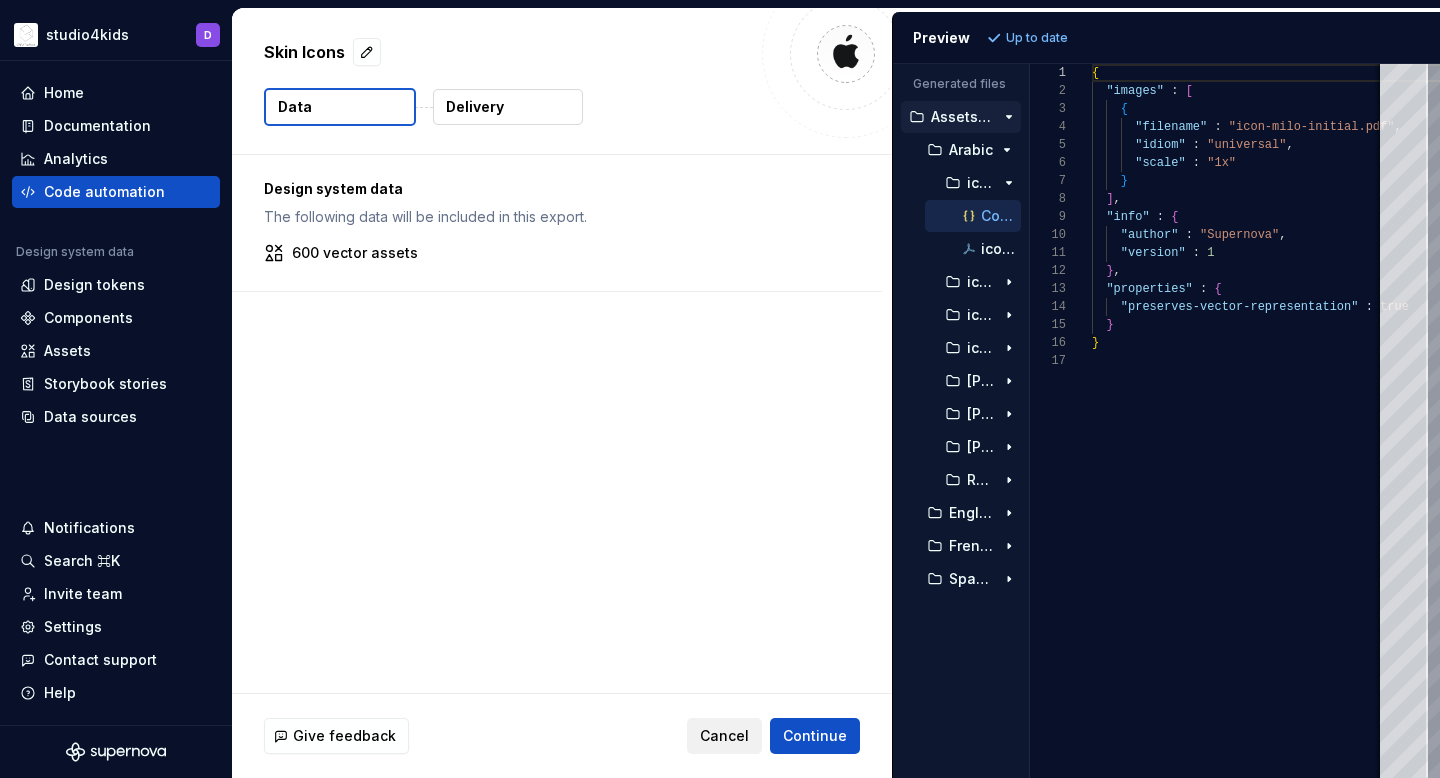 scroll, scrollTop: 0, scrollLeft: 0, axis: both 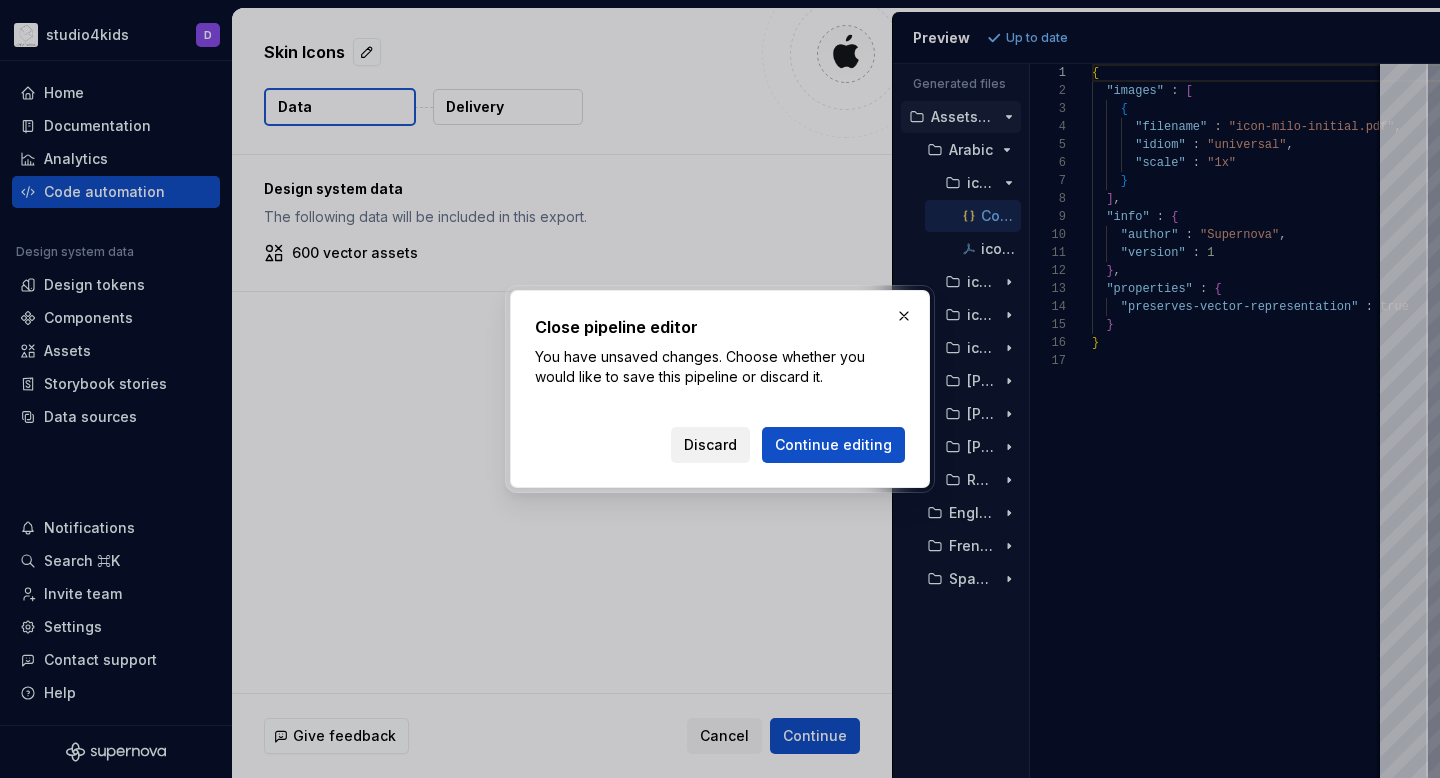 click on "Discard" at bounding box center [710, 445] 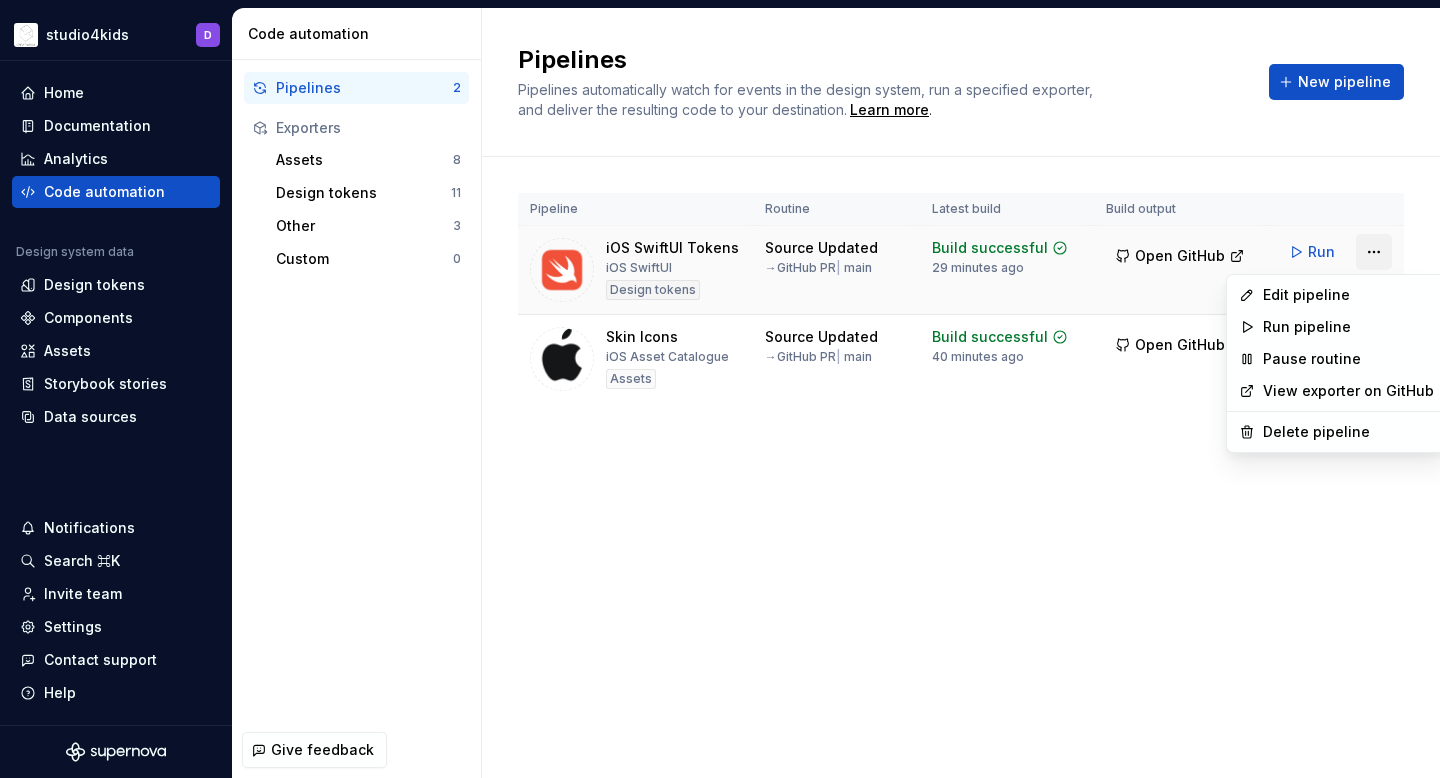 click on "studio4kids D Home Documentation Analytics Code automation Design system data Design tokens Components Assets Storybook stories Data sources Notifications Search ⌘K Invite team Settings Contact support Help Code automation Pipelines 2 Exporters Assets 8 Design tokens 11 Other 3 Custom 0 Give feedback Pipelines Pipelines automatically watch for events in the design system, run a specified exporter, and deliver the resulting code to your destination.   Learn more . New pipeline Pipeline Routine Latest build Build output iOS SwiftUI Tokens iOS SwiftUI Design tokens Source Updated →  GitHub PR  |   main Build successful 29 minutes ago Open GitHub Run Skin Icons iOS Asset Catalogue Assets Source Updated →  GitHub PR  |   main Build successful 40 minutes ago Open GitHub Run   * Edit pipeline Run pipeline Pause routine View exporter on GitHub Delete pipeline" at bounding box center [720, 389] 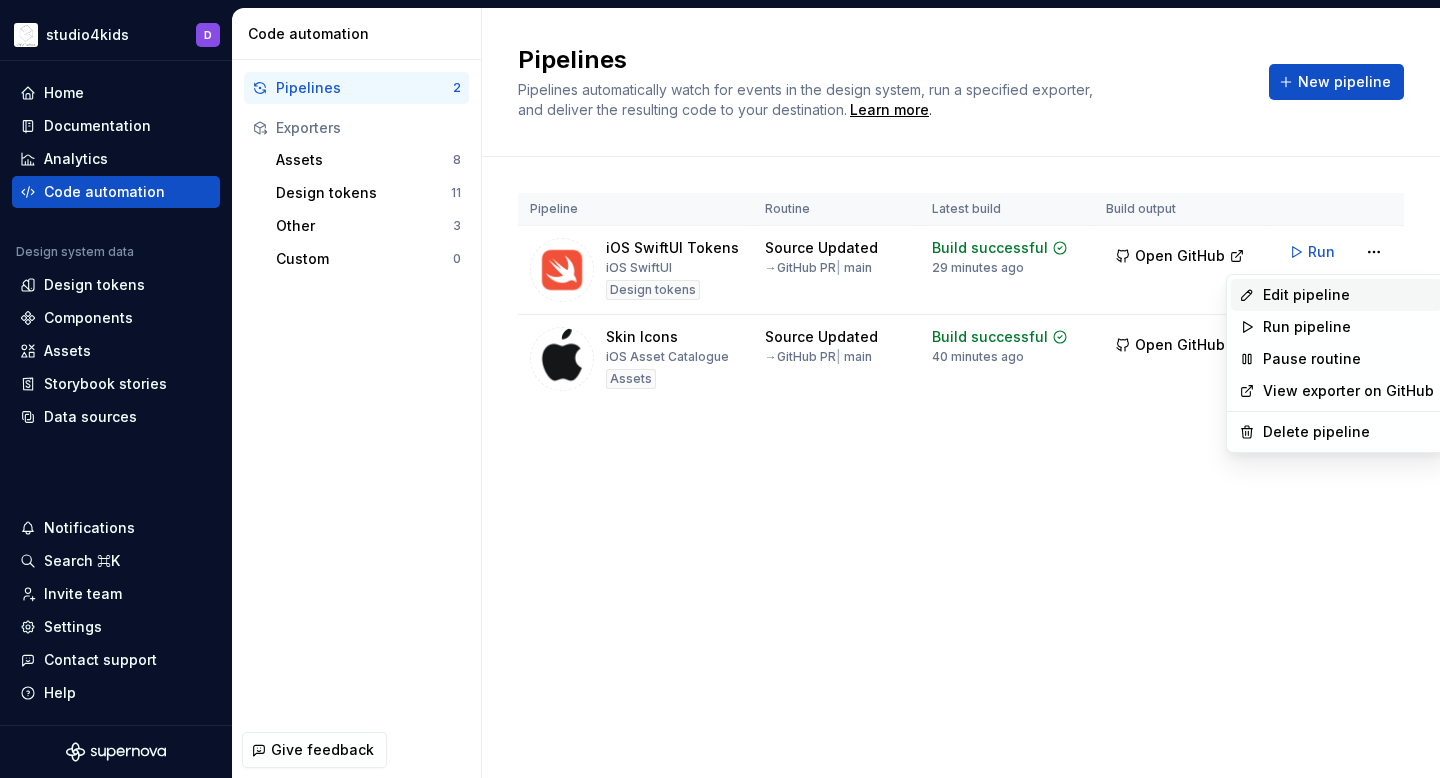 click on "Edit pipeline" at bounding box center [1348, 295] 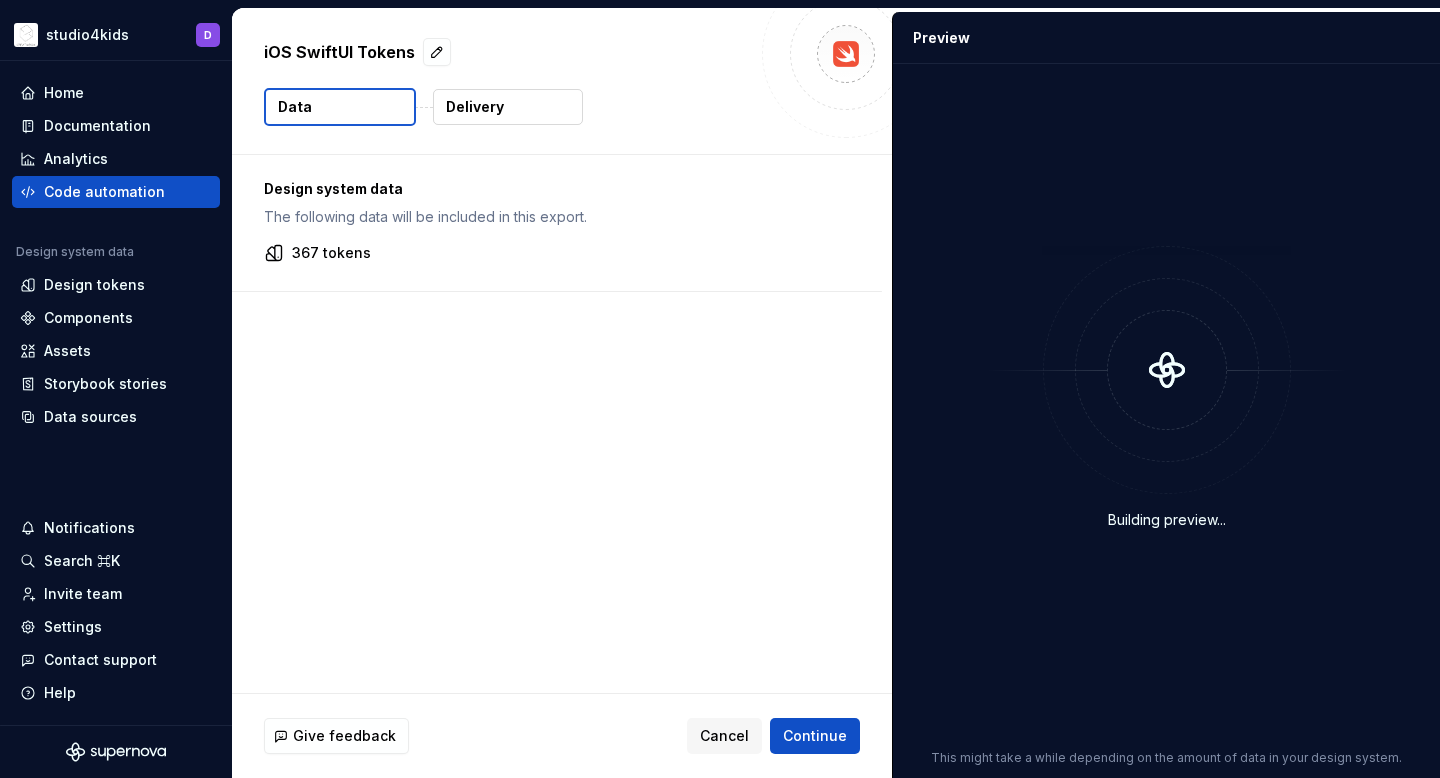 click on "Delivery" at bounding box center (475, 107) 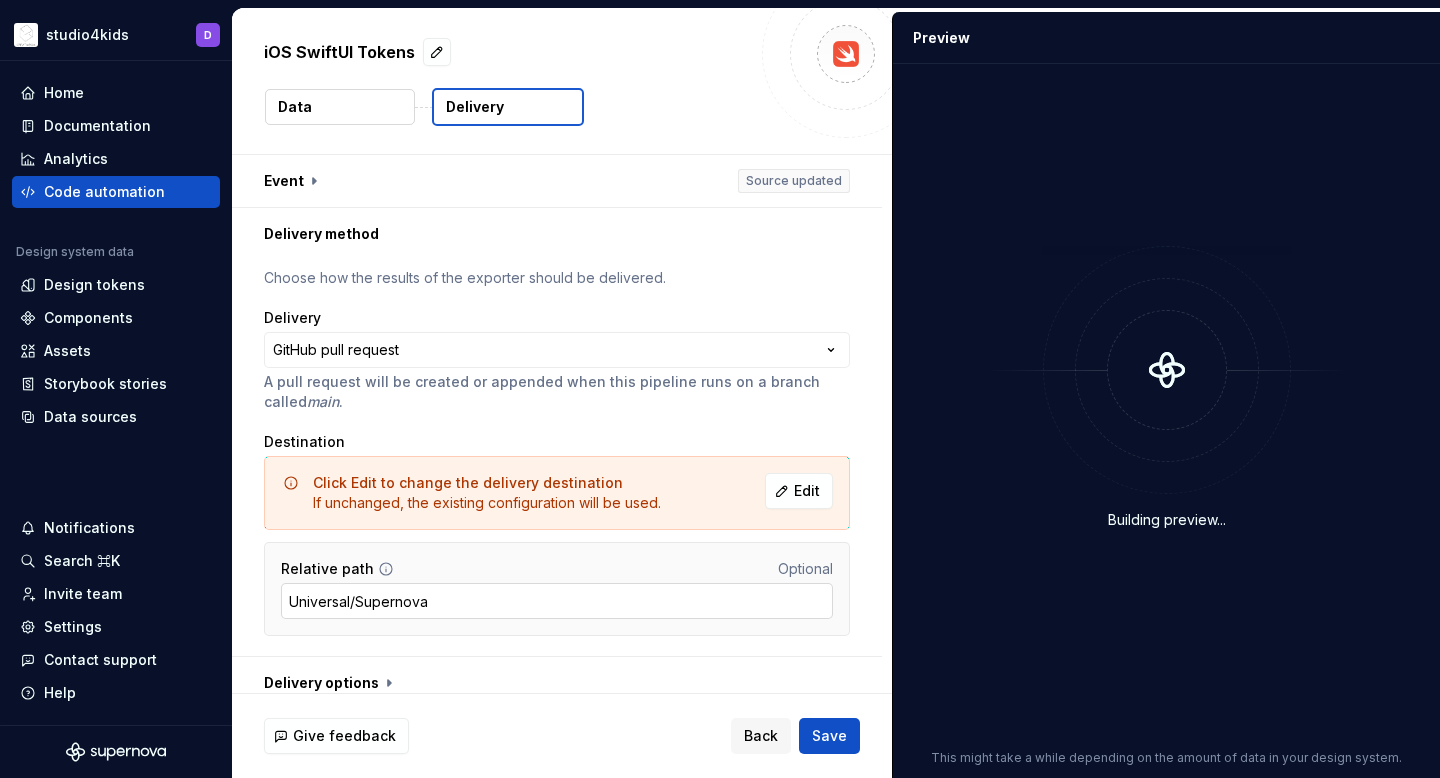 click on "Universal/Supernova" at bounding box center [557, 601] 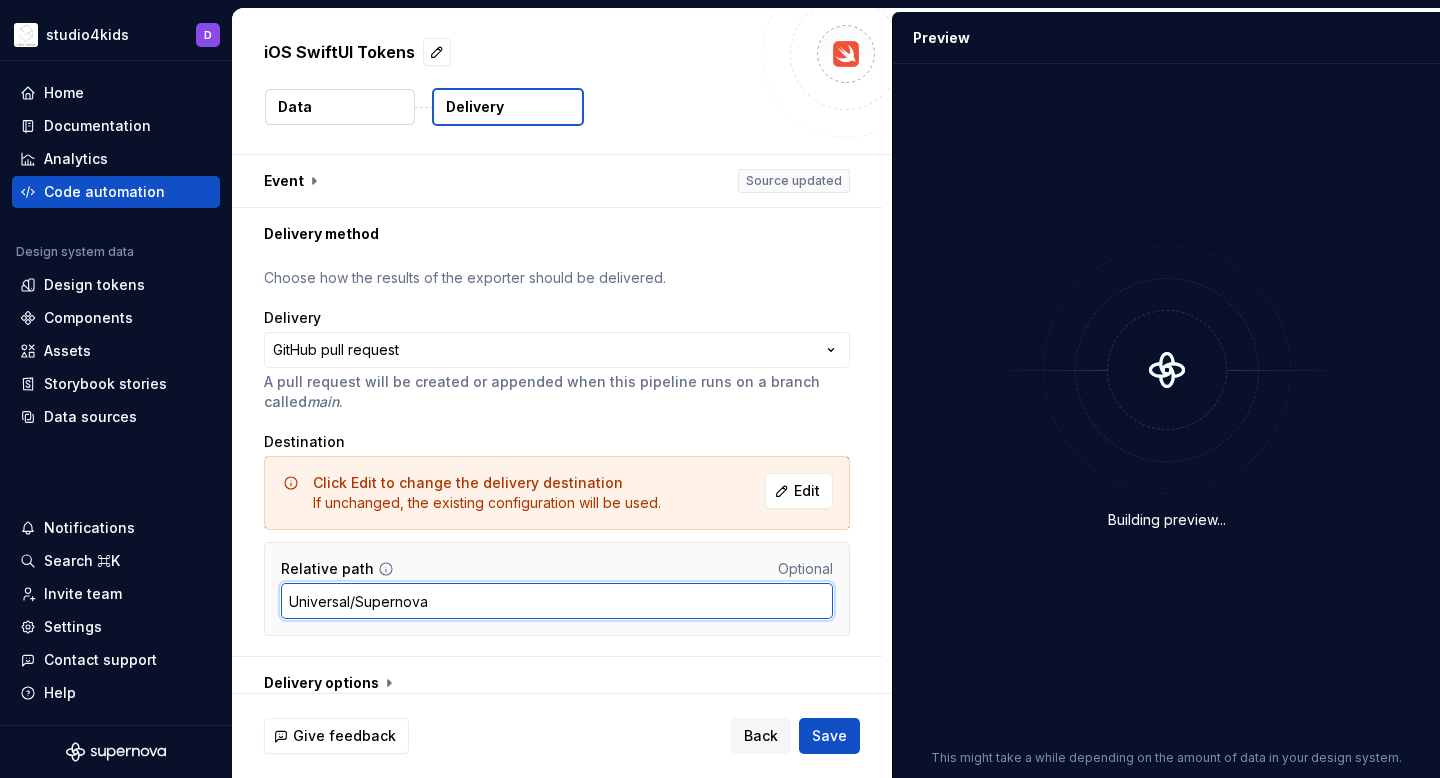 click on "Universal/Supernova" at bounding box center [557, 601] 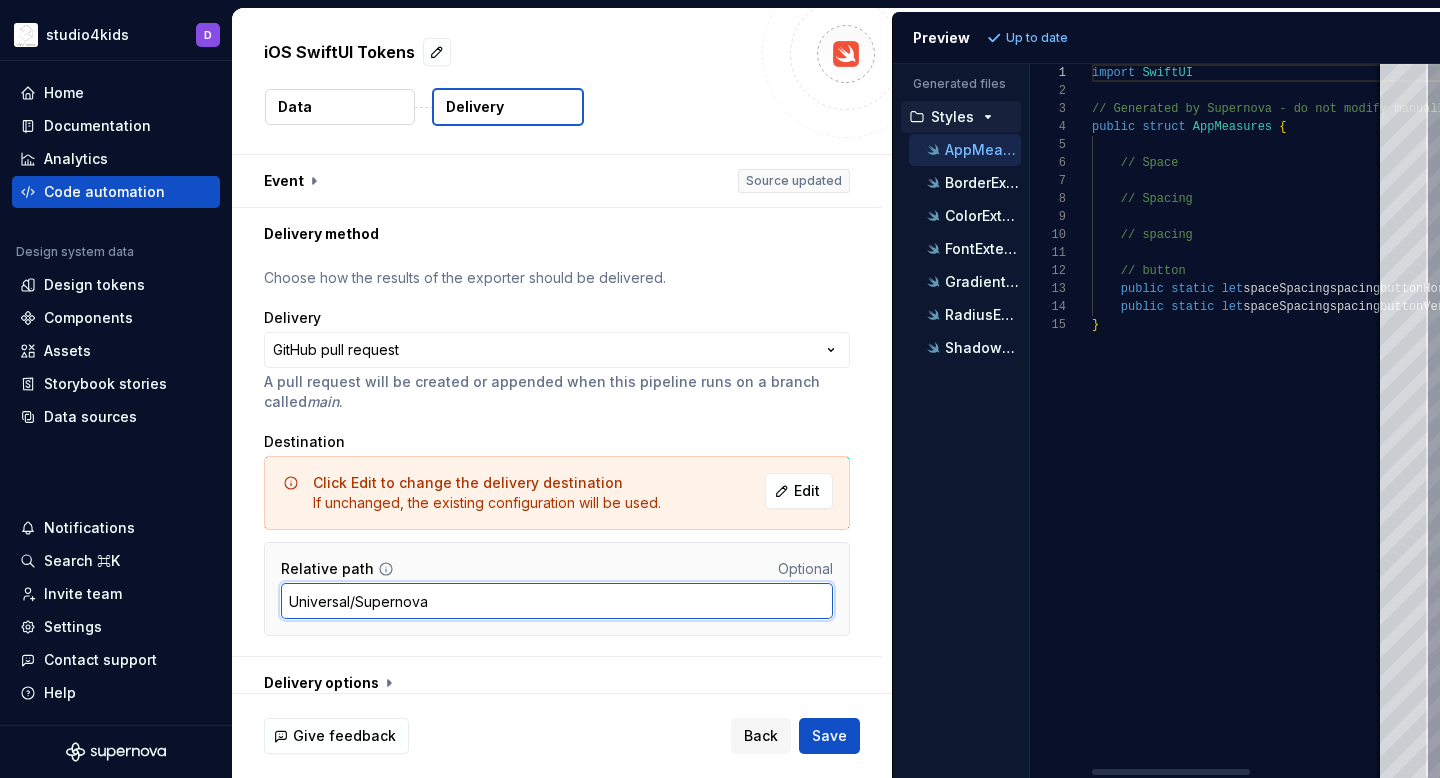 click on "Universal/Supernova" at bounding box center [557, 601] 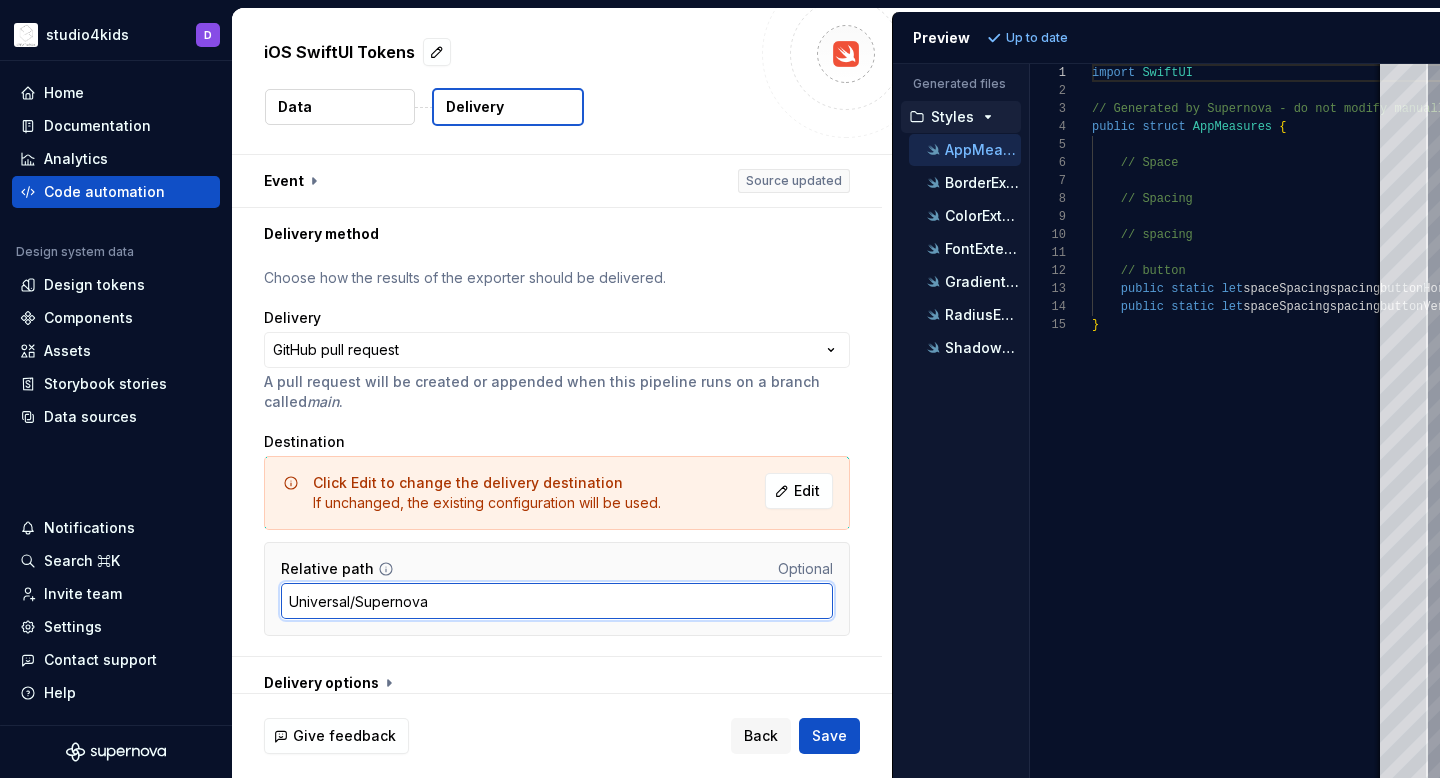 click on "Universal/Supernova" at bounding box center [557, 601] 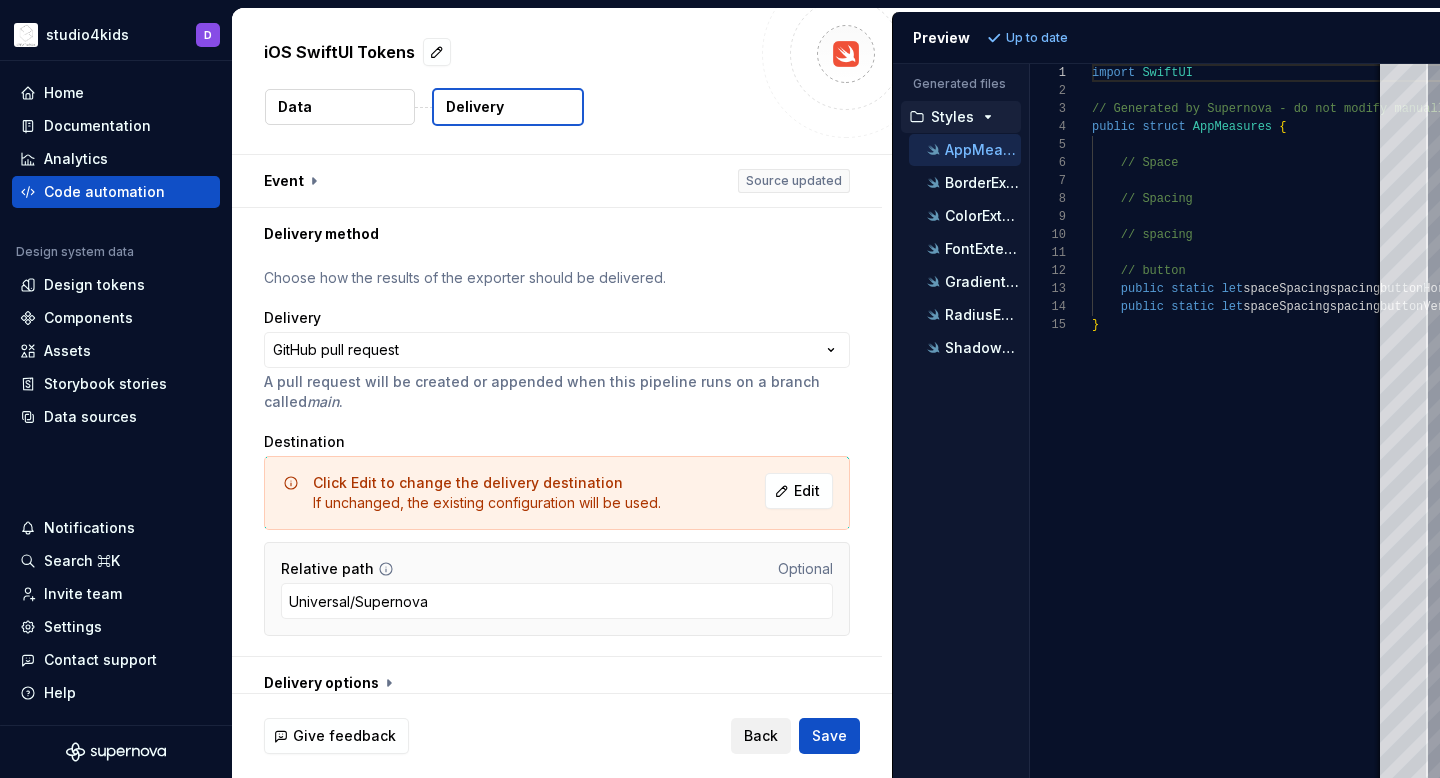 click on "Back" at bounding box center [761, 736] 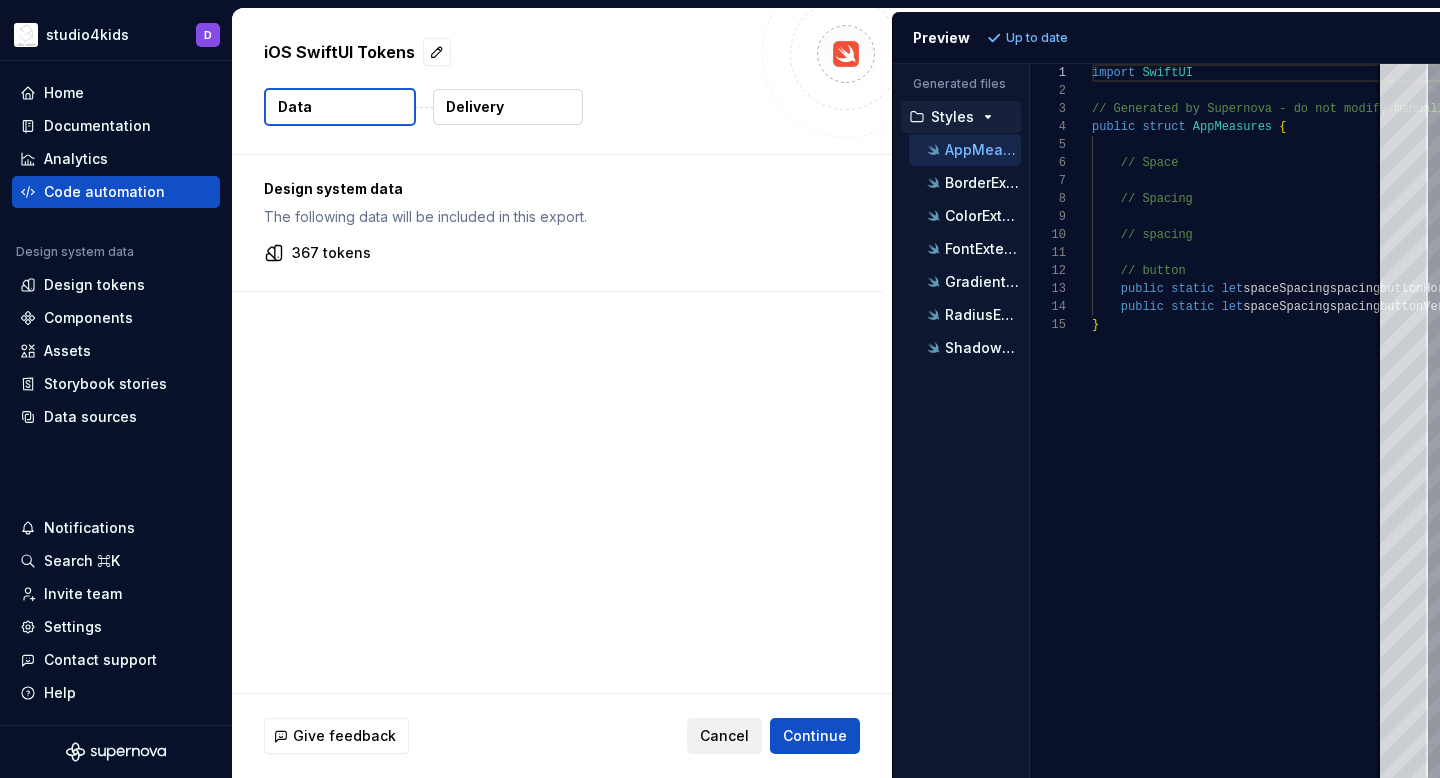 click on "Cancel" at bounding box center [724, 736] 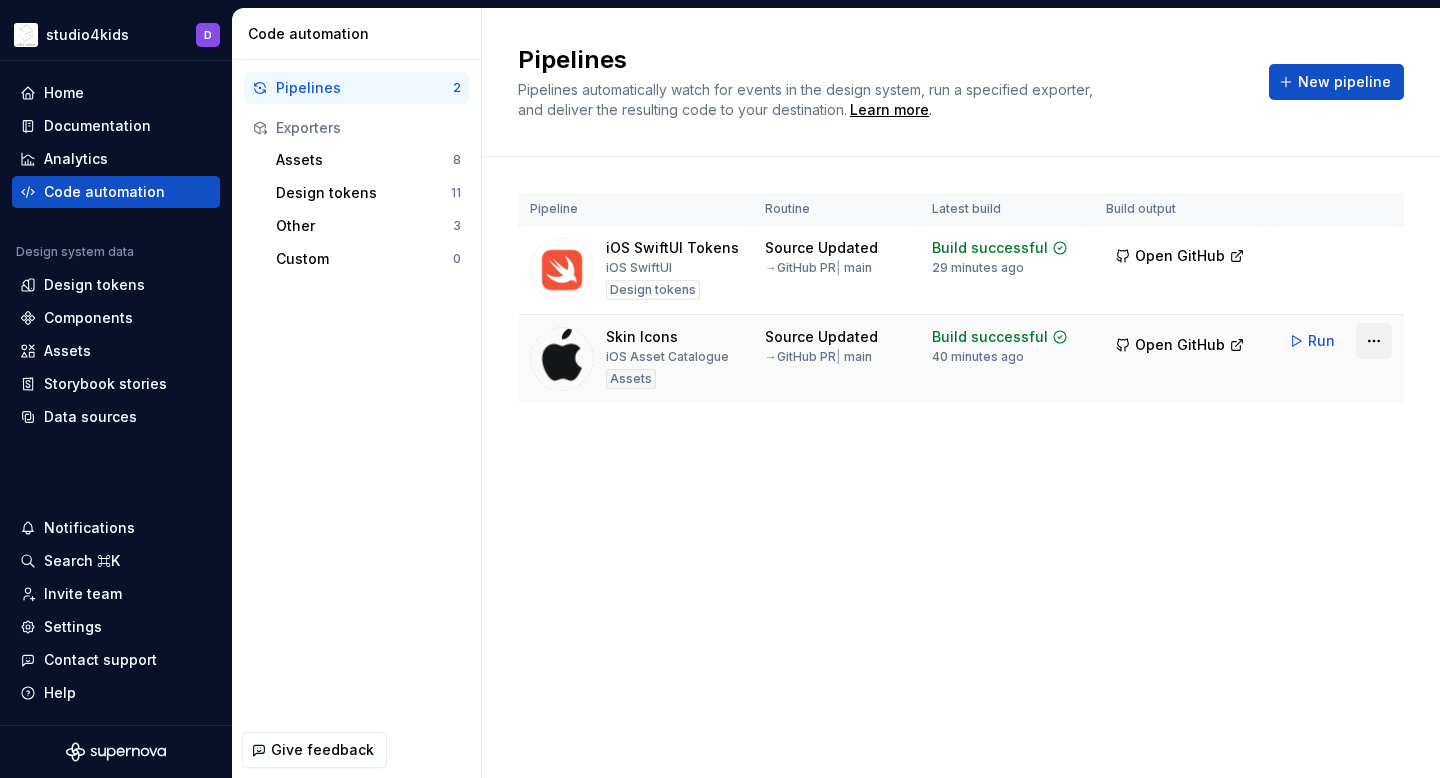 click on "studio4kids D Home Documentation Analytics Code automation Design system data Design tokens Components Assets Storybook stories Data sources Notifications Search ⌘K Invite team Settings Contact support Help Code automation Pipelines 2 Exporters Assets 8 Design tokens 11 Other 3 Custom 0 Give feedback Pipelines Pipelines automatically watch for events in the design system, run a specified exporter, and deliver the resulting code to your destination.   Learn more . New pipeline Pipeline Routine Latest build Build output iOS SwiftUI Tokens iOS SwiftUI Design tokens Source Updated →  GitHub PR  |   main Build successful 29 minutes ago Open GitHub Run Skin Icons iOS Asset Catalogue Assets Source Updated →  GitHub PR  |   main Build successful 40 minutes ago Open GitHub Run   *" at bounding box center [720, 389] 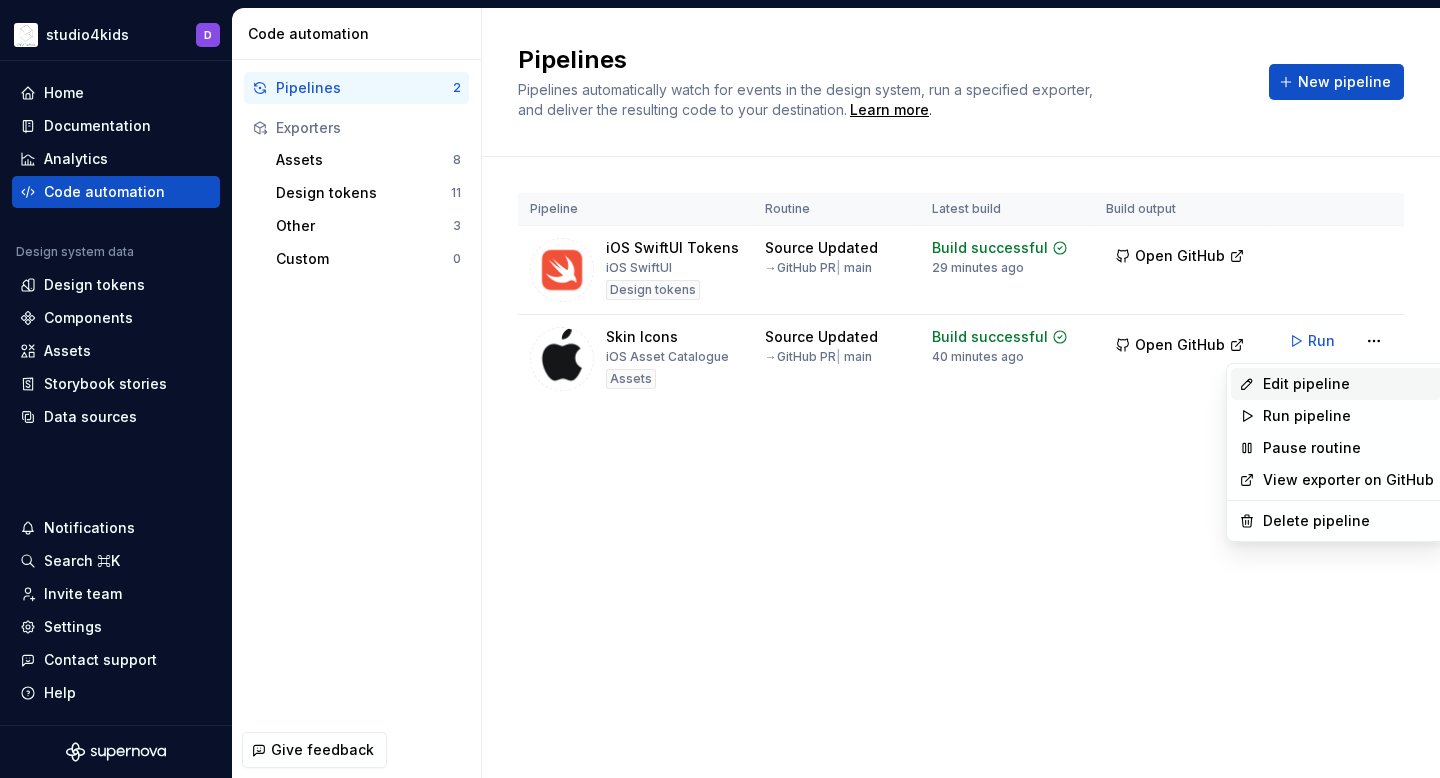 click on "Edit pipeline" at bounding box center [1348, 384] 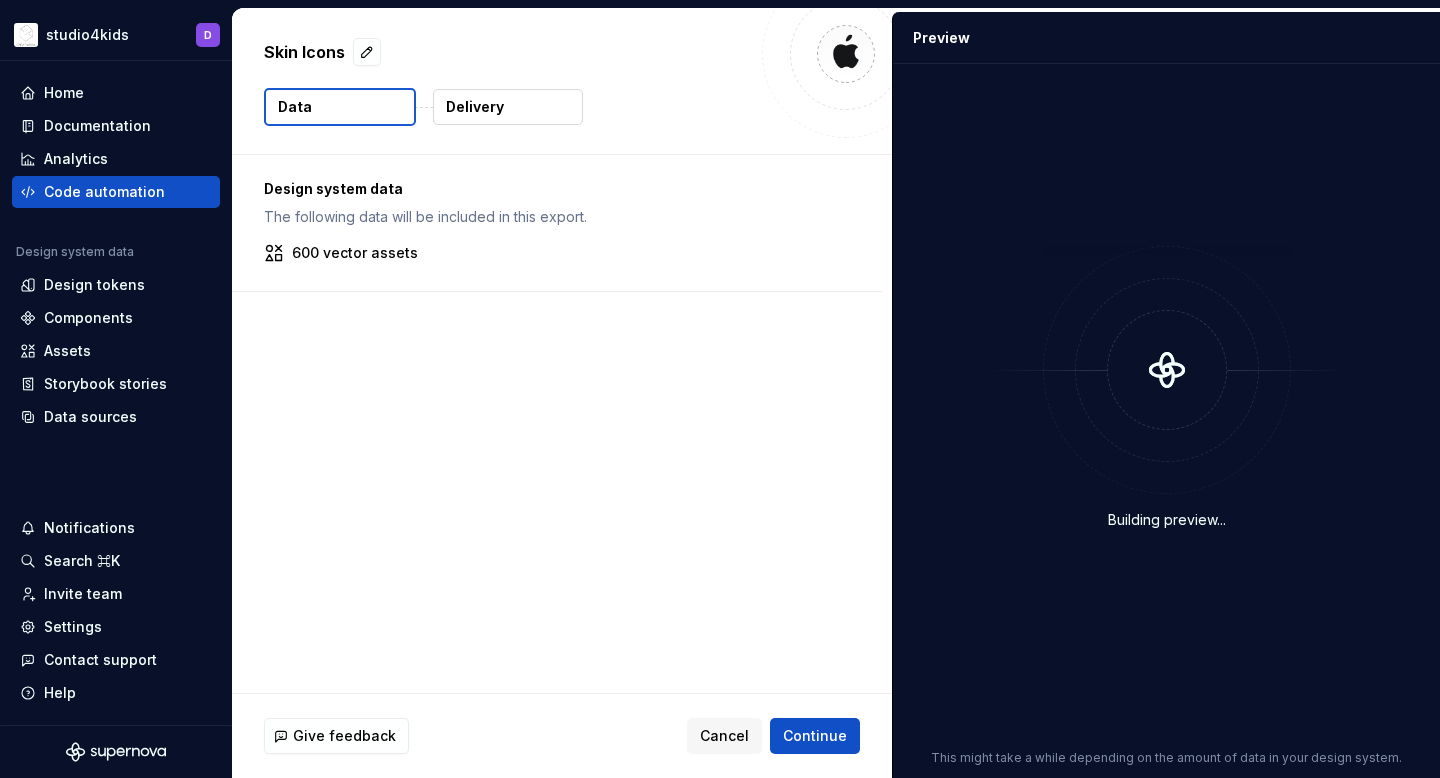 click on "Delivery" at bounding box center [508, 107] 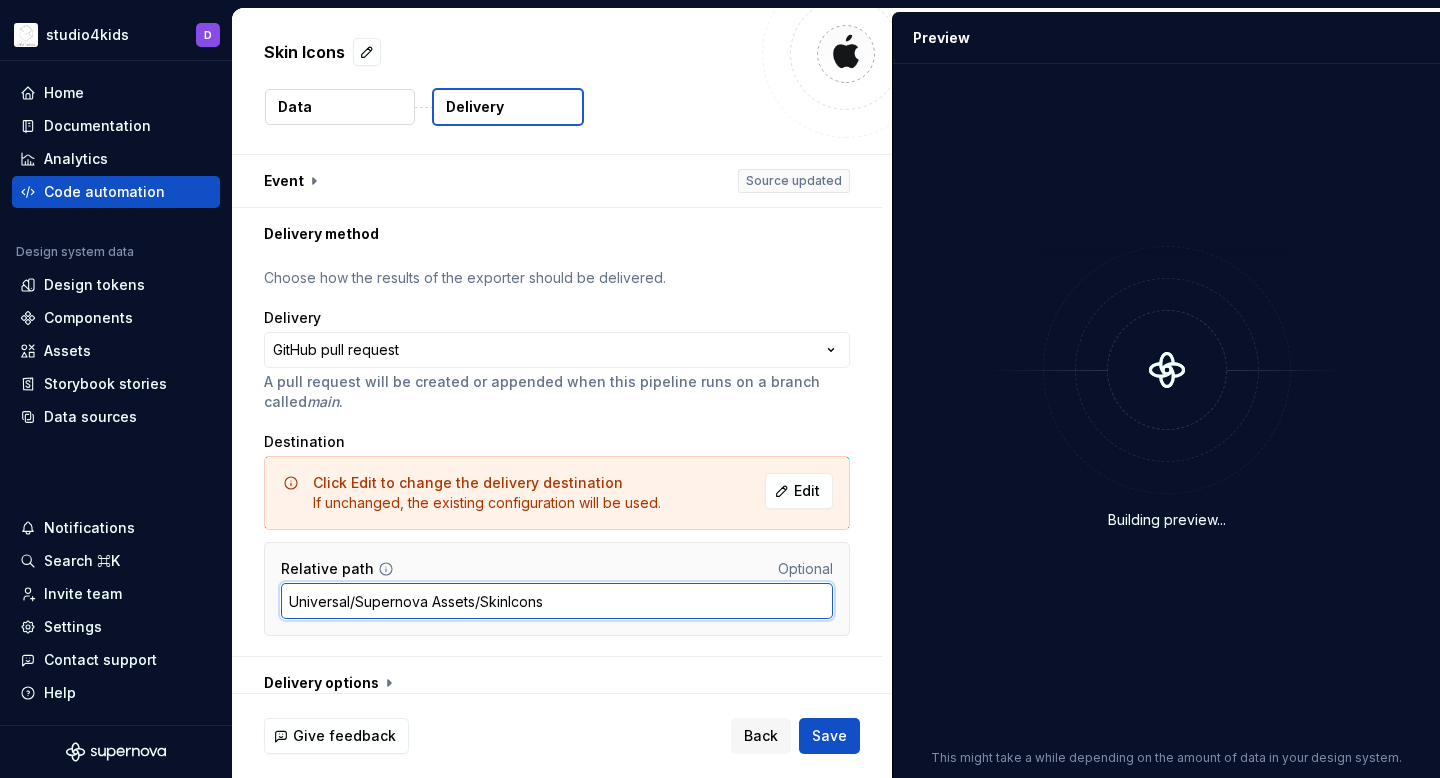 drag, startPoint x: 474, startPoint y: 600, endPoint x: 291, endPoint y: 601, distance: 183.00273 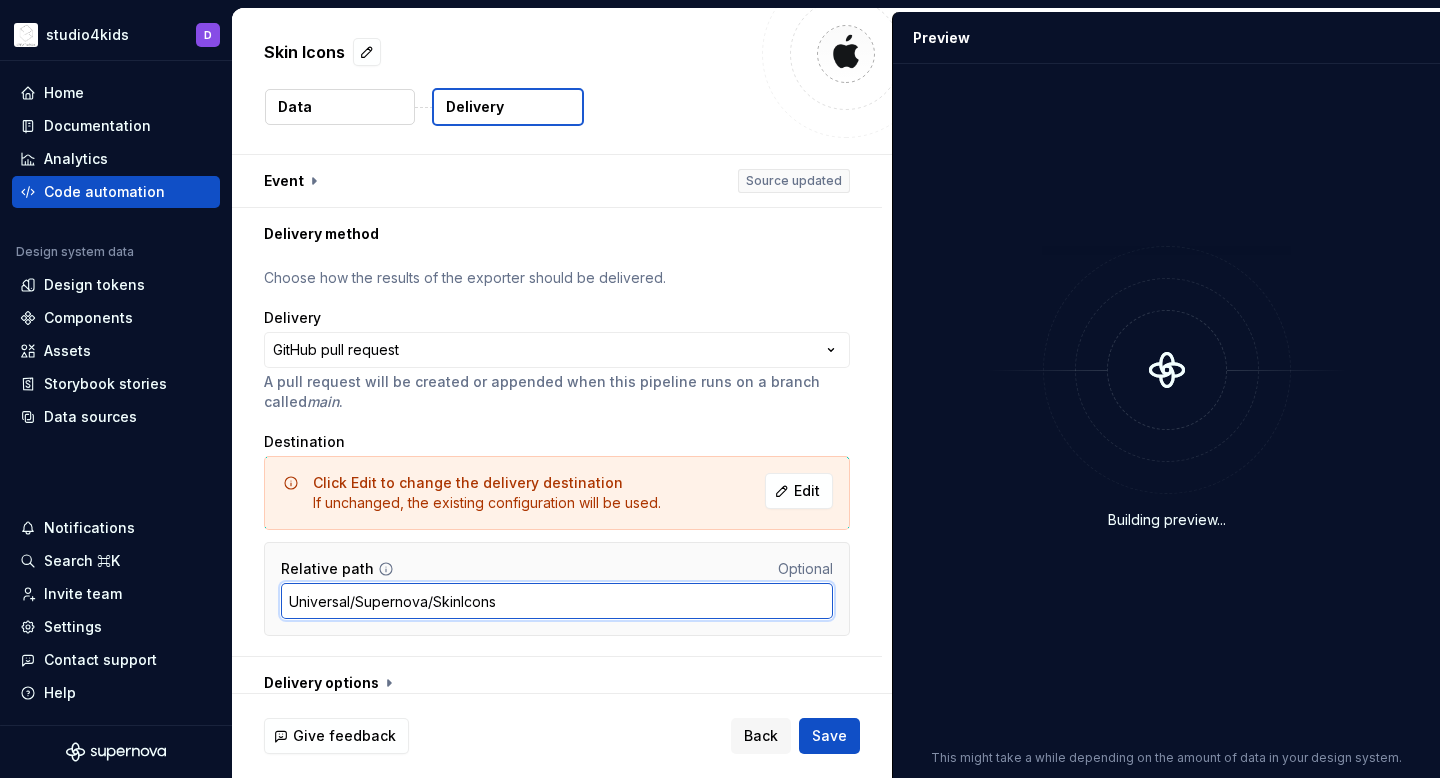 click on "Universal/Supernova/SkinIcons" at bounding box center [557, 601] 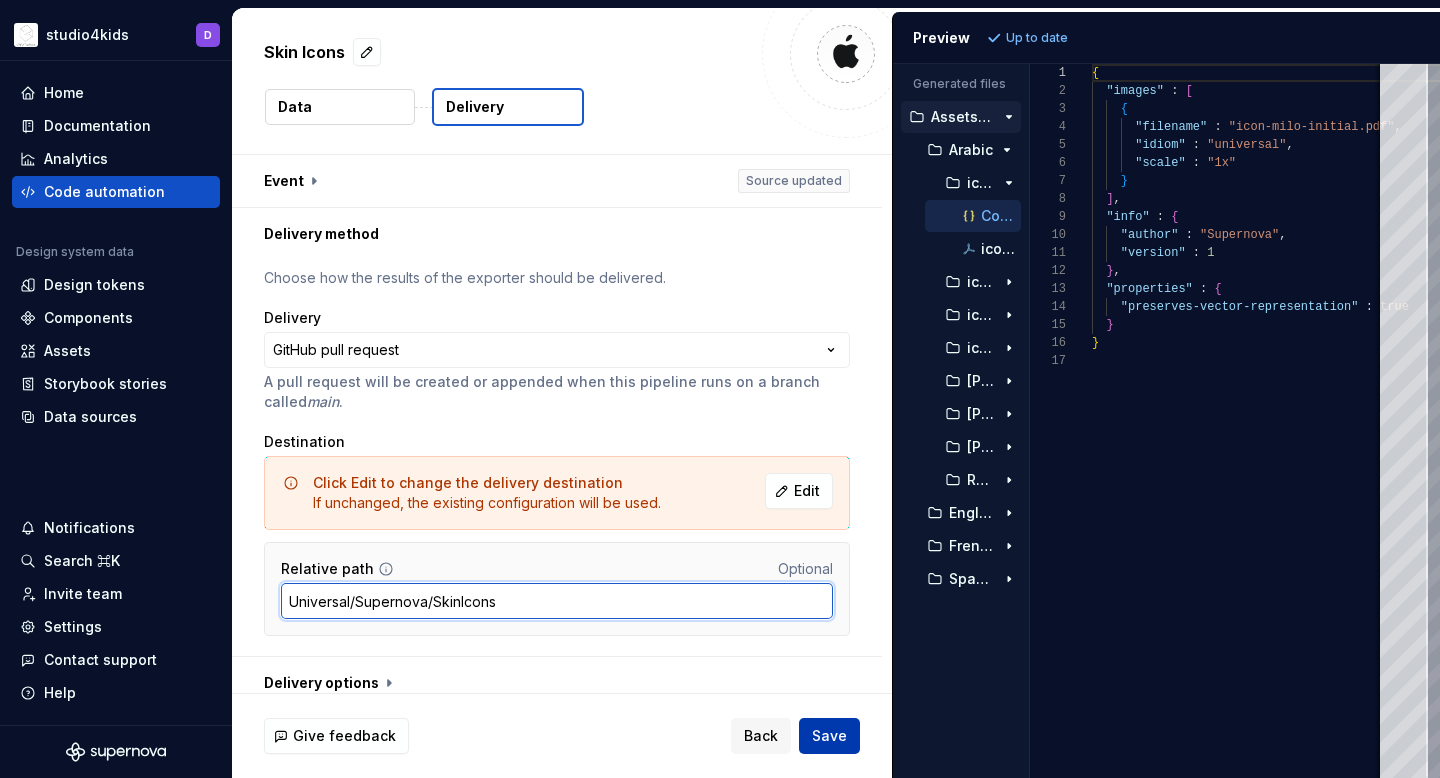type on "Universal/Supernova/SkinIcons" 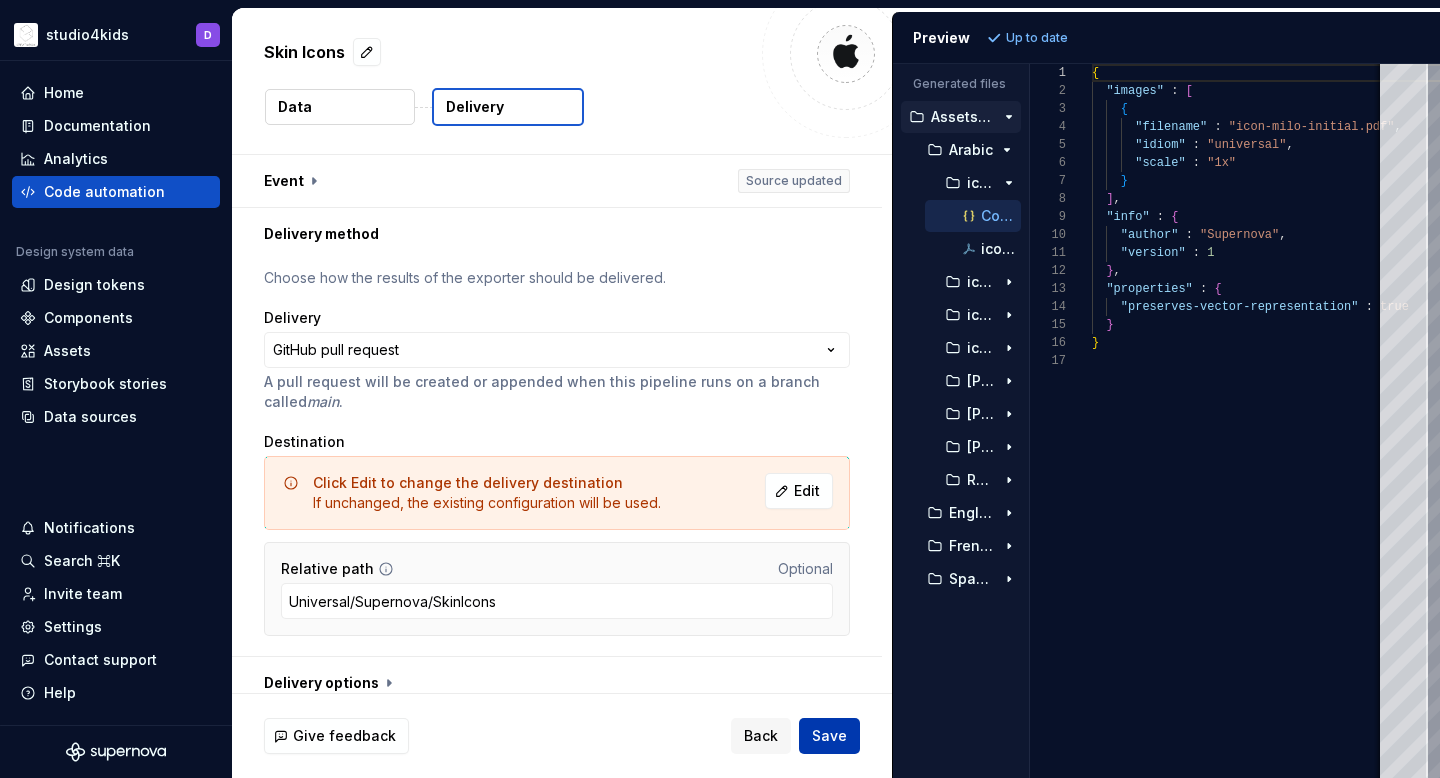 click on "Save" at bounding box center (829, 736) 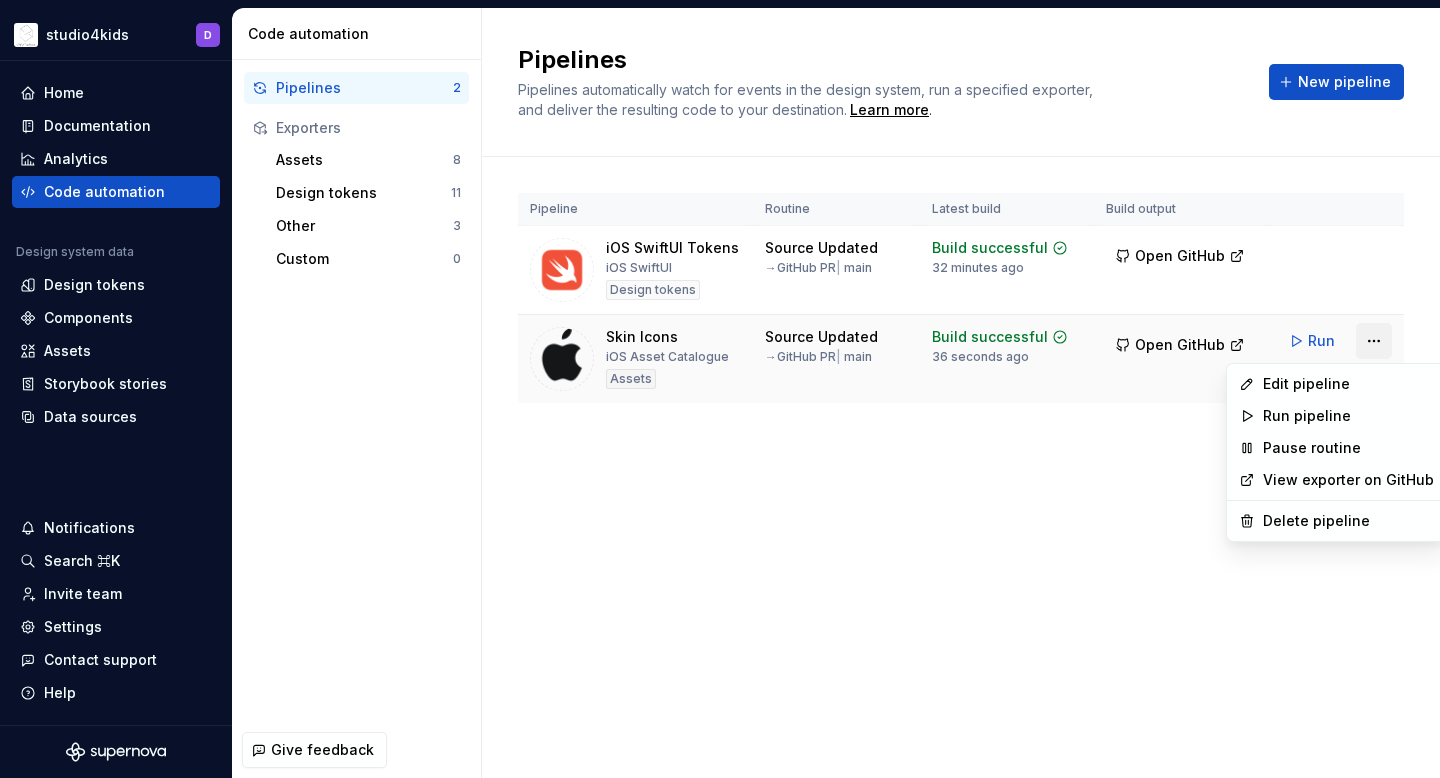 click on "studio4kids D Home Documentation Analytics Code automation Design system data Design tokens Components Assets Storybook stories Data sources Notifications Search ⌘K Invite team Settings Contact support Help Code automation Pipelines 2 Exporters Assets 8 Design tokens 11 Other 3 Custom 0 Give feedback Pipelines Pipelines automatically watch for events in the design system, run a specified exporter, and deliver the resulting code to your destination.   Learn more . New pipeline Pipeline Routine Latest build Build output iOS SwiftUI Tokens iOS SwiftUI Design tokens Source Updated →  GitHub PR  |   main Build successful 32 minutes ago Open GitHub Run Skin Icons iOS Asset Catalogue Assets Source Updated →  GitHub PR  |   main Build successful 36 seconds ago Open GitHub Run   * Edit pipeline Run pipeline Pause routine View exporter on GitHub Delete pipeline" at bounding box center (720, 389) 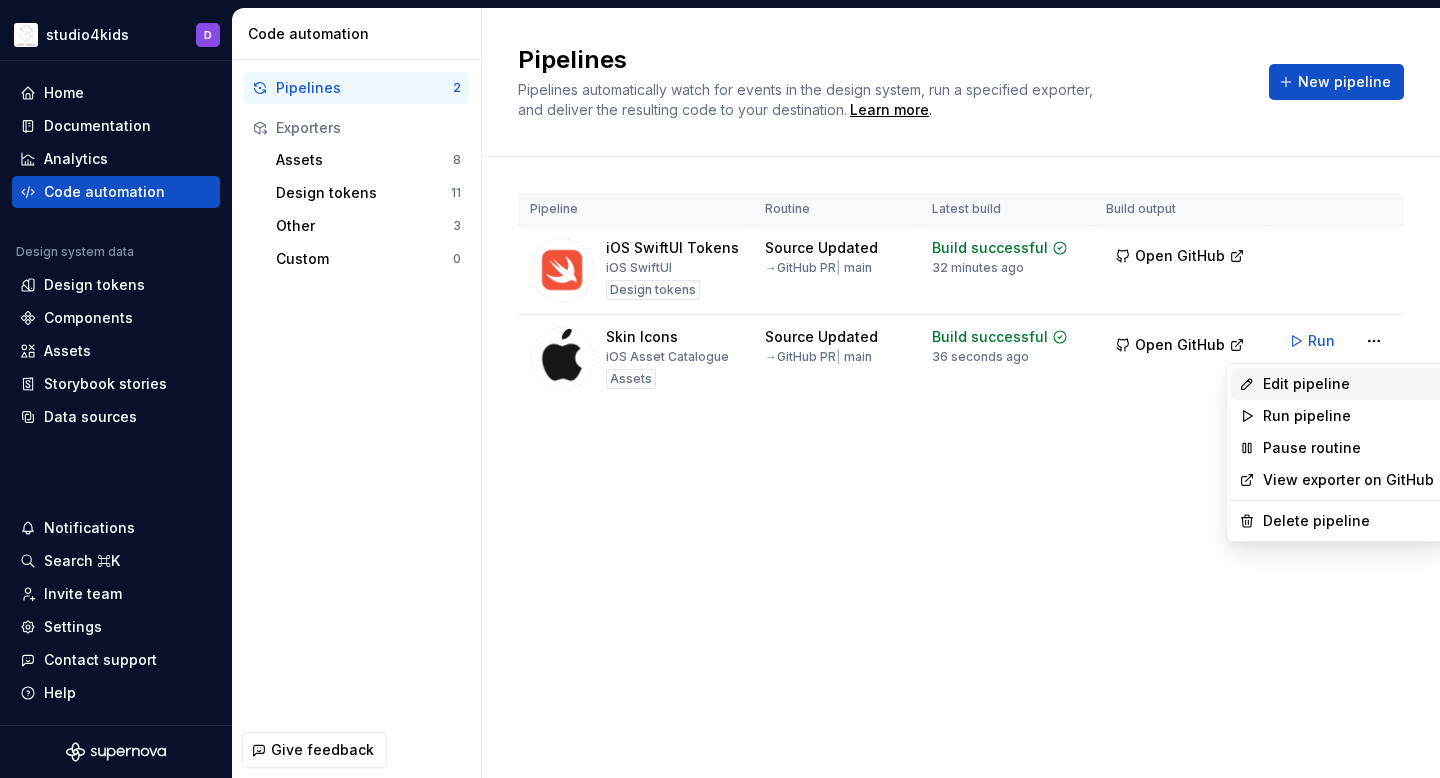 click on "Edit pipeline" at bounding box center (1348, 384) 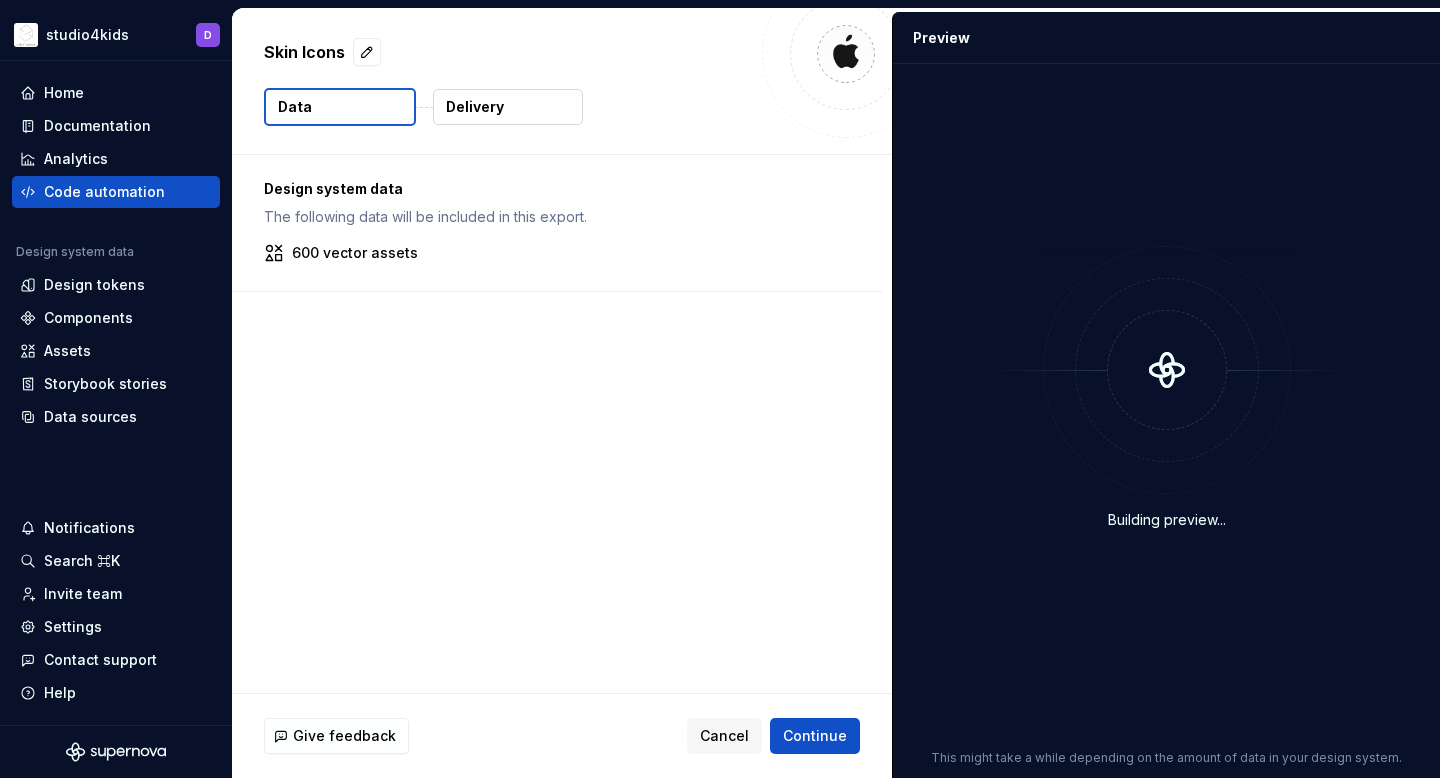 click on "Delivery" at bounding box center [475, 107] 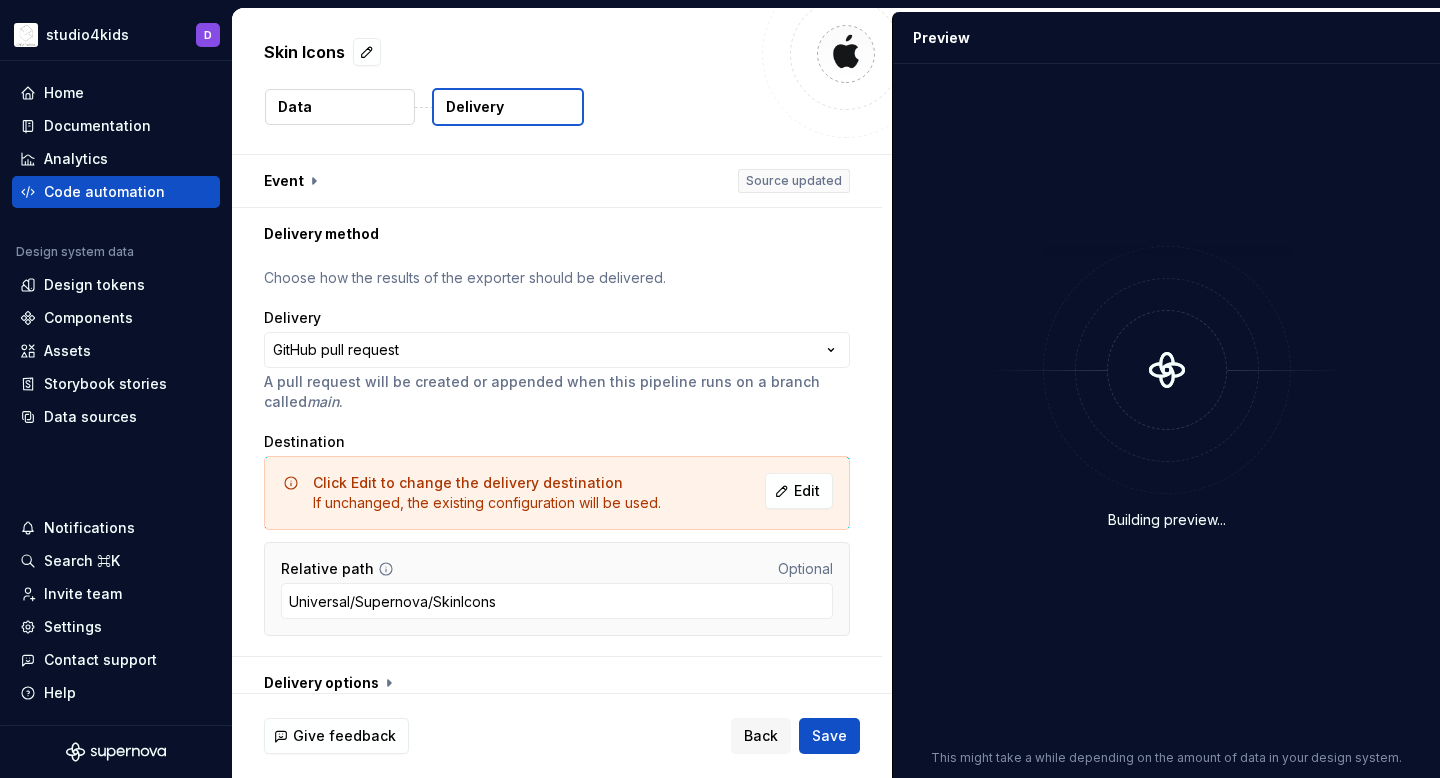 scroll, scrollTop: 17, scrollLeft: 0, axis: vertical 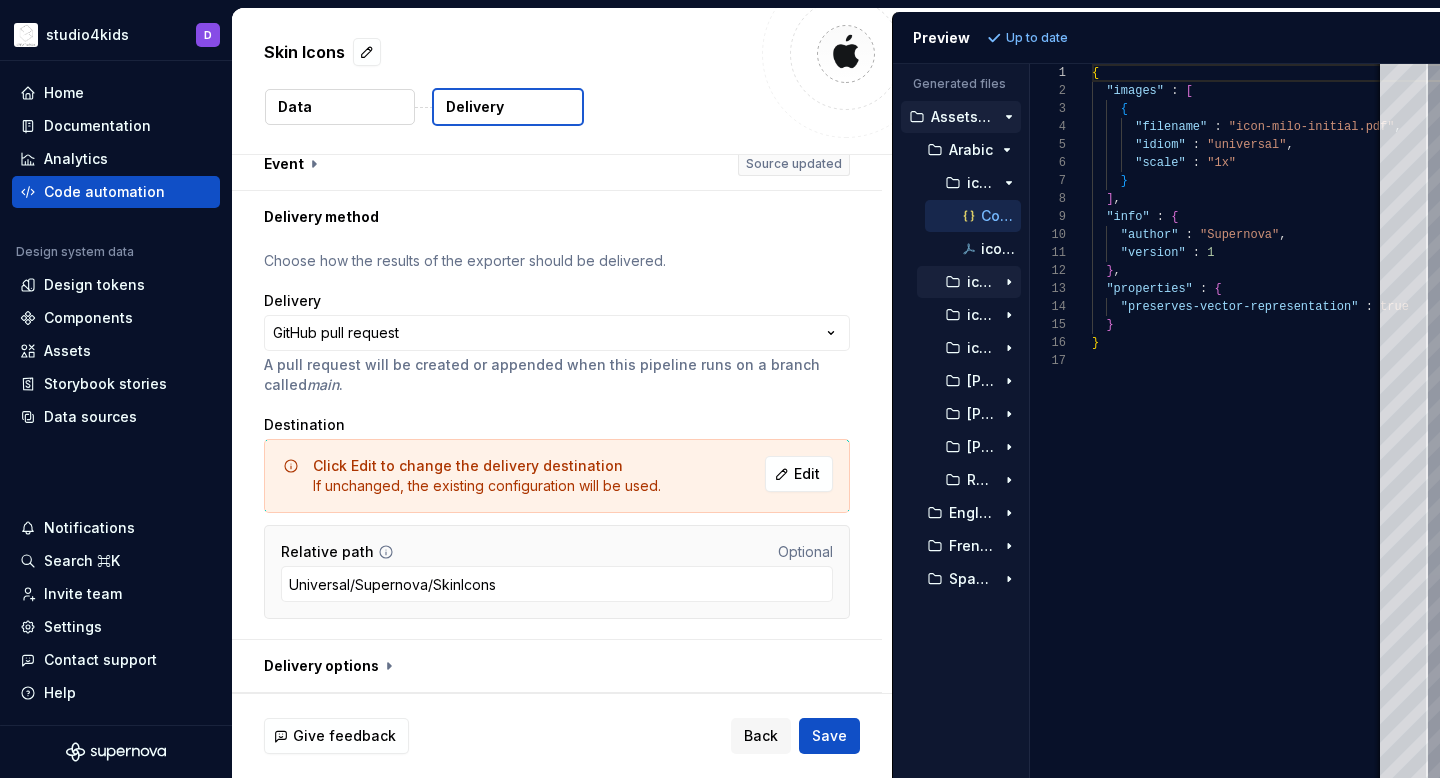 click on "icon-olaf-initial.imageset" at bounding box center [981, 282] 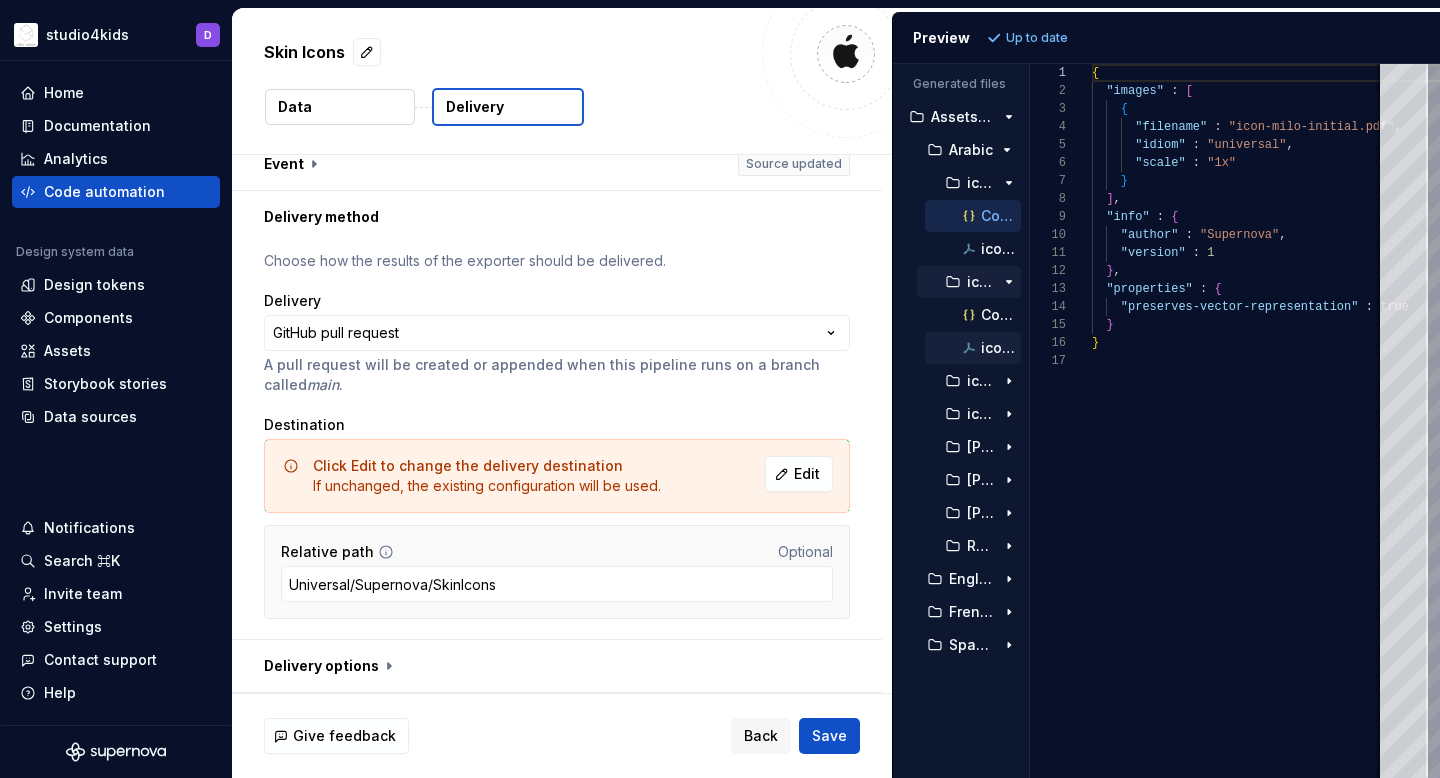 click on "icon-olaf-initial.pdf" at bounding box center [990, 348] 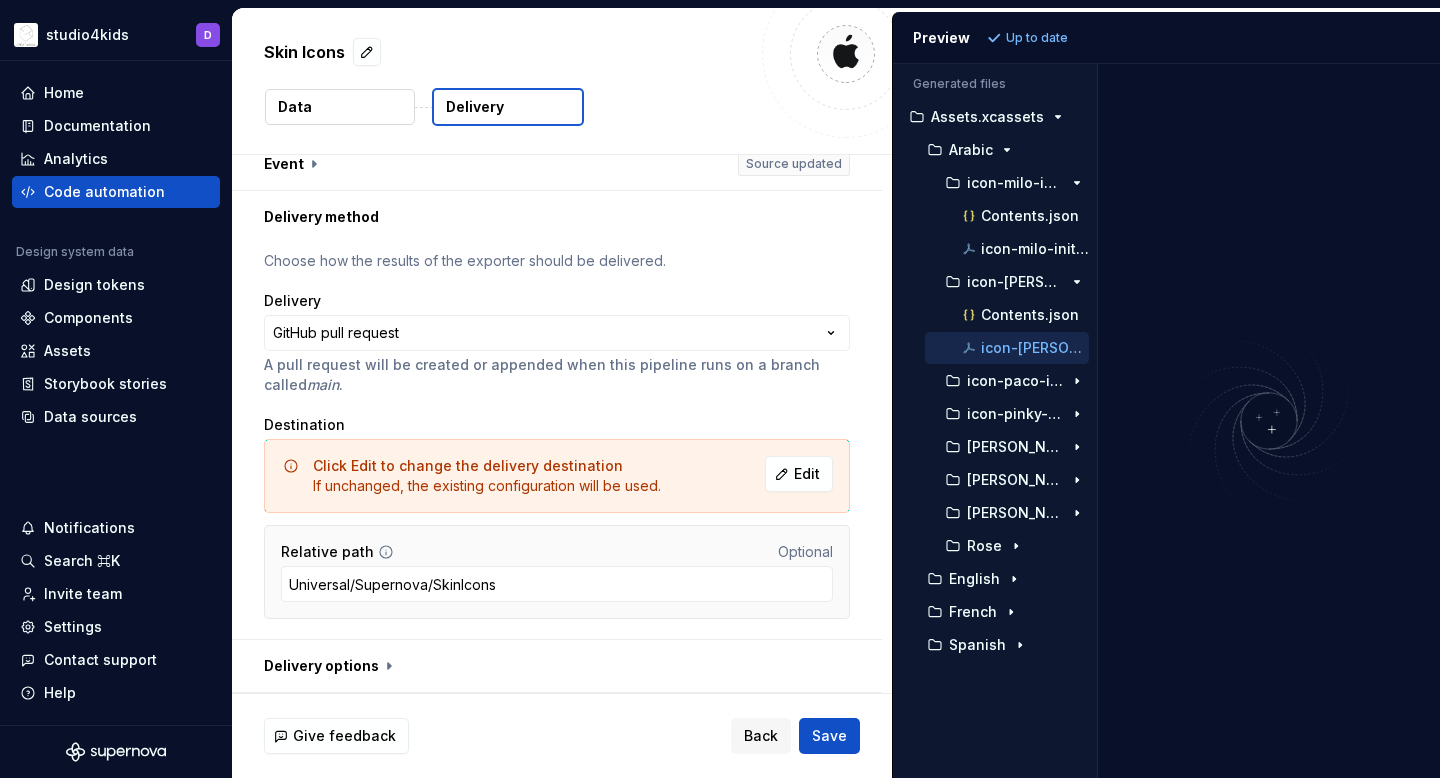 click on "Generated files
Accessibility guide for tree .
Navigate the tree with the arrow keys. Common tree hotkeys apply. Further keybindings are available:
enter to execute primary action on focused item
f2 to start renaming the focused item
escape to abort renaming an item
control+d to start dragging selected items
Assets.xcassets Arabic icon-milo-initial.imageset Contents.json icon-milo-initial.pdf icon-olaf-initial.imageset Contents.json icon-olaf-initial.pdf icon-paco-initial.imageset icon-pinky-initial.imageset Milo Olaf Paco Rose English French Spanish" at bounding box center [1166, 421] 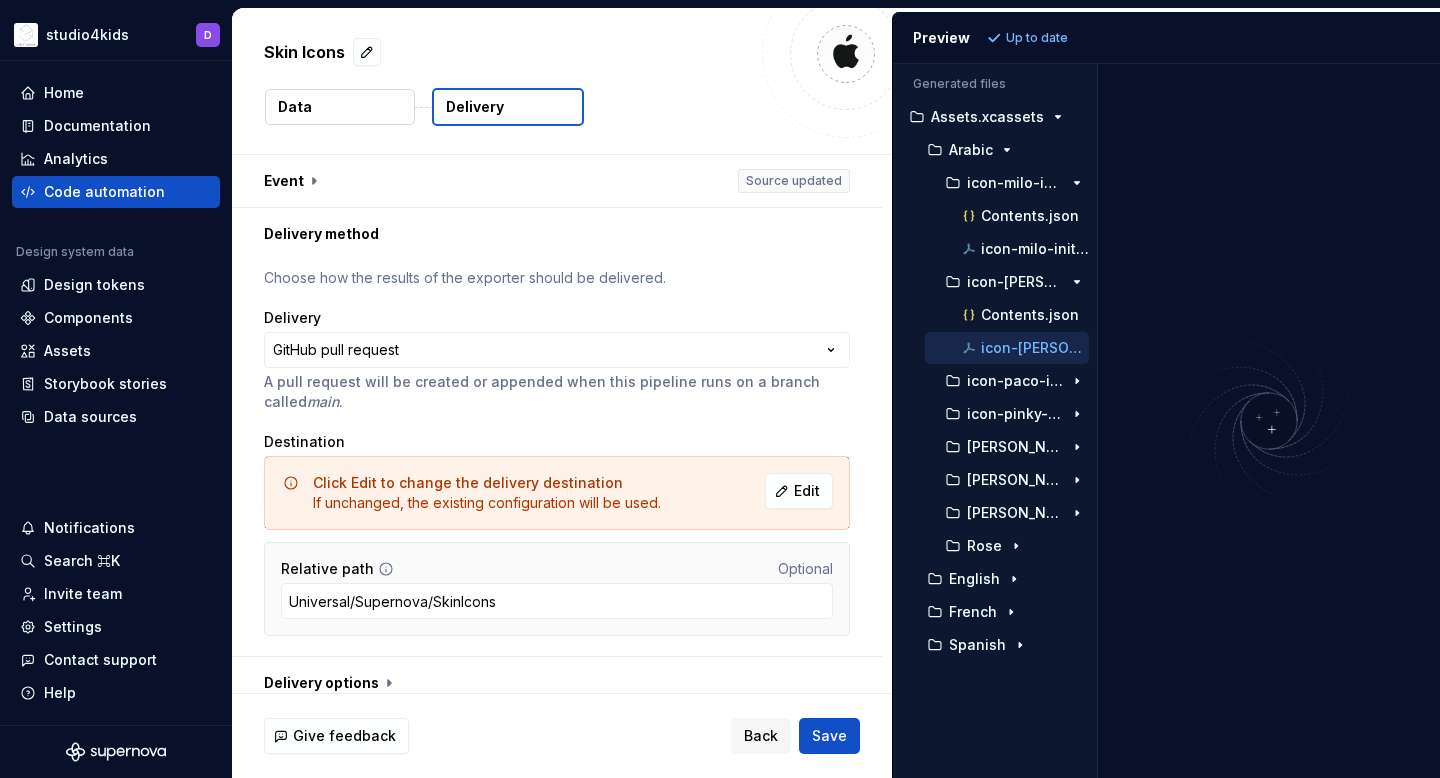 click on "Data" at bounding box center (340, 107) 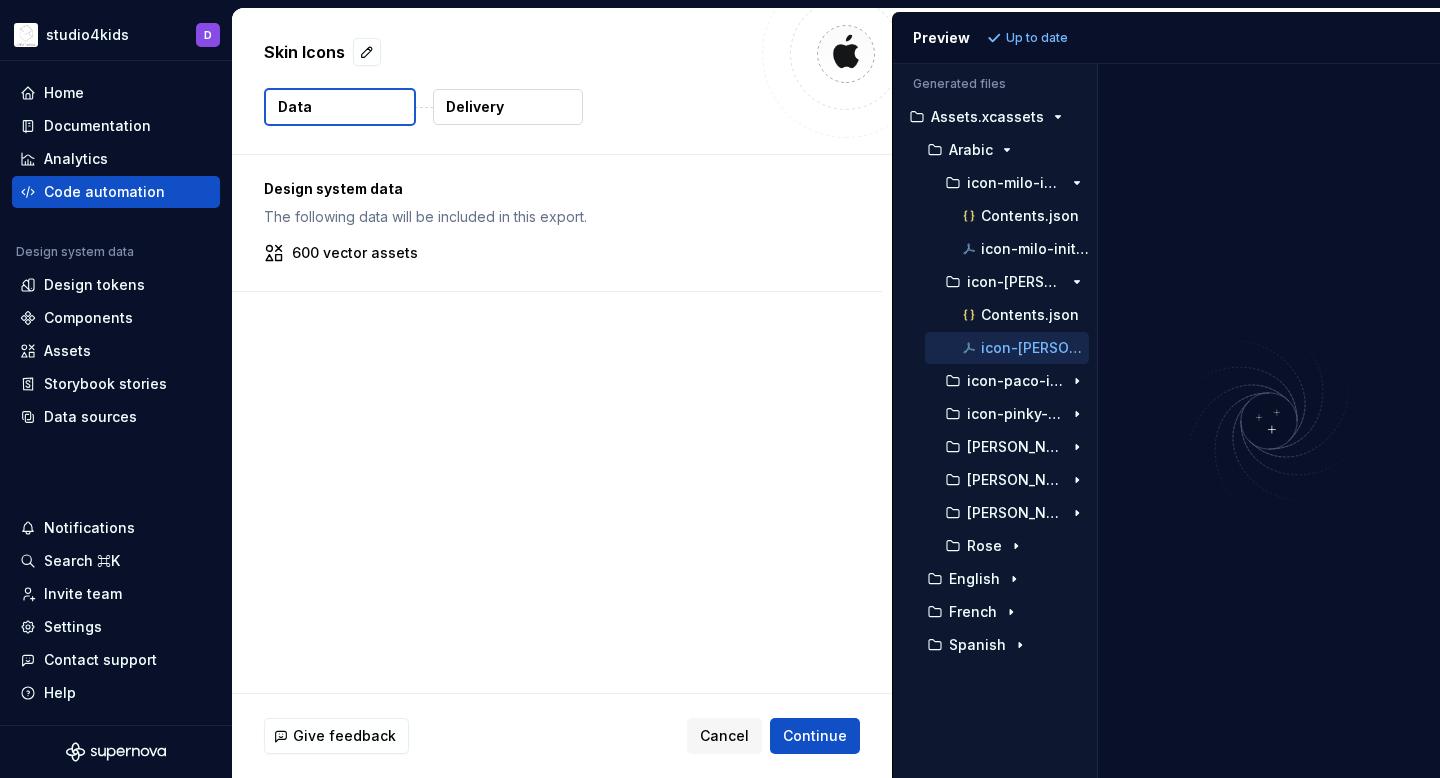 click on "Delivery" at bounding box center (475, 107) 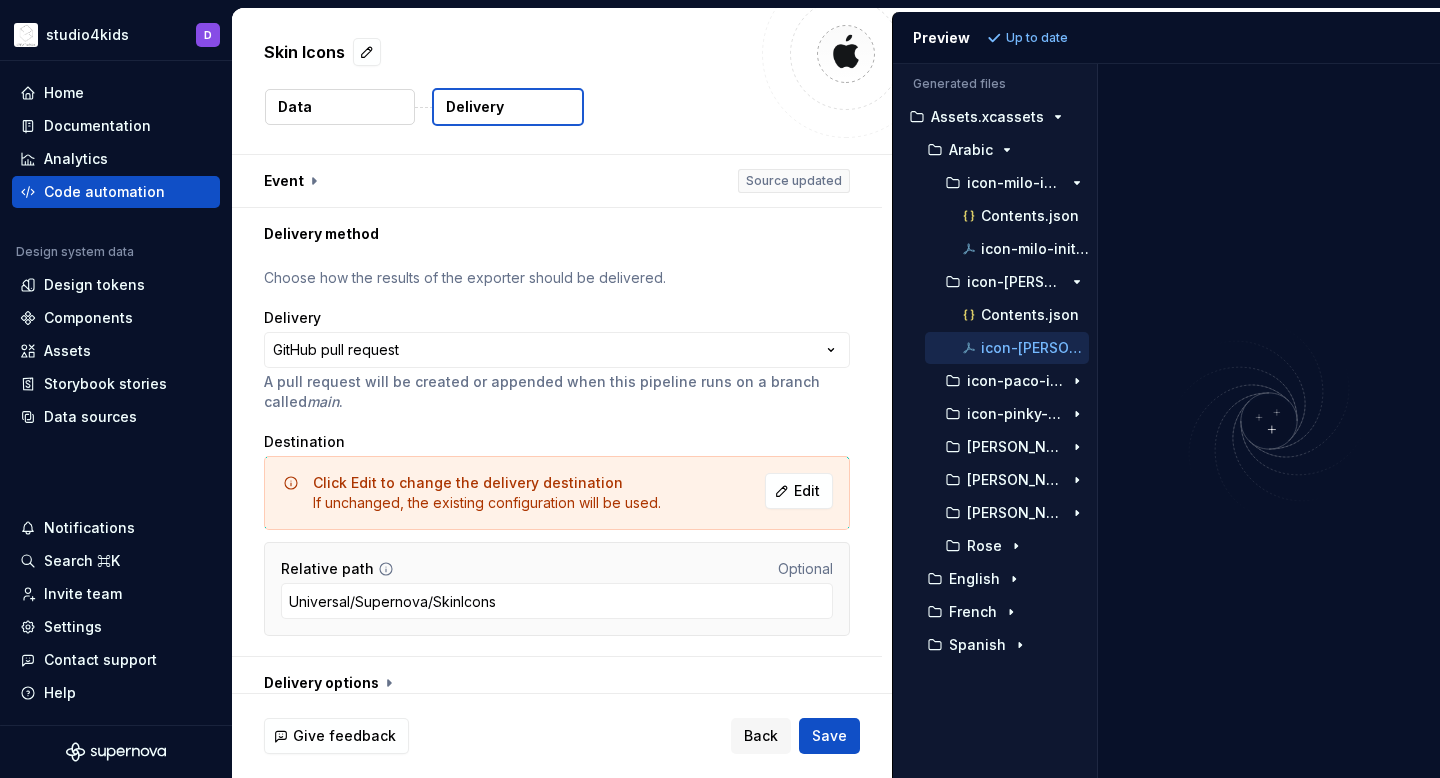 scroll, scrollTop: 17, scrollLeft: 0, axis: vertical 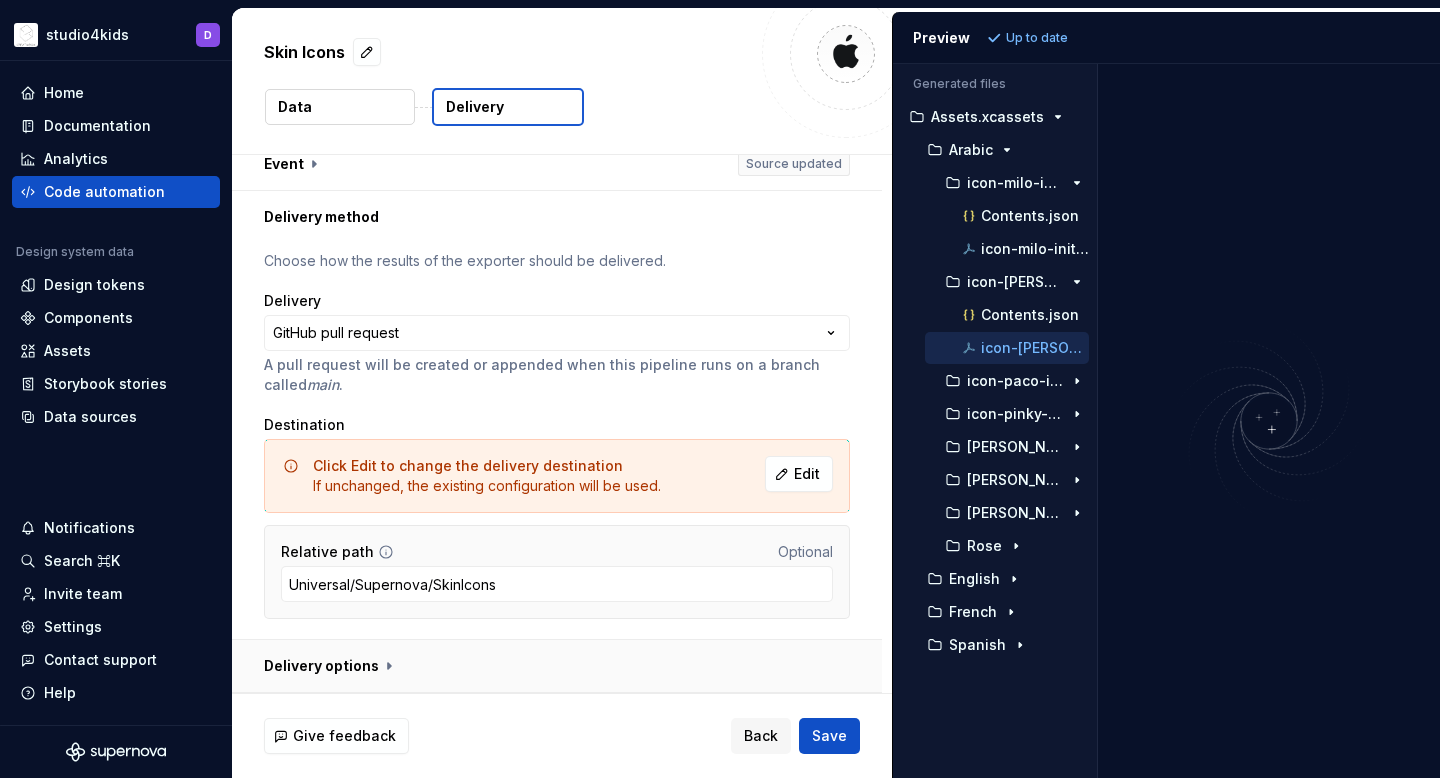 click at bounding box center (557, 666) 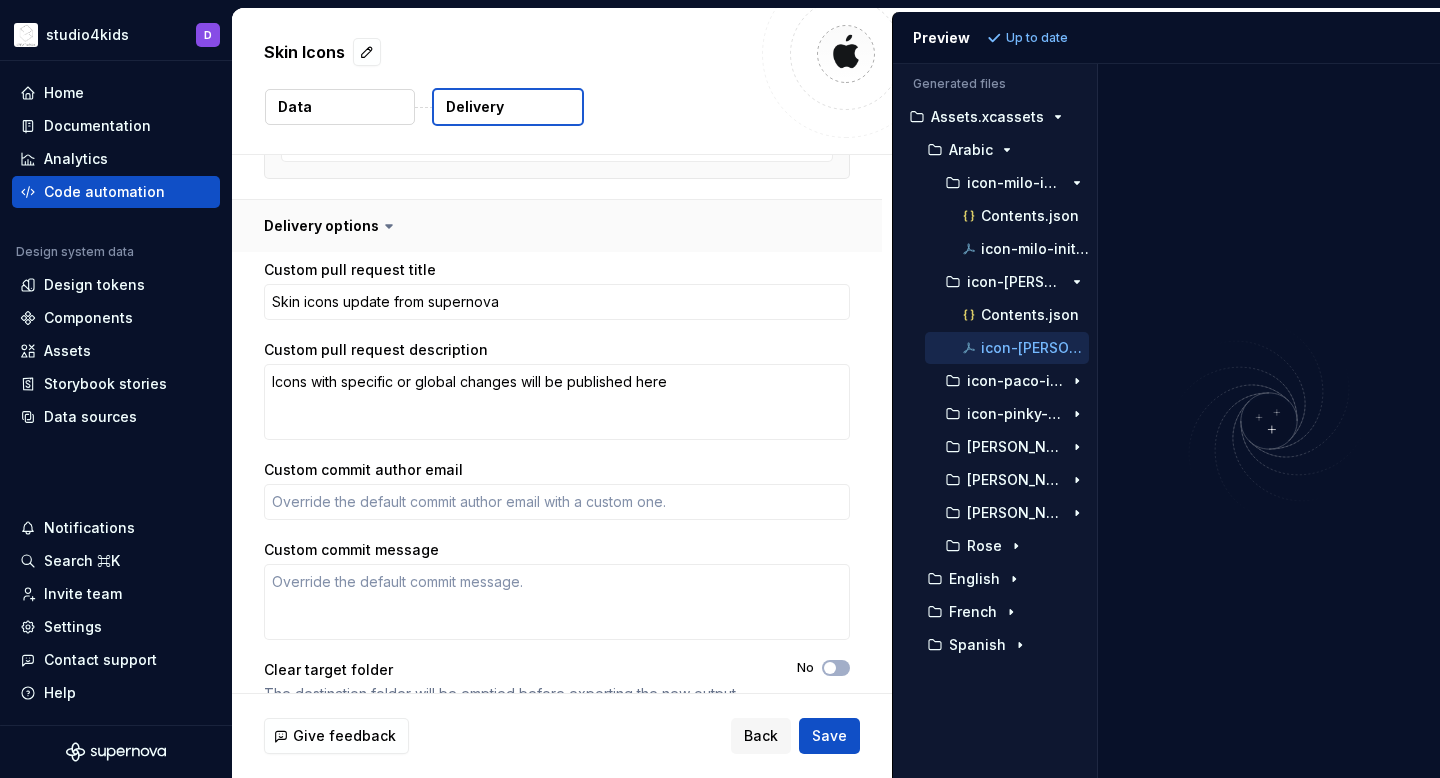 scroll, scrollTop: 489, scrollLeft: 0, axis: vertical 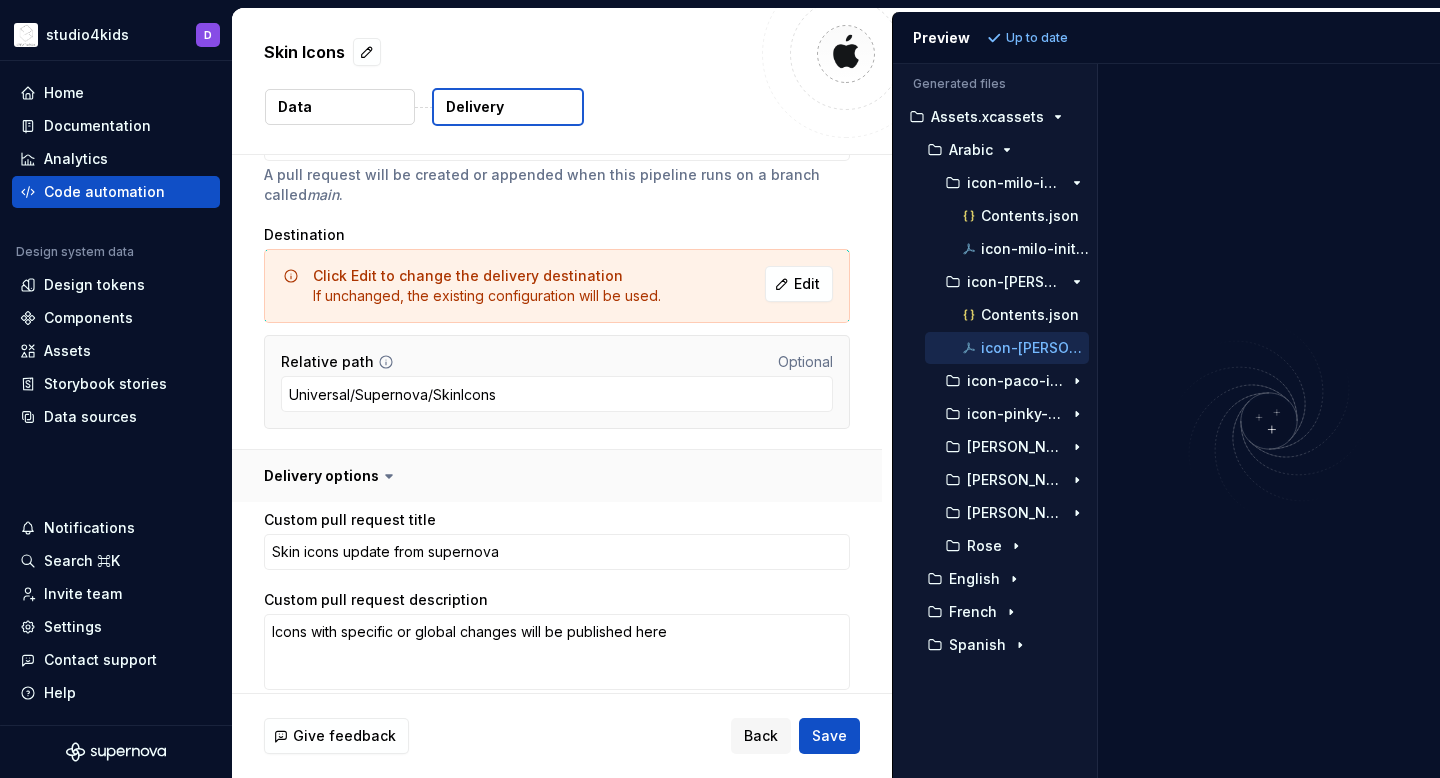 click at bounding box center (557, 476) 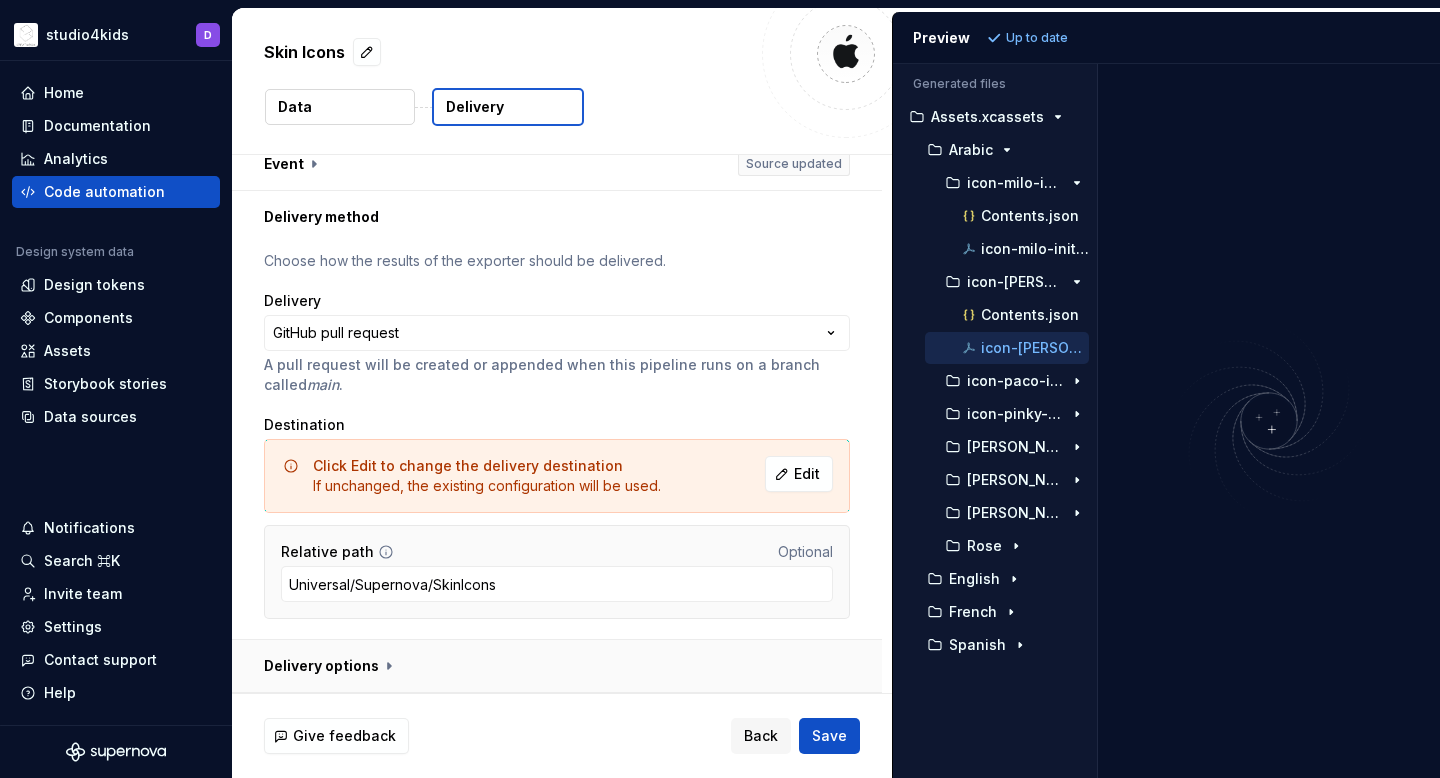 scroll, scrollTop: 0, scrollLeft: 0, axis: both 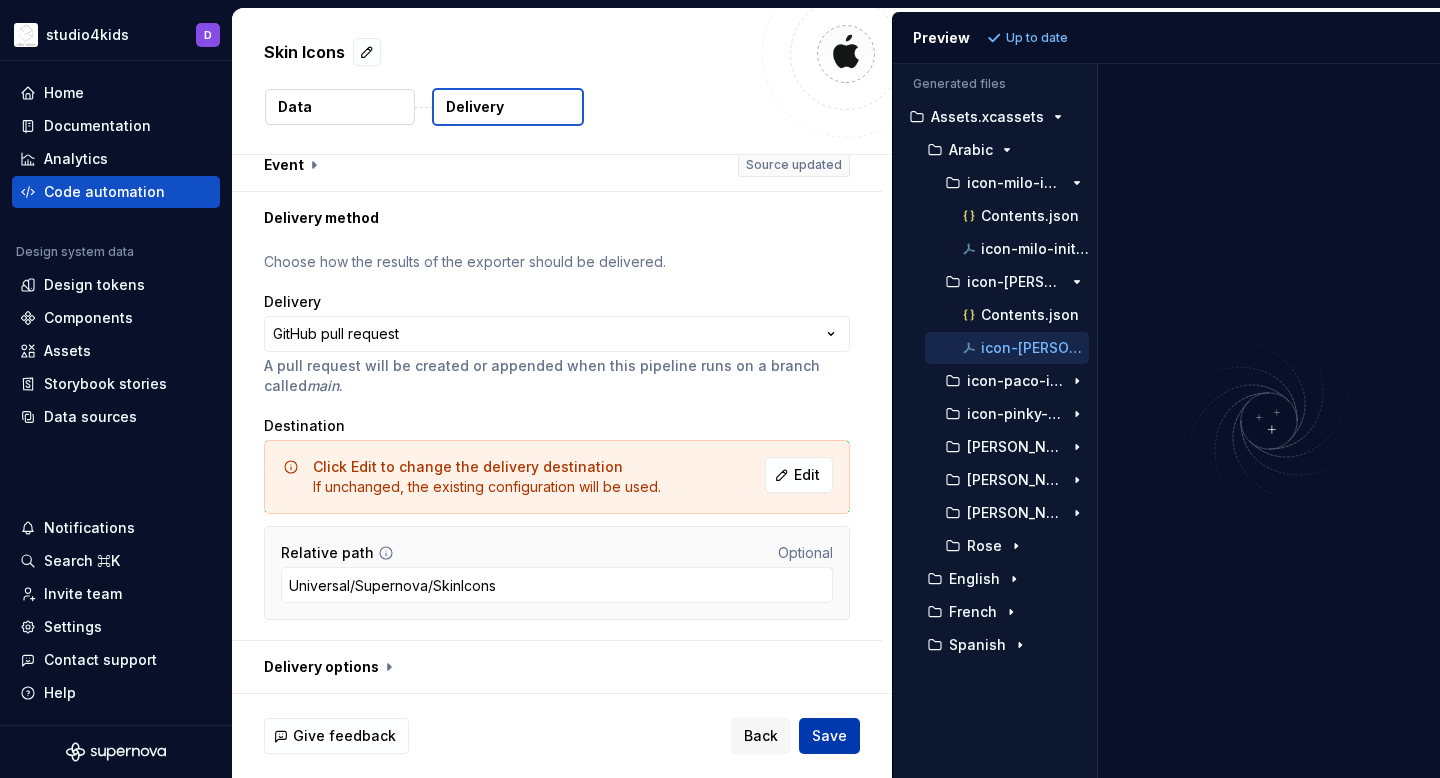 click on "Save" at bounding box center (829, 736) 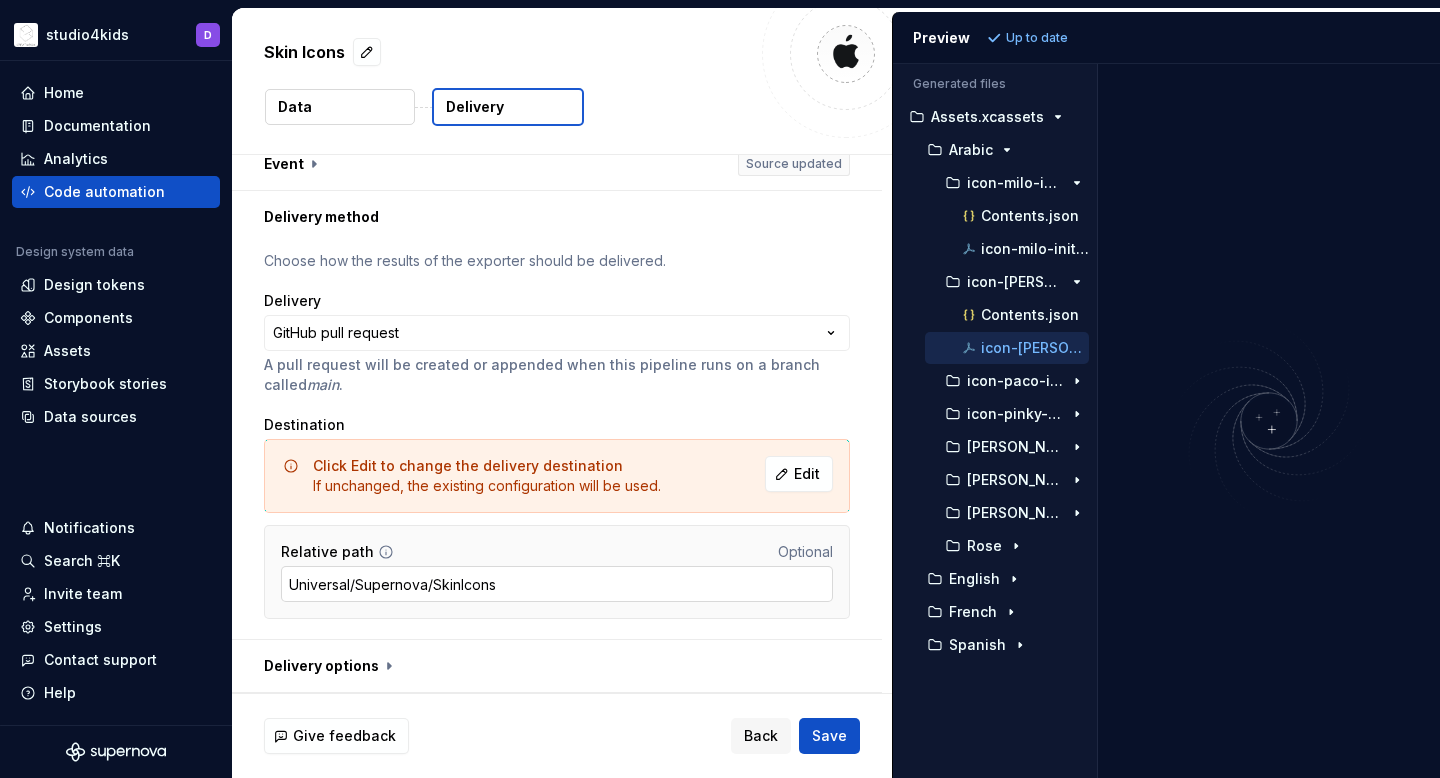 scroll, scrollTop: 0, scrollLeft: 0, axis: both 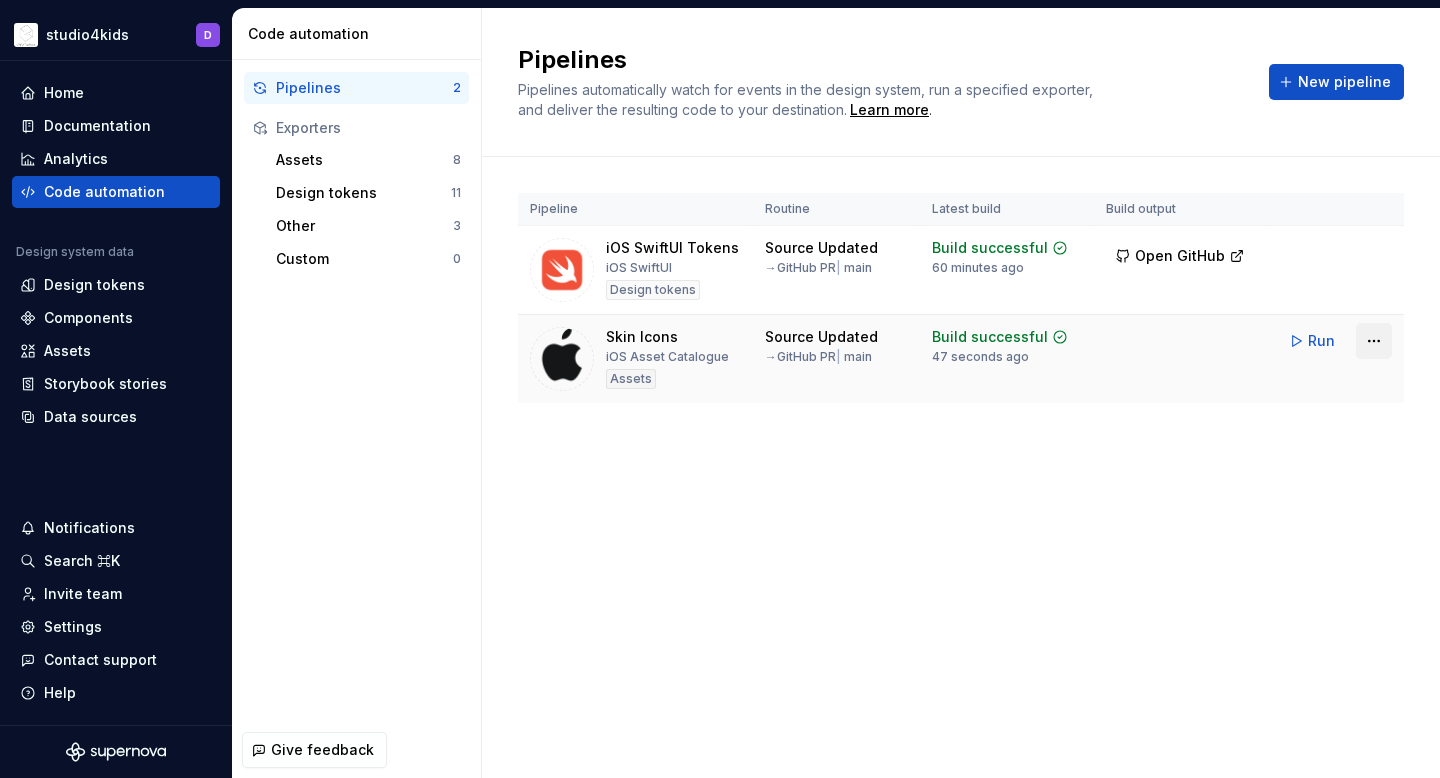 click on "studio4kids D Home Documentation Analytics Code automation Design system data Design tokens Components Assets Storybook stories Data sources Notifications Search ⌘K Invite team Settings Contact support Help Code automation Pipelines 2 Exporters Assets 8 Design tokens 11 Other 3 Custom 0 Give feedback Pipelines Pipelines automatically watch for events in the design system, run a specified exporter, and deliver the resulting code to your destination.   Learn more . New pipeline Pipeline Routine Latest build Build output iOS SwiftUI Tokens iOS SwiftUI Design tokens Source Updated →  GitHub PR  |   main Build successful 60 minutes ago Open GitHub Run Skin Icons iOS Asset Catalogue Assets Source Updated →  GitHub PR  |   main Build successful 47 seconds ago Run   *" at bounding box center [720, 389] 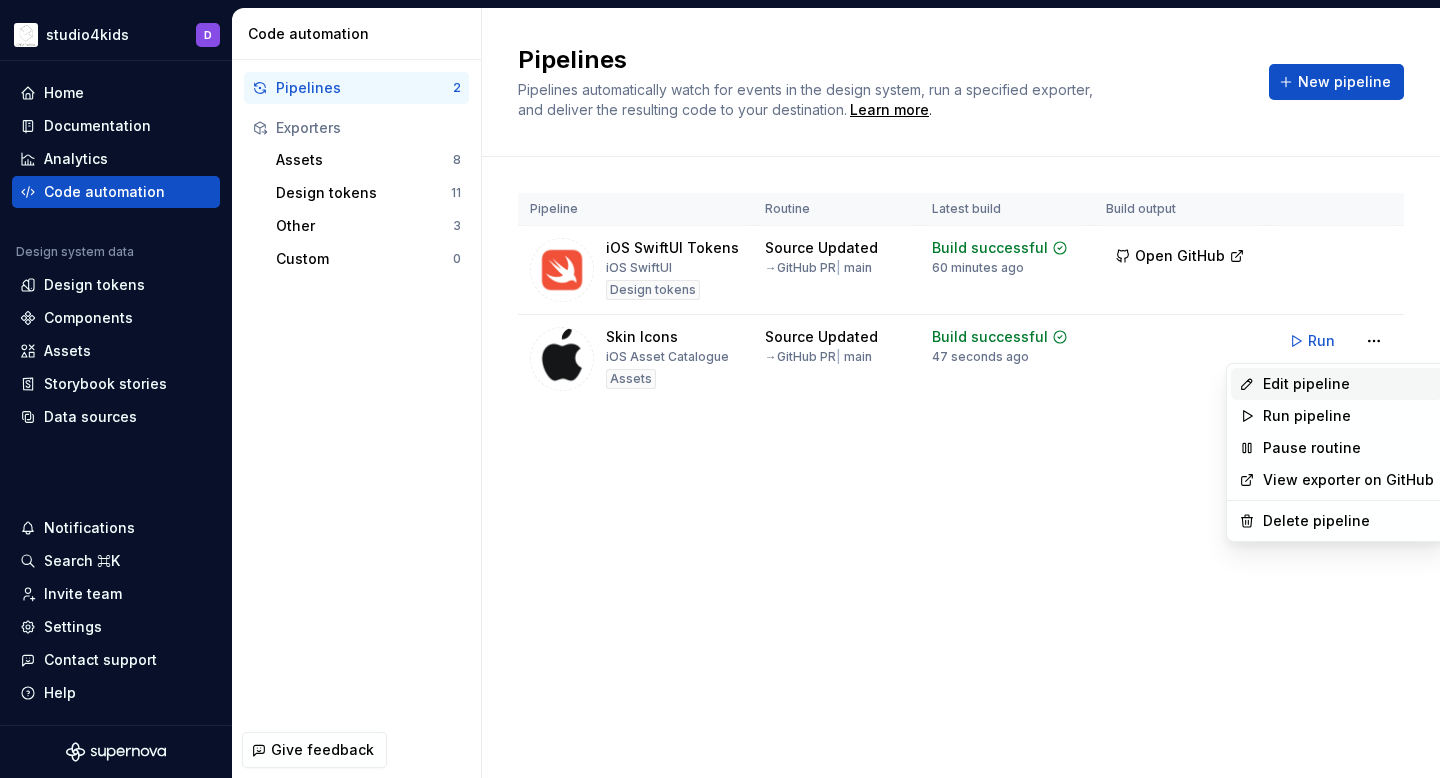 click on "Edit pipeline" at bounding box center [1348, 384] 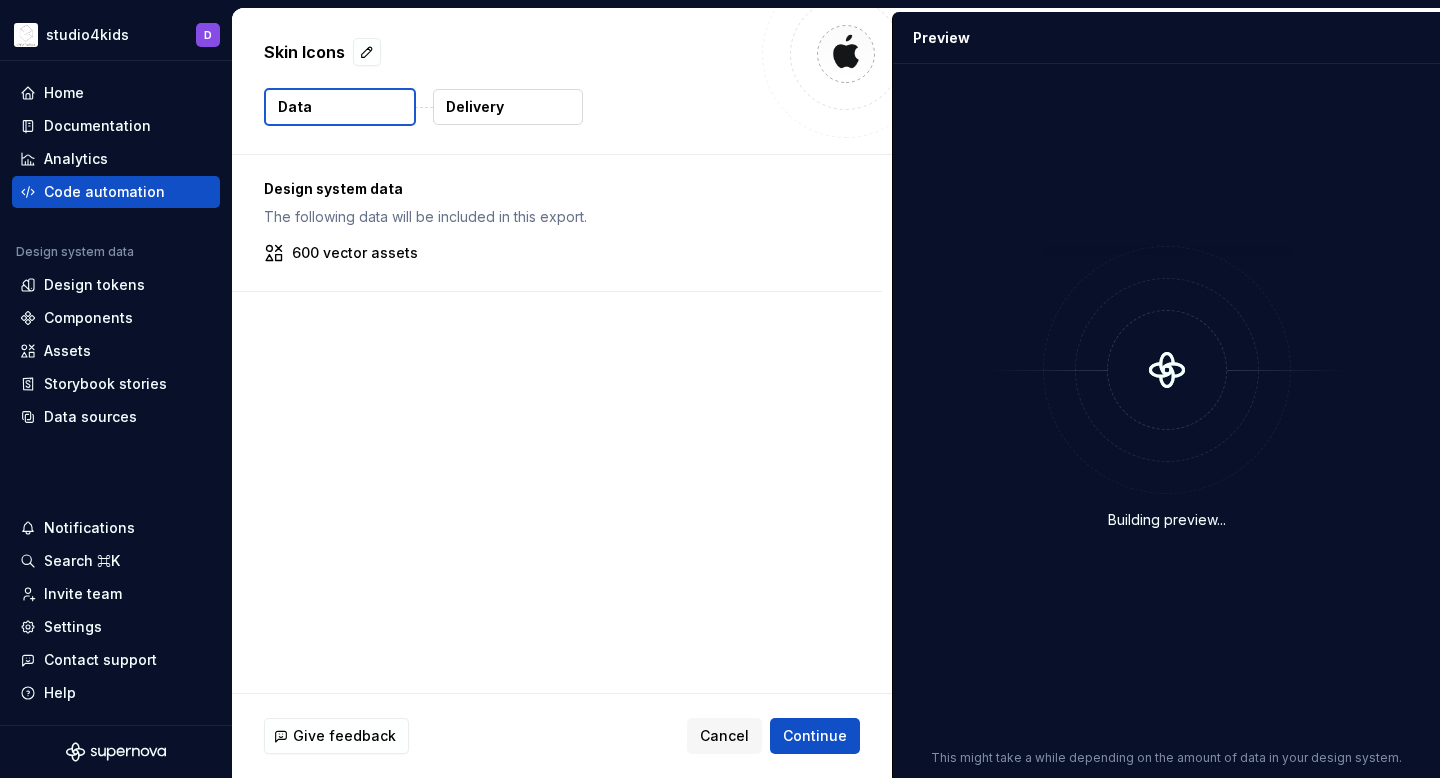 click on "Delivery" at bounding box center [508, 107] 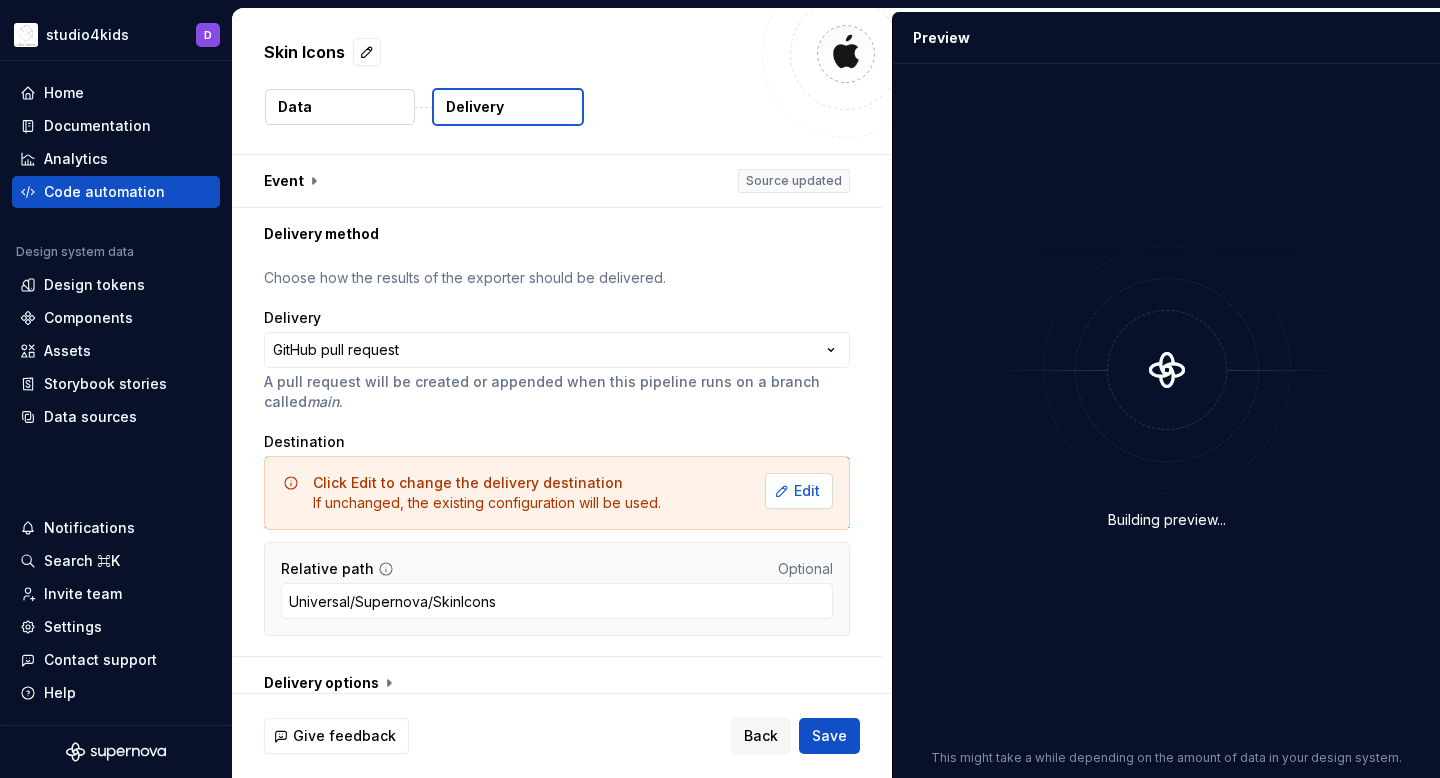click on "Edit" at bounding box center [799, 491] 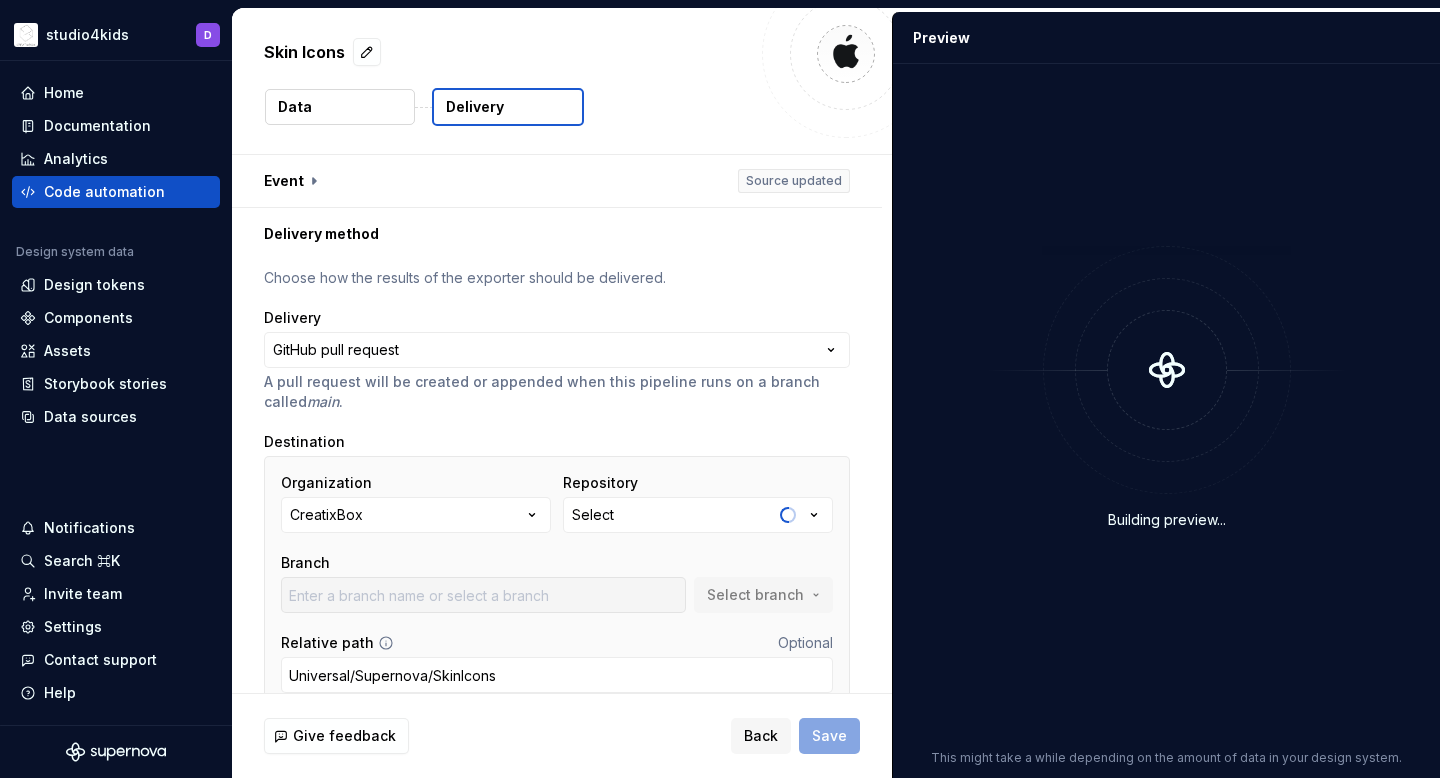 scroll, scrollTop: 26, scrollLeft: 0, axis: vertical 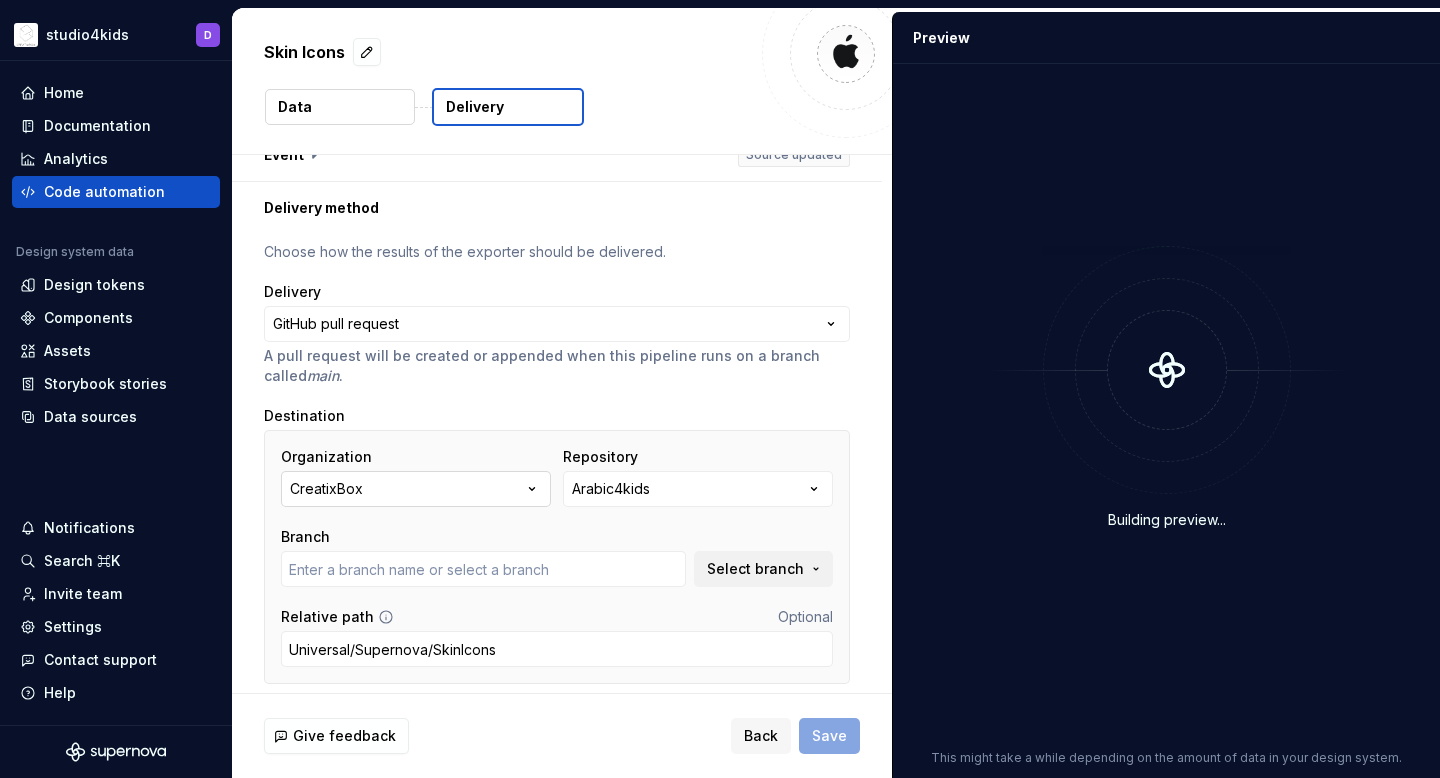type on "develop" 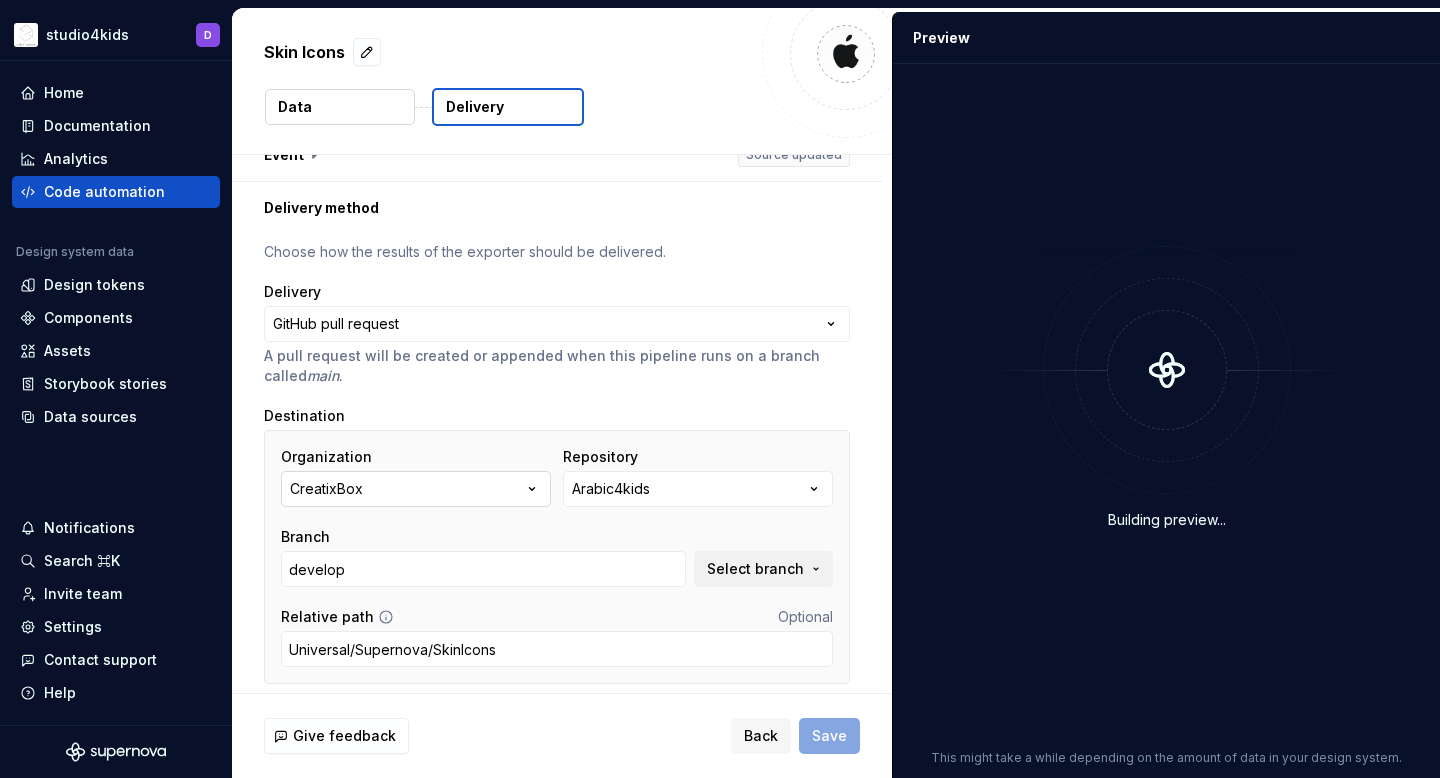 click on "CreatixBox" at bounding box center [416, 489] 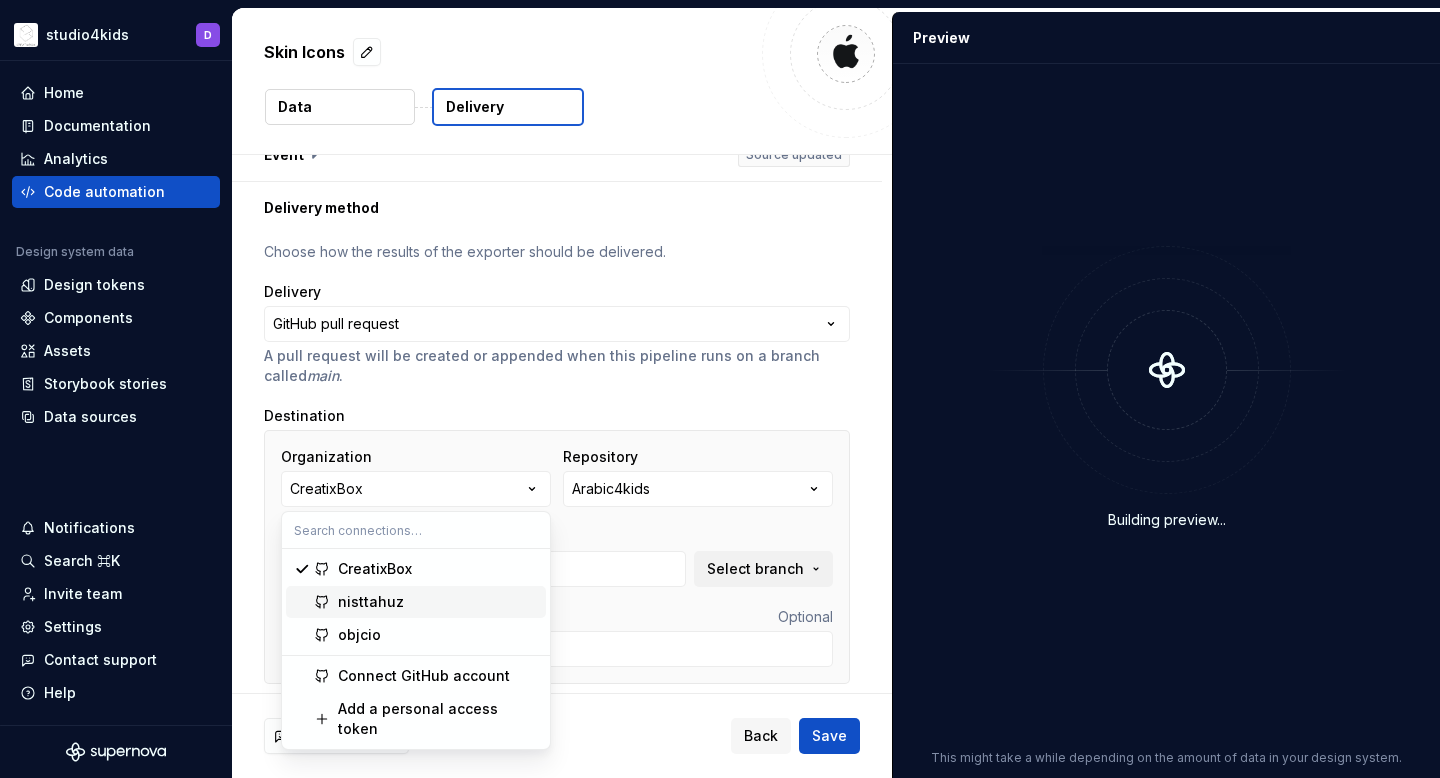 click on "nisttahuz" at bounding box center [438, 602] 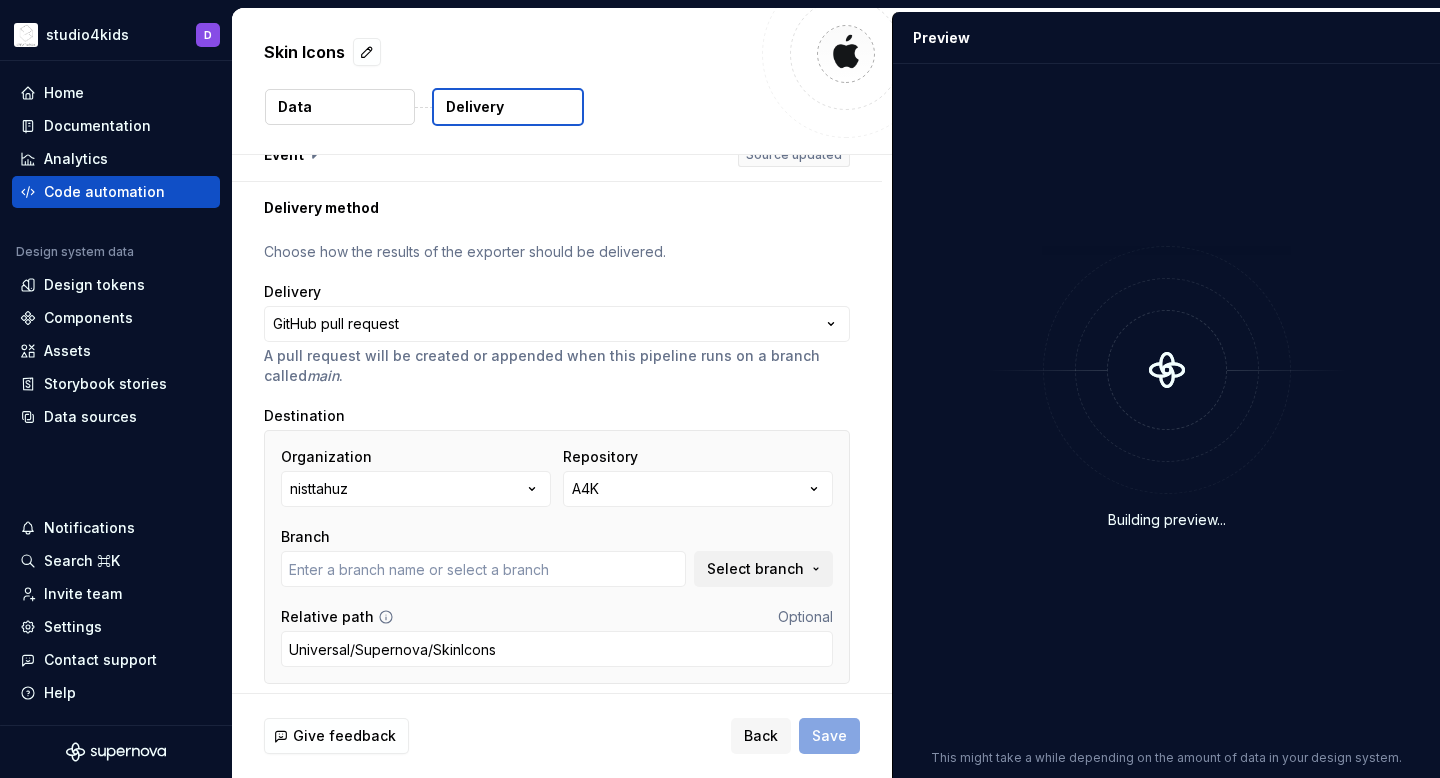 type on "main" 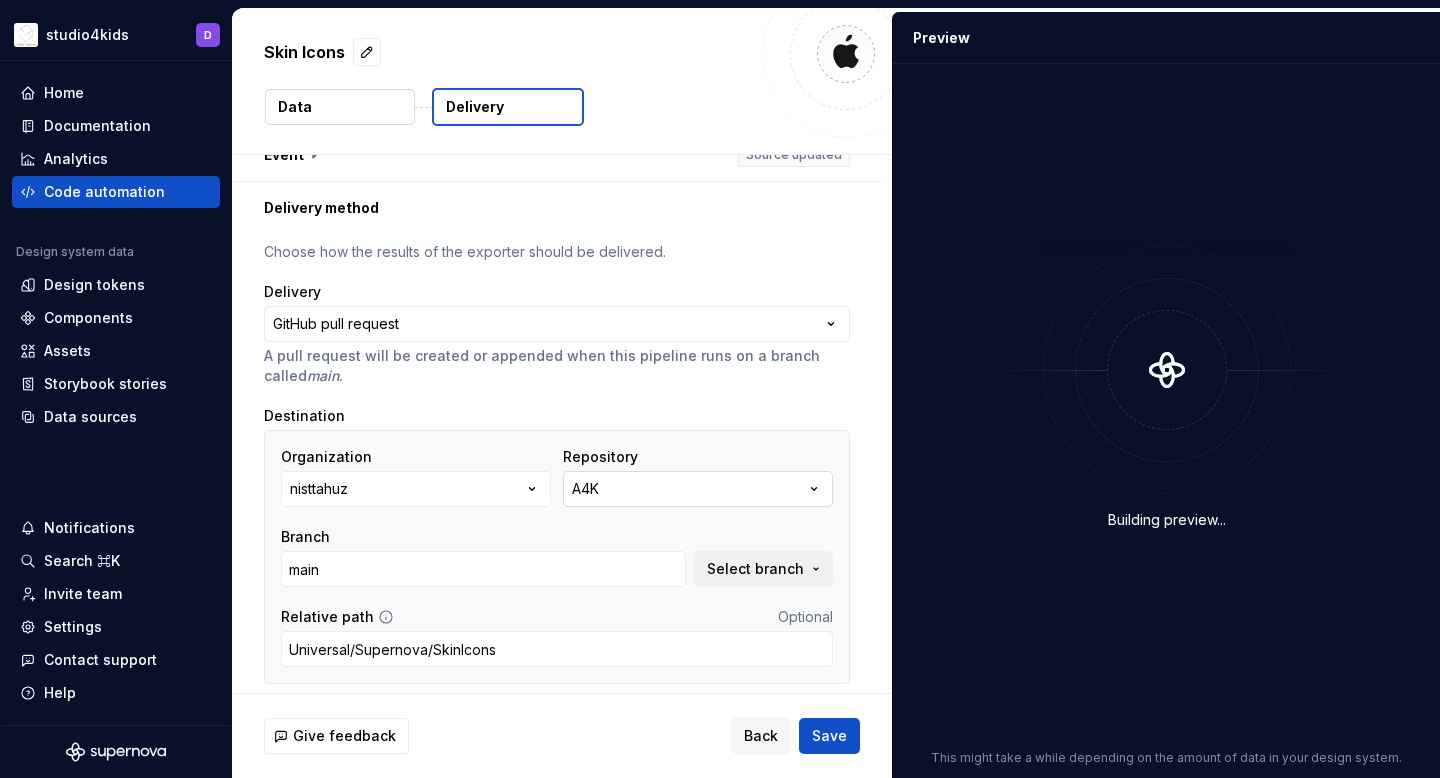 click on "A4K" at bounding box center [698, 489] 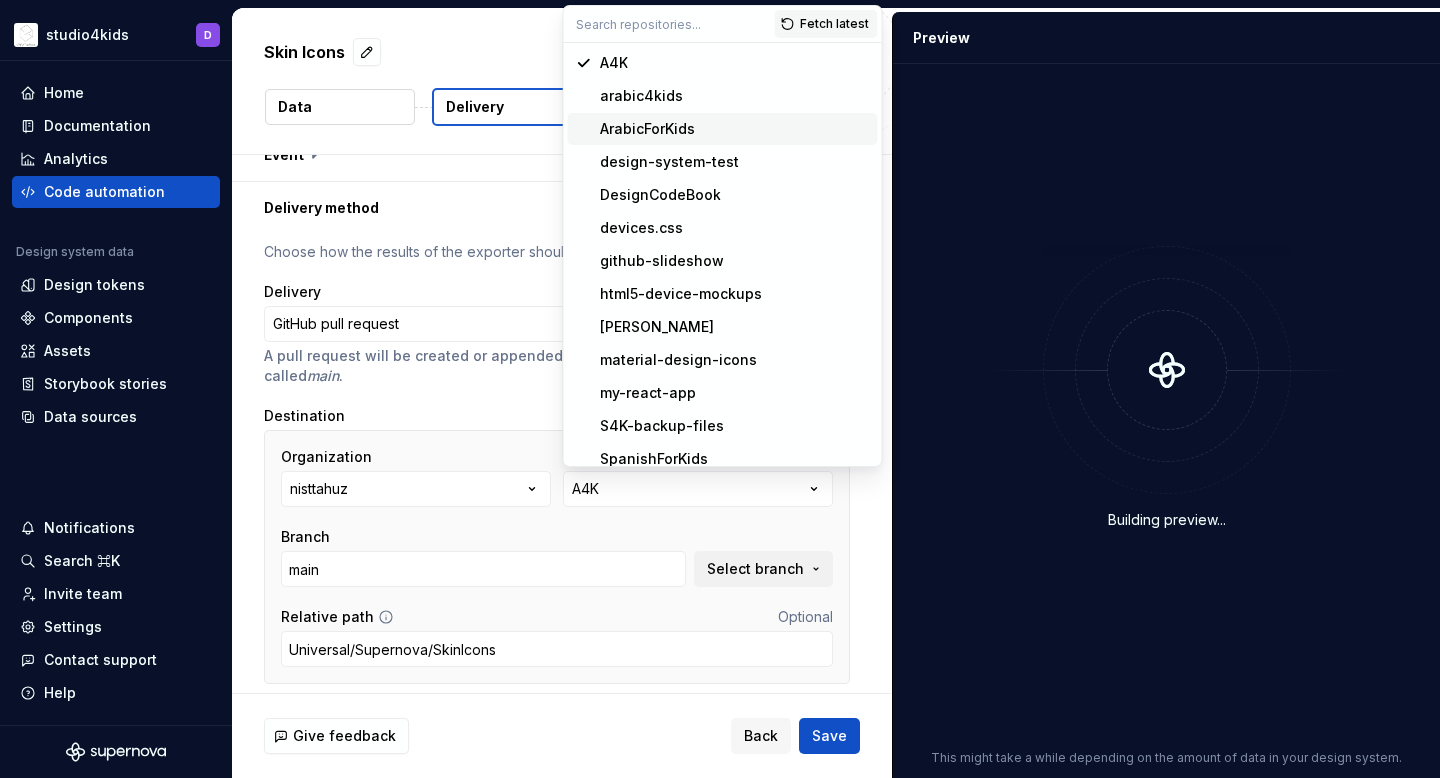 click on "ArabicForKids" at bounding box center [647, 129] 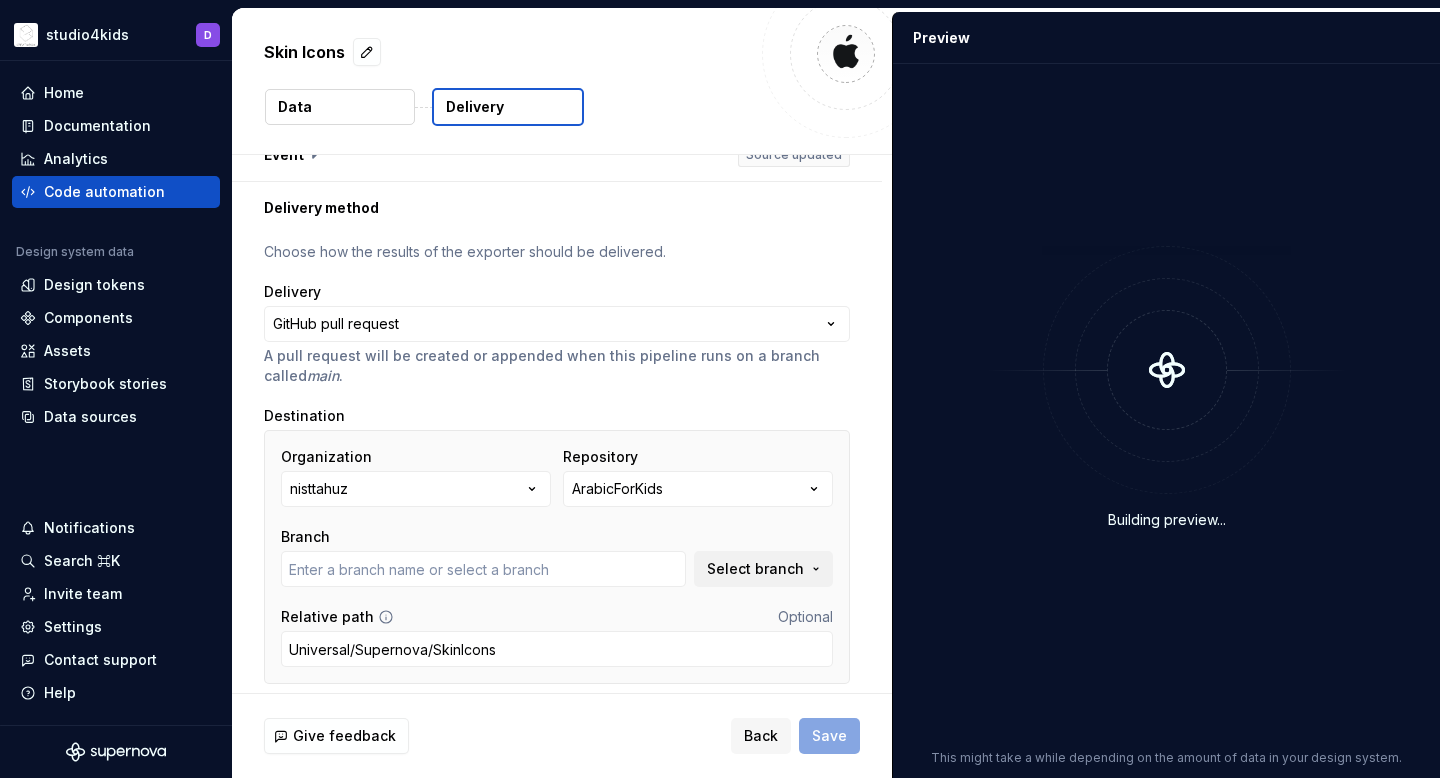 type on "main" 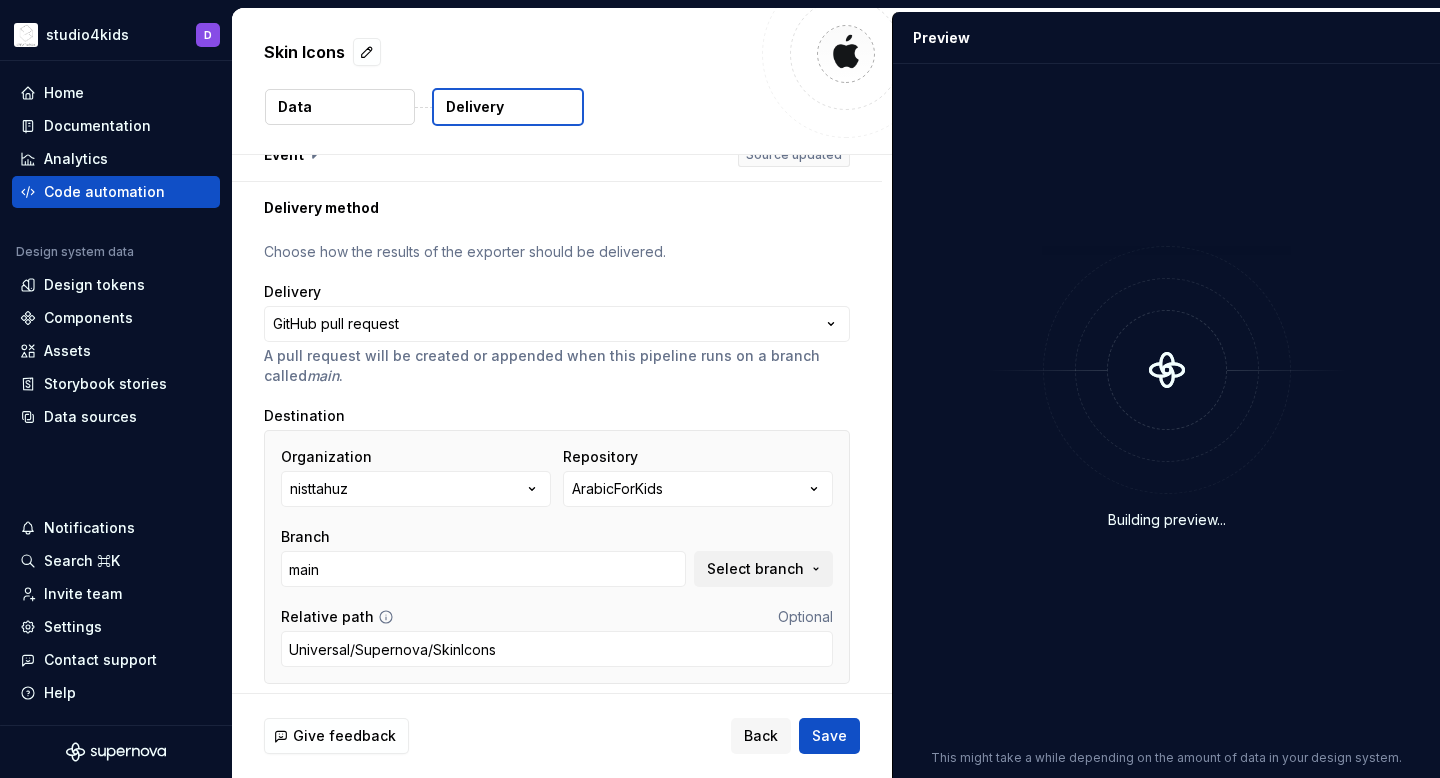 scroll, scrollTop: 91, scrollLeft: 0, axis: vertical 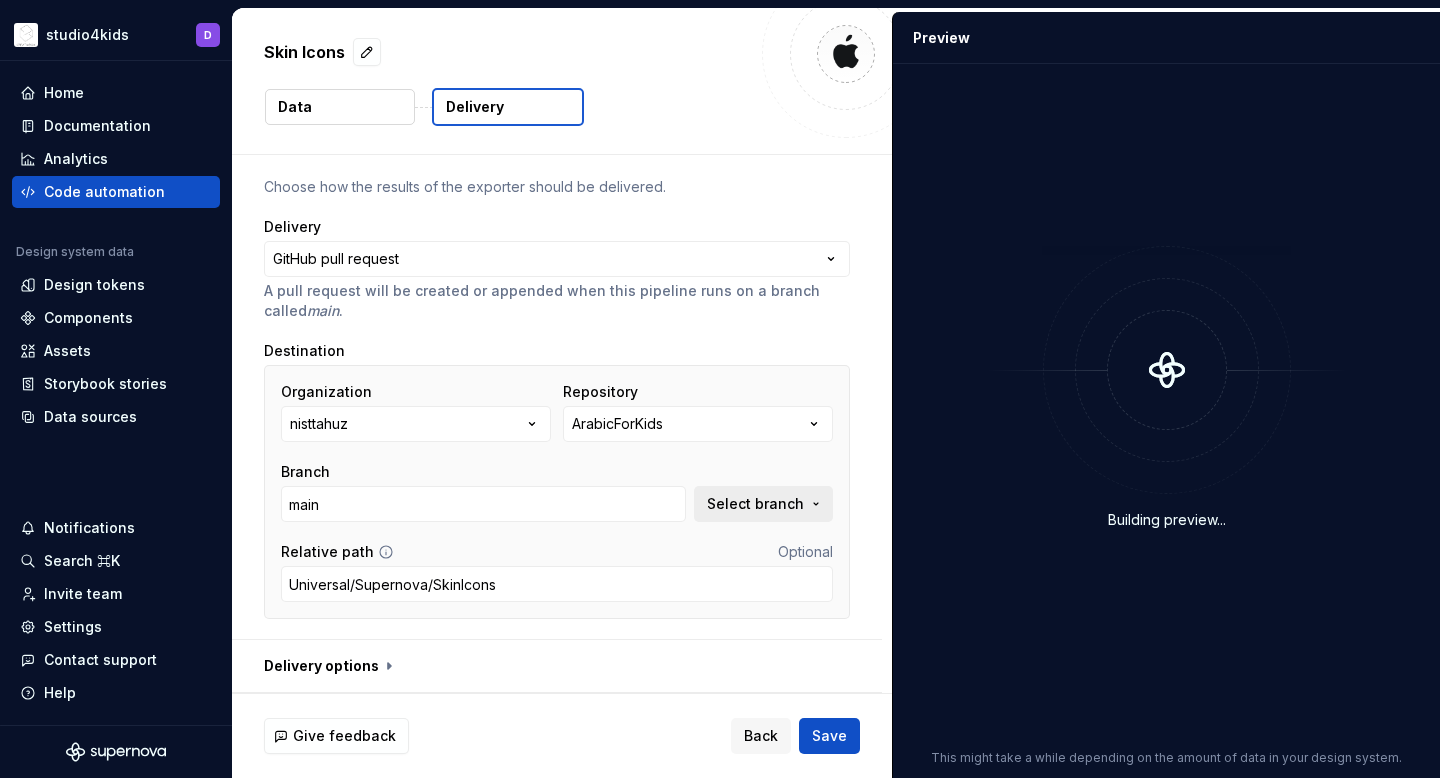 click on "Select branch" at bounding box center (763, 504) 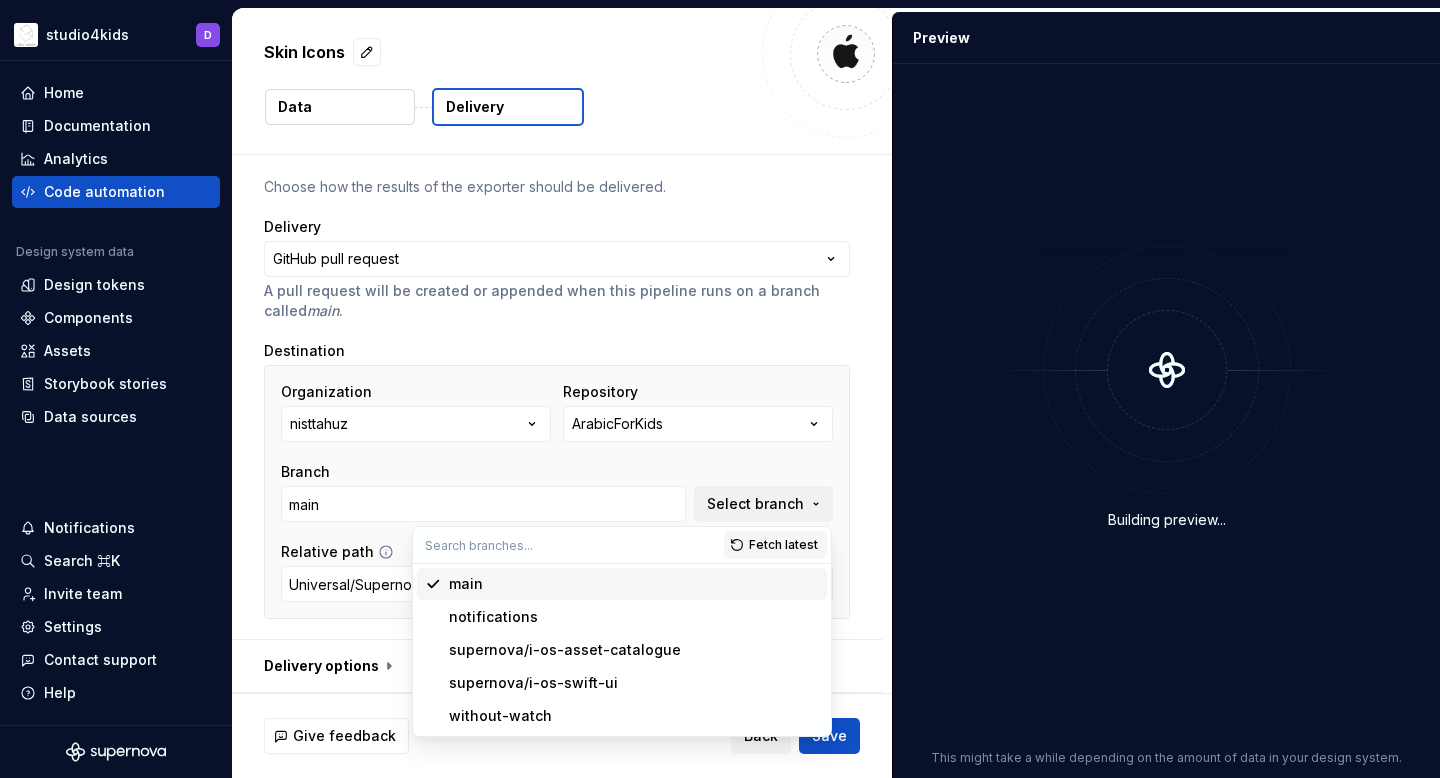 click on "Branch" at bounding box center [483, 472] 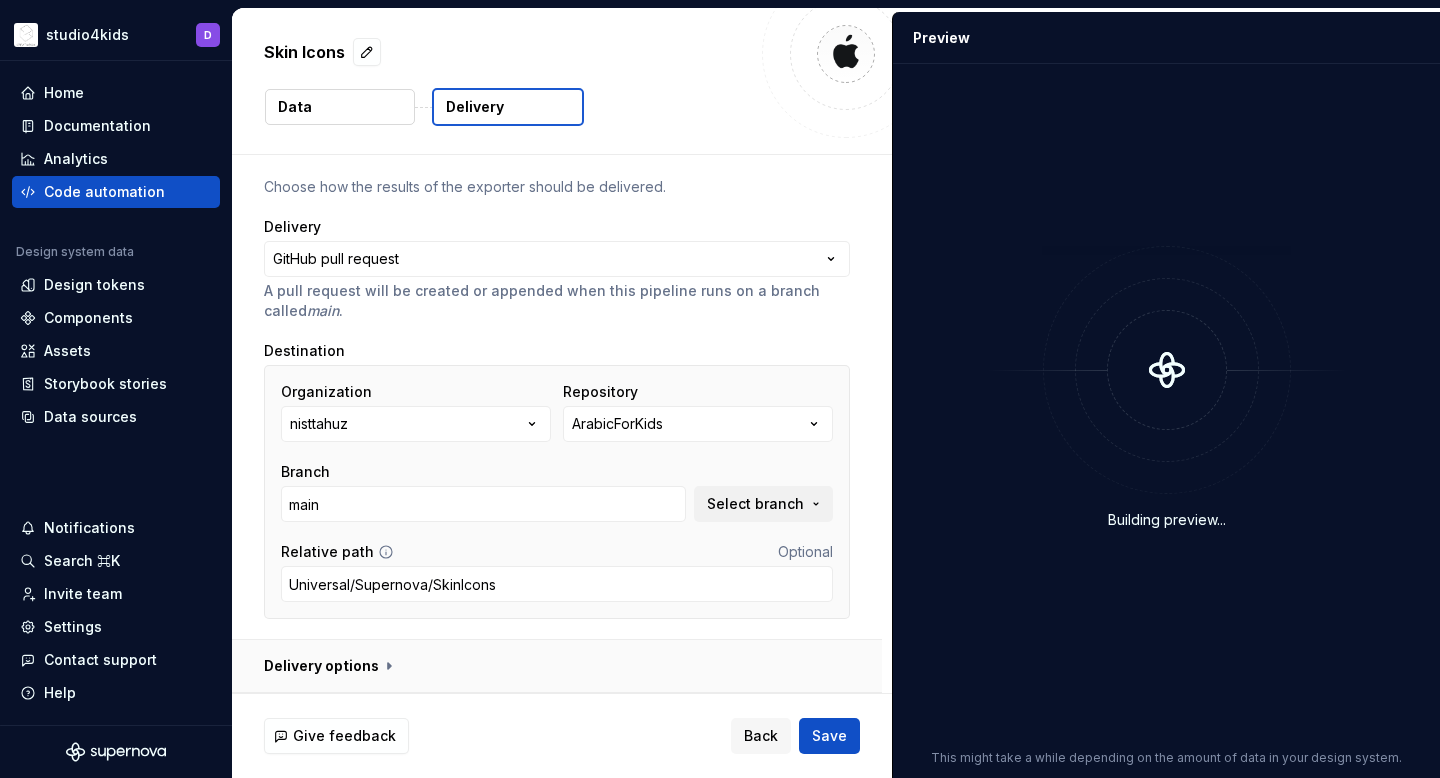 click at bounding box center (557, 666) 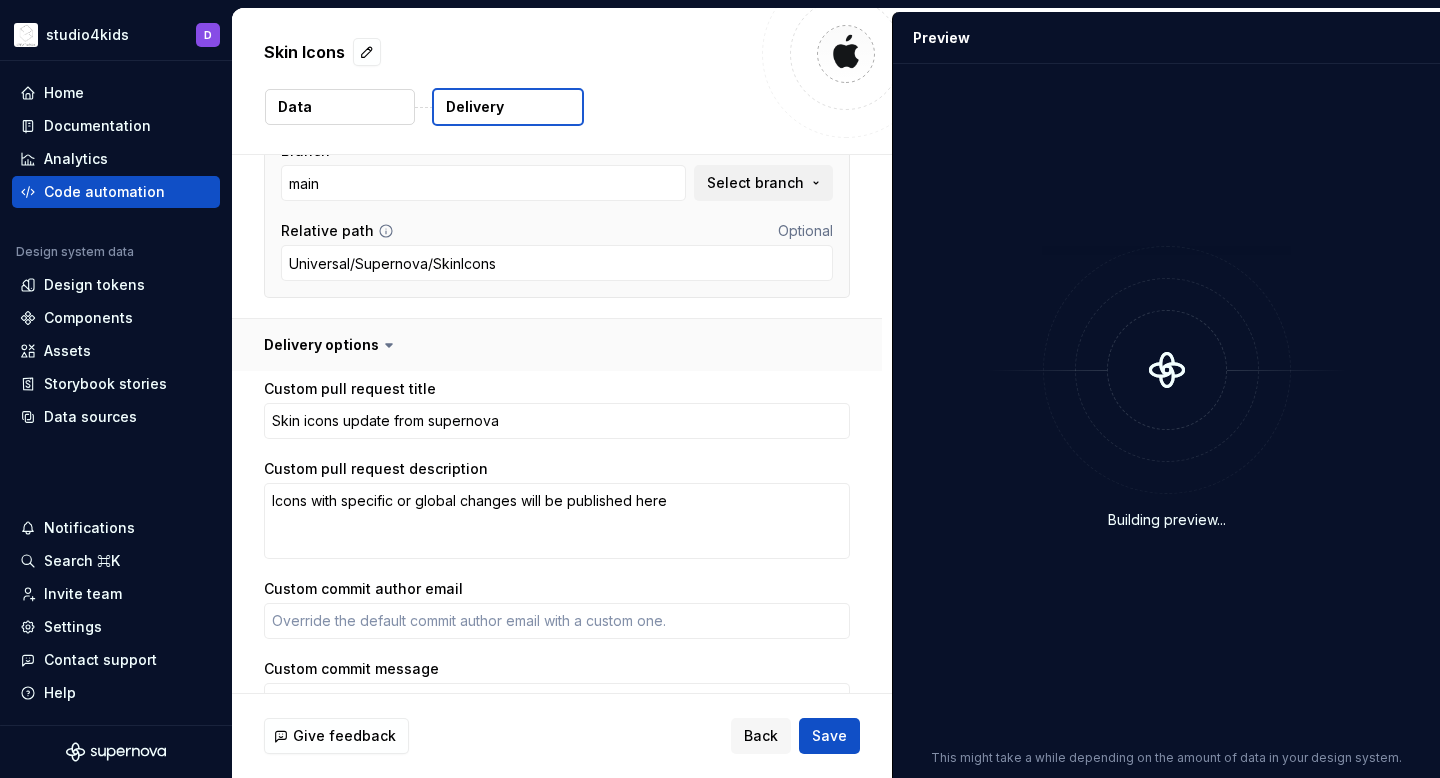 scroll, scrollTop: 389, scrollLeft: 0, axis: vertical 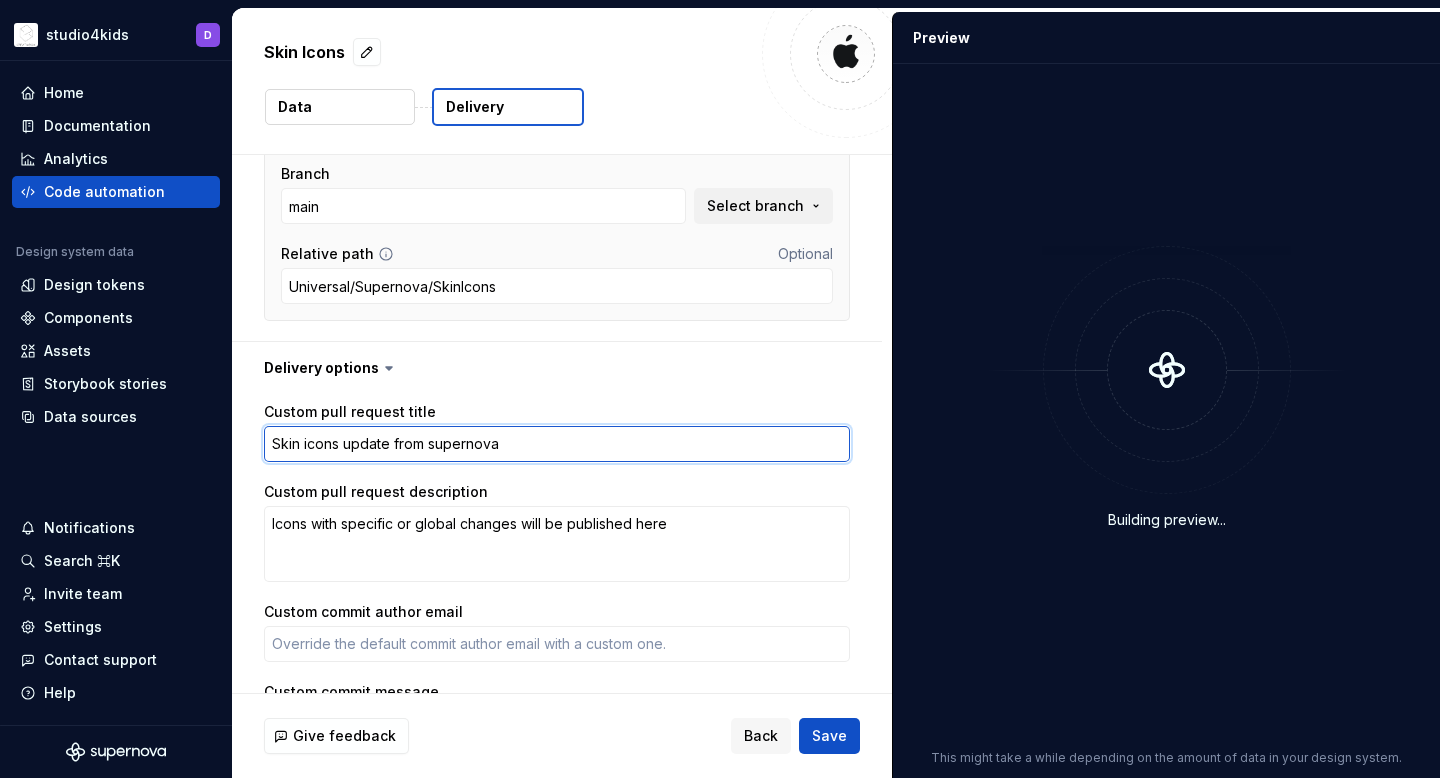 click on "Skin icons update from supernova" at bounding box center [557, 444] 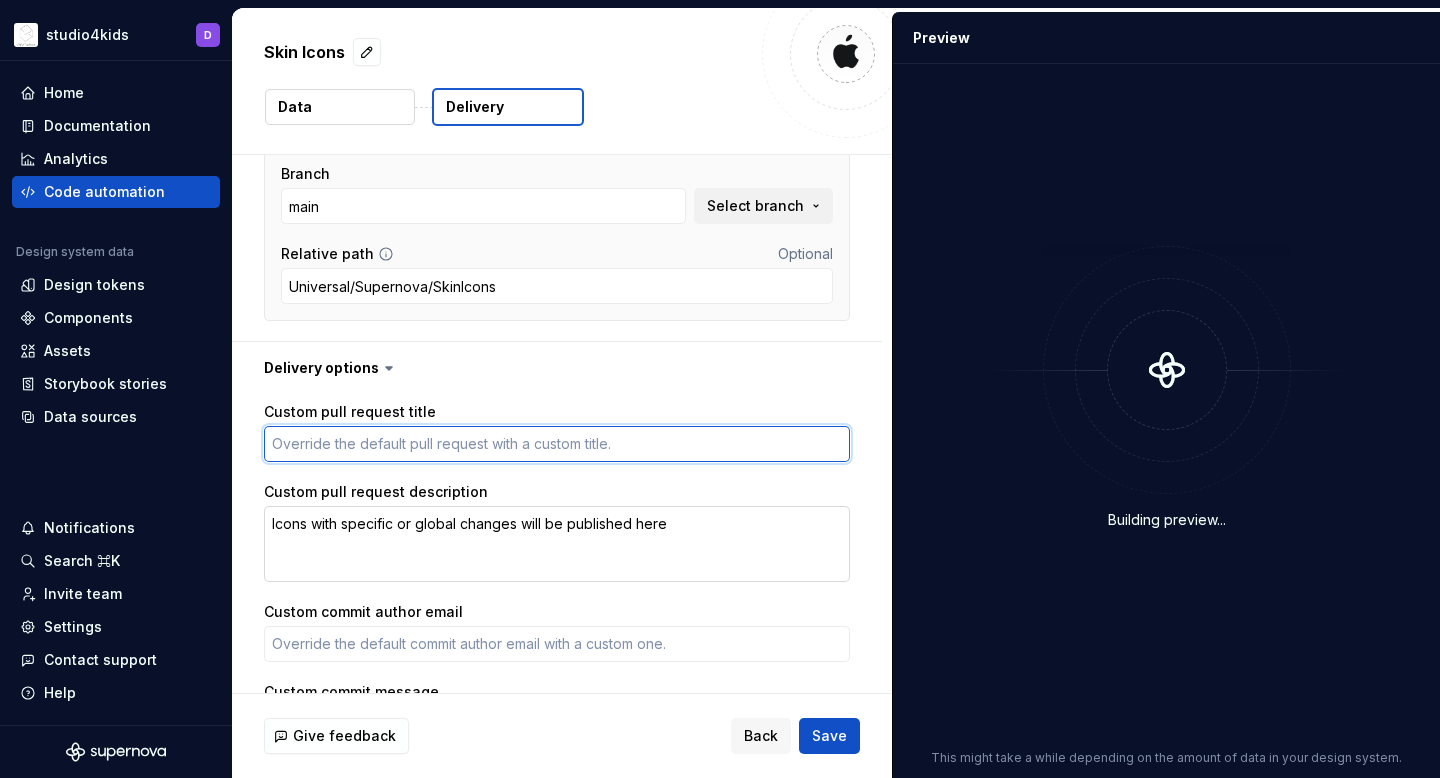 type 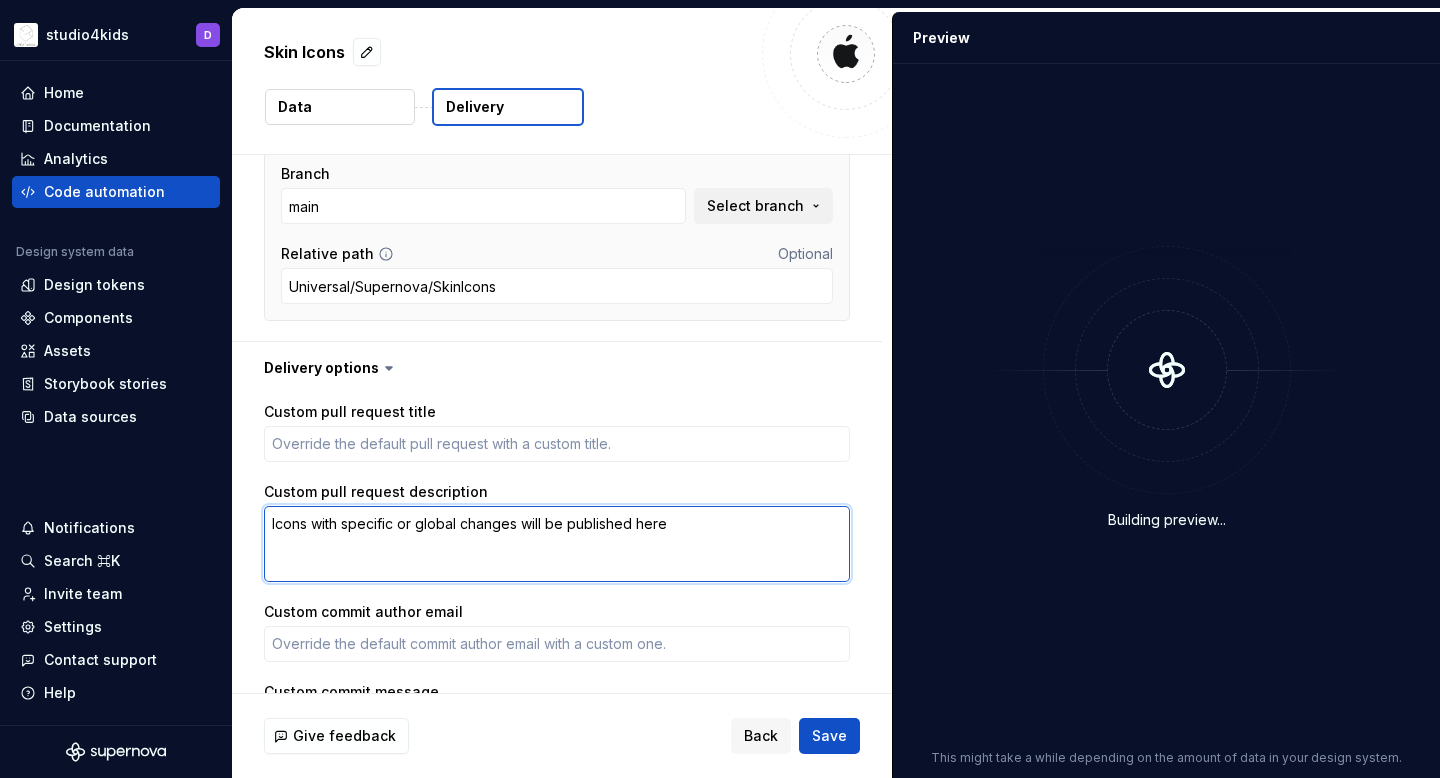 click on "Icons with specific or global changes will be published here" at bounding box center [557, 544] 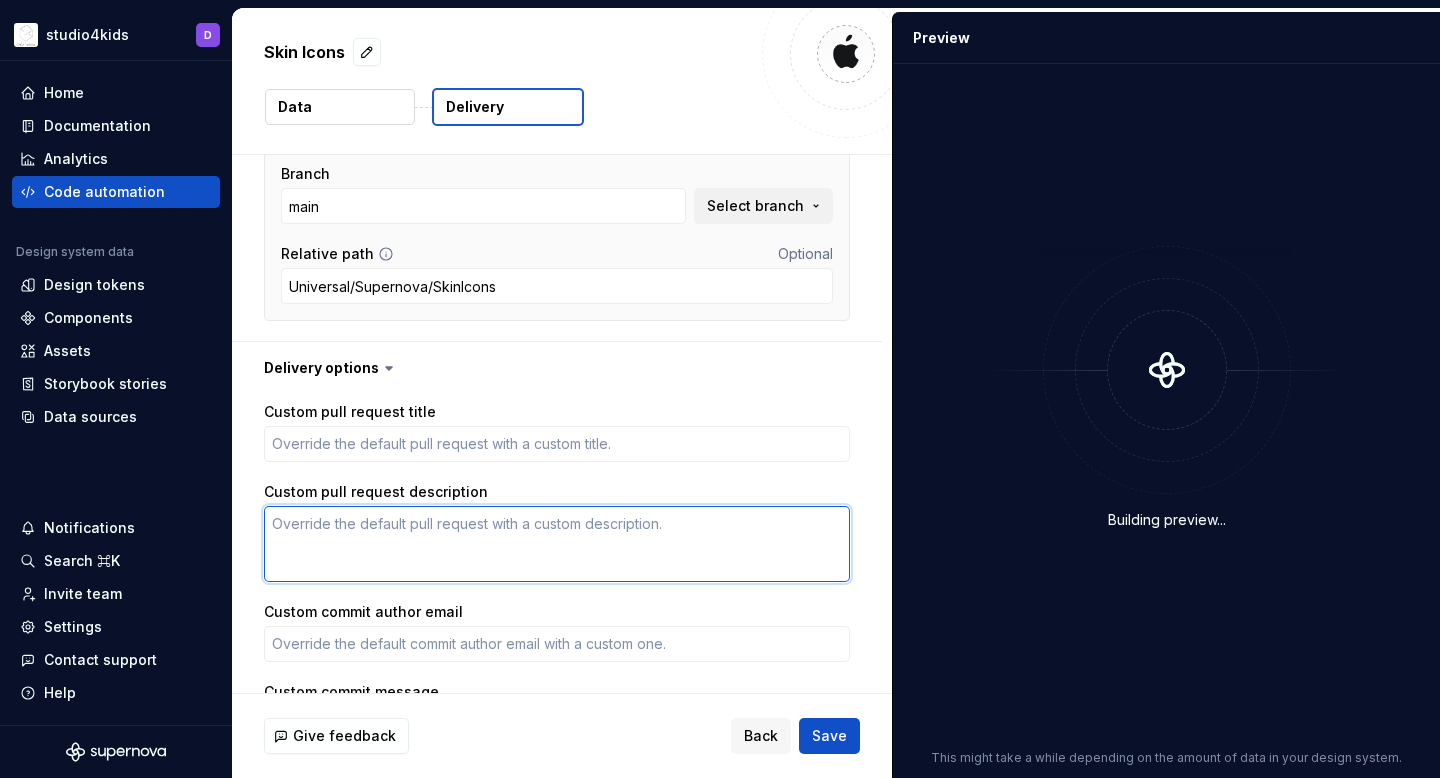 type 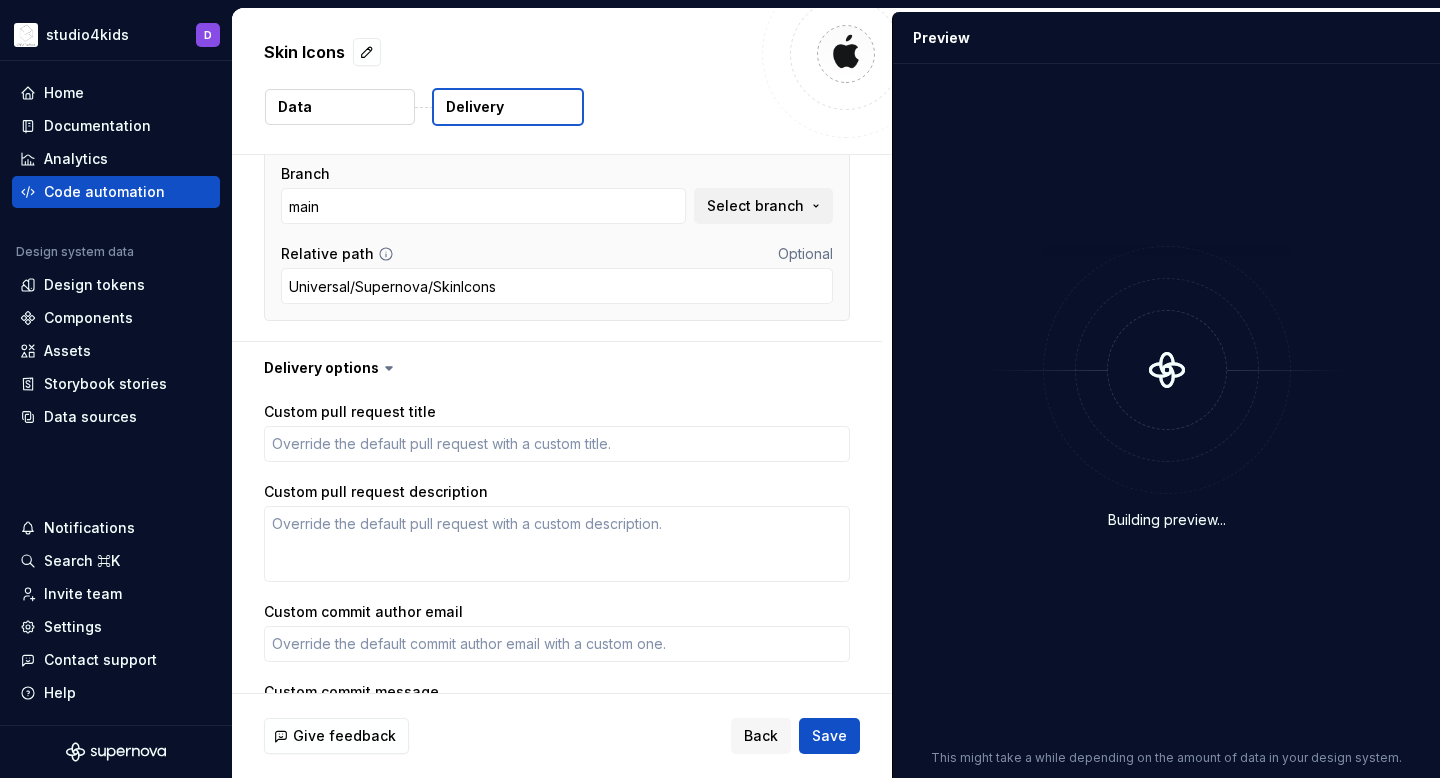 click on "Custom pull request title" at bounding box center (557, 432) 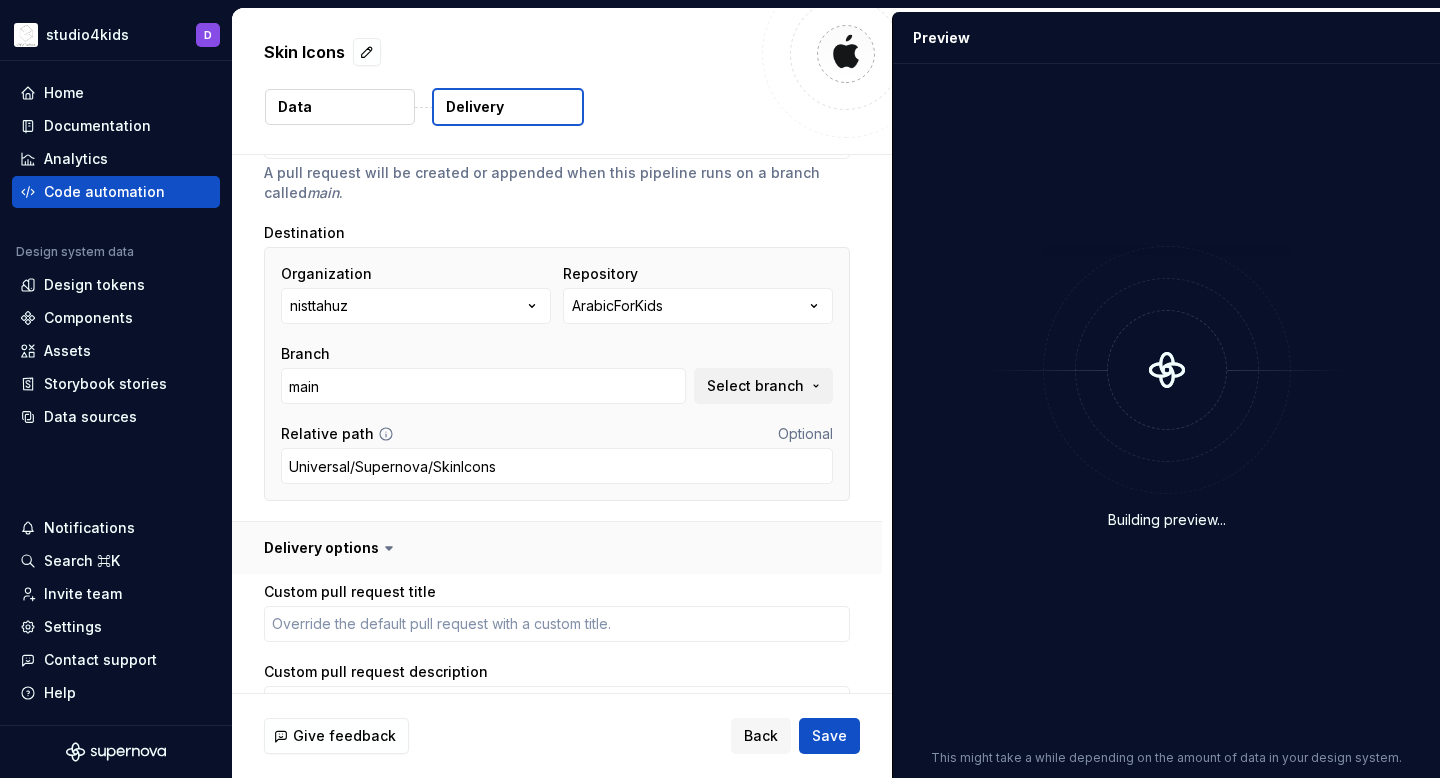 scroll, scrollTop: 207, scrollLeft: 0, axis: vertical 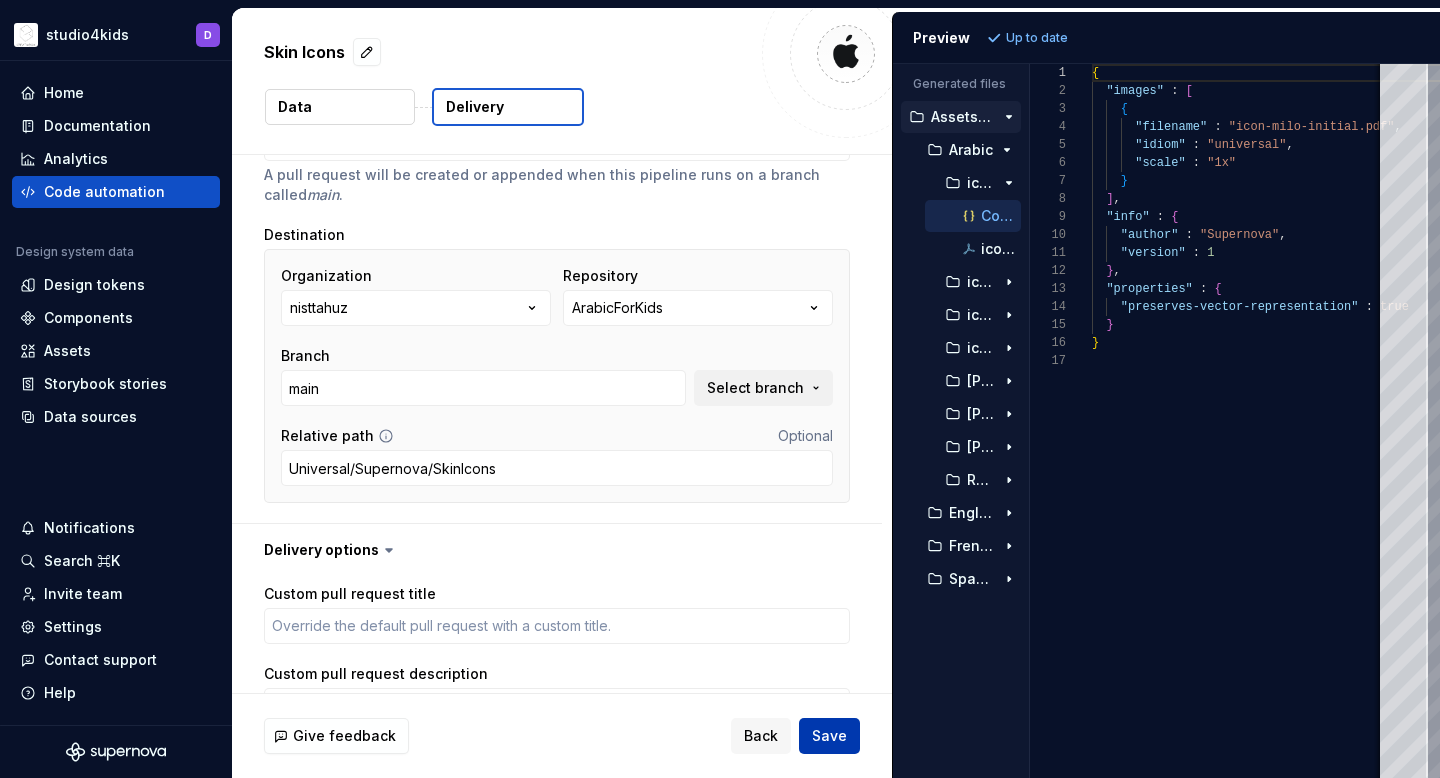 click on "Save" at bounding box center (829, 736) 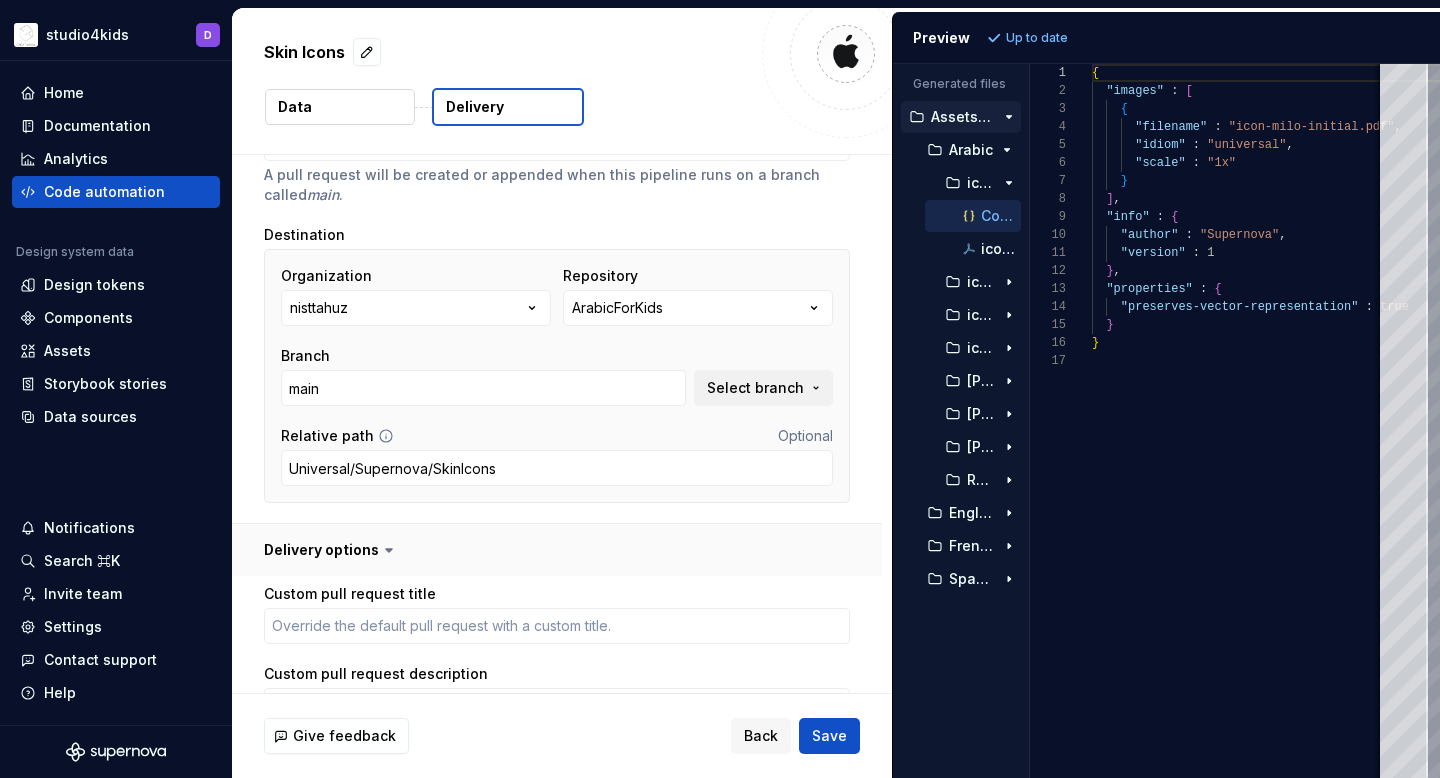 type on "*" 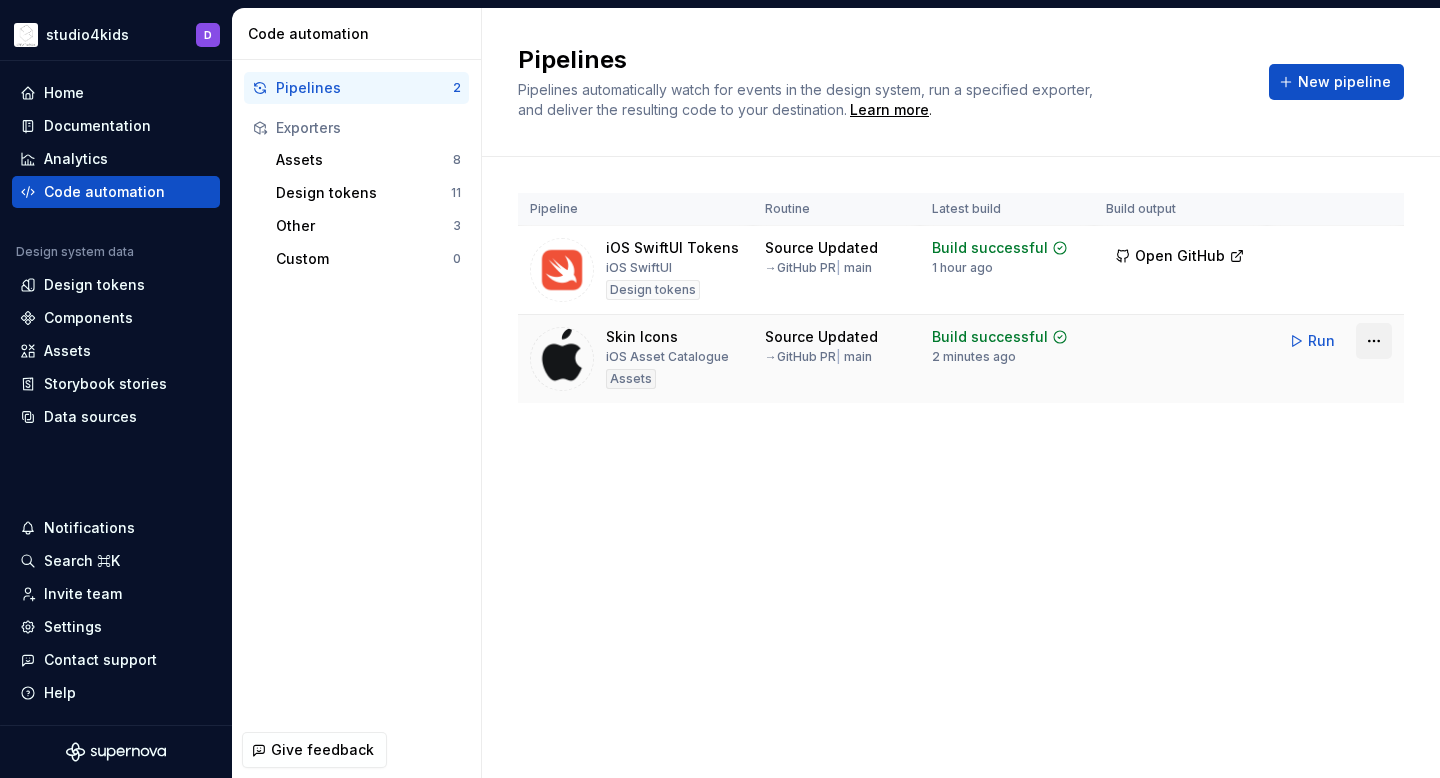 click on "studio4kids D Home Documentation Analytics Code automation Design system data Design tokens Components Assets Storybook stories Data sources Notifications Search ⌘K Invite team Settings Contact support Help Code automation Pipelines 2 Exporters Assets 8 Design tokens 11 Other 3 Custom 0 Give feedback Pipelines Pipelines automatically watch for events in the design system, run a specified exporter, and deliver the resulting code to your destination.   Learn more . New pipeline Pipeline Routine Latest build Build output iOS SwiftUI Tokens iOS SwiftUI Design tokens Source Updated →  GitHub PR  |   main Build successful 1 hour ago Open GitHub Run Skin Icons iOS Asset Catalogue Assets Source Updated →  GitHub PR  |   main Build successful 2 minutes ago Run   *" at bounding box center (720, 389) 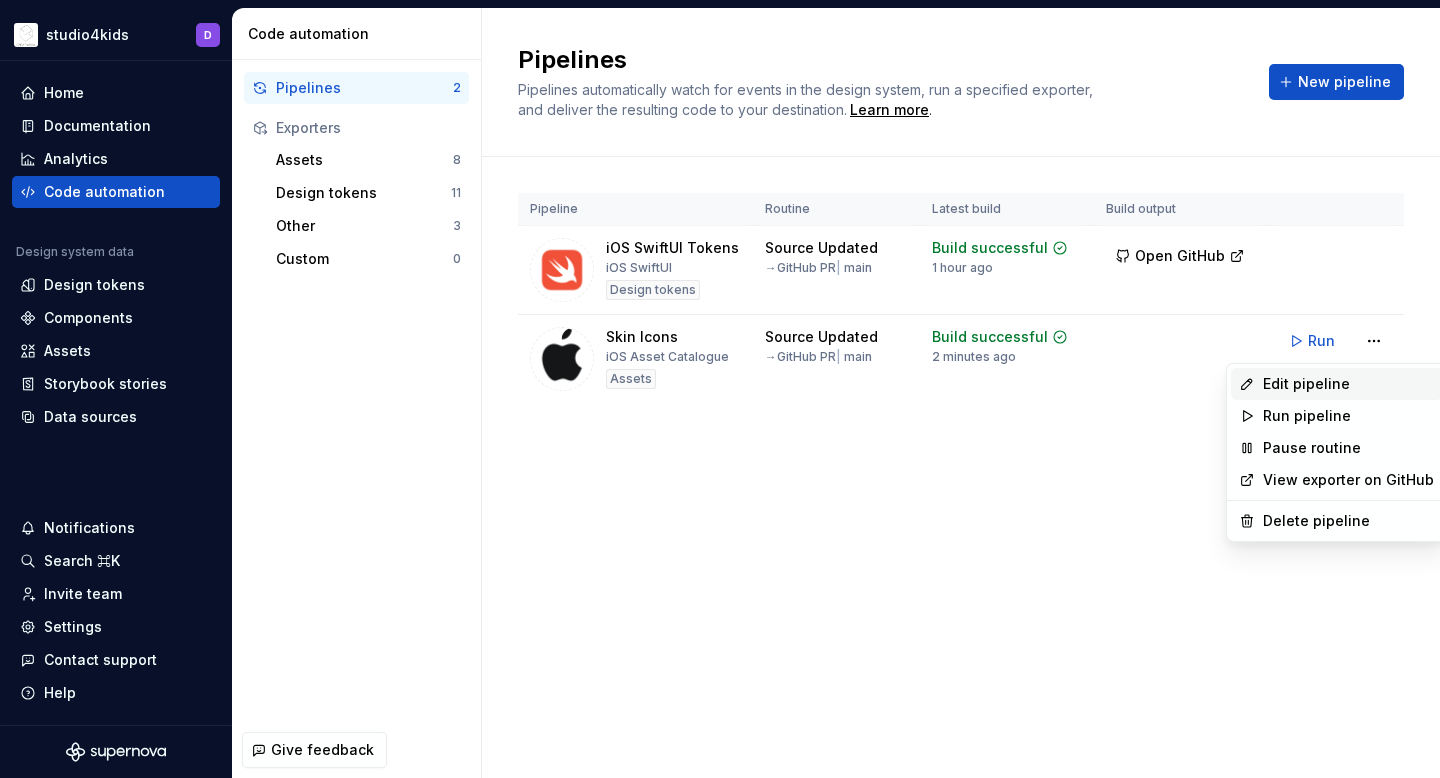 click on "Edit pipeline" at bounding box center [1336, 384] 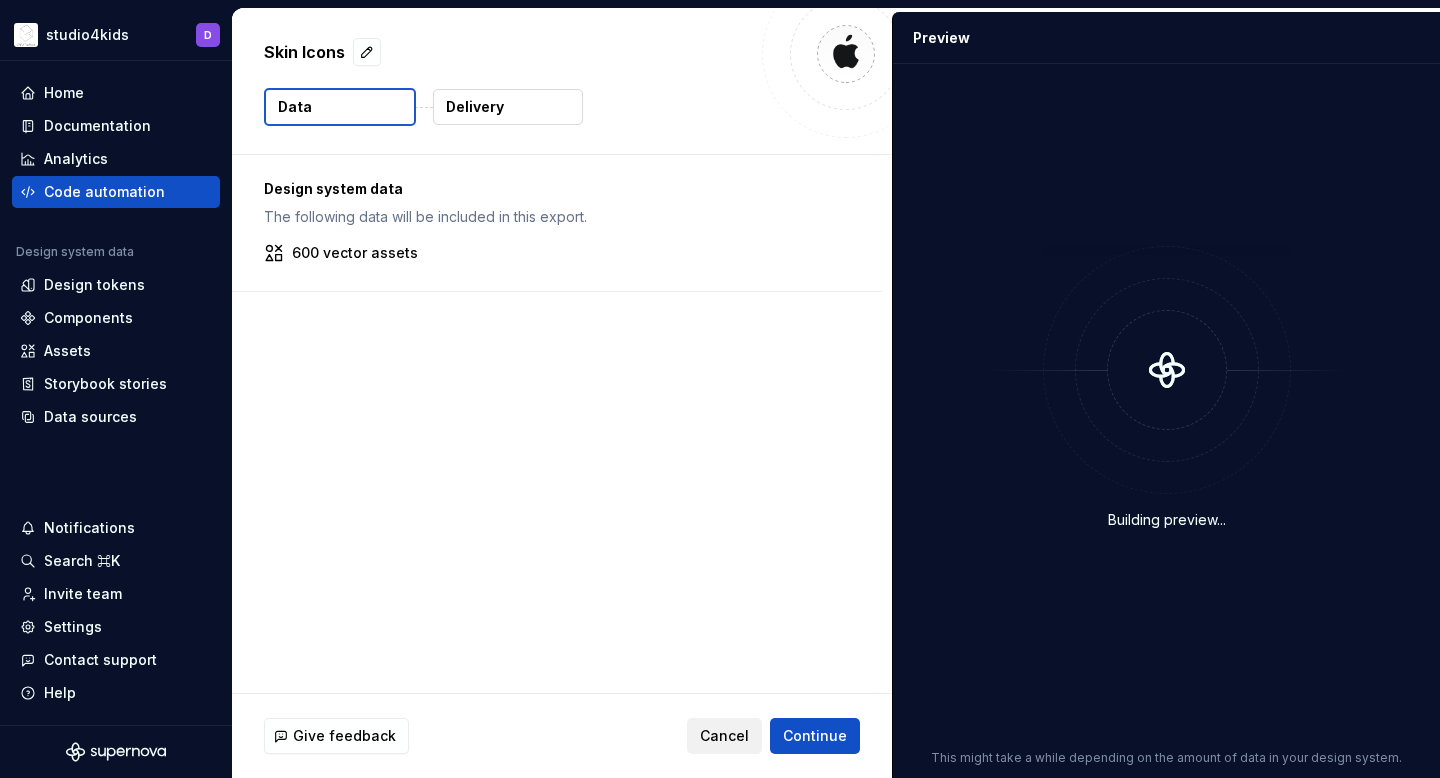 click on "Cancel" at bounding box center (724, 736) 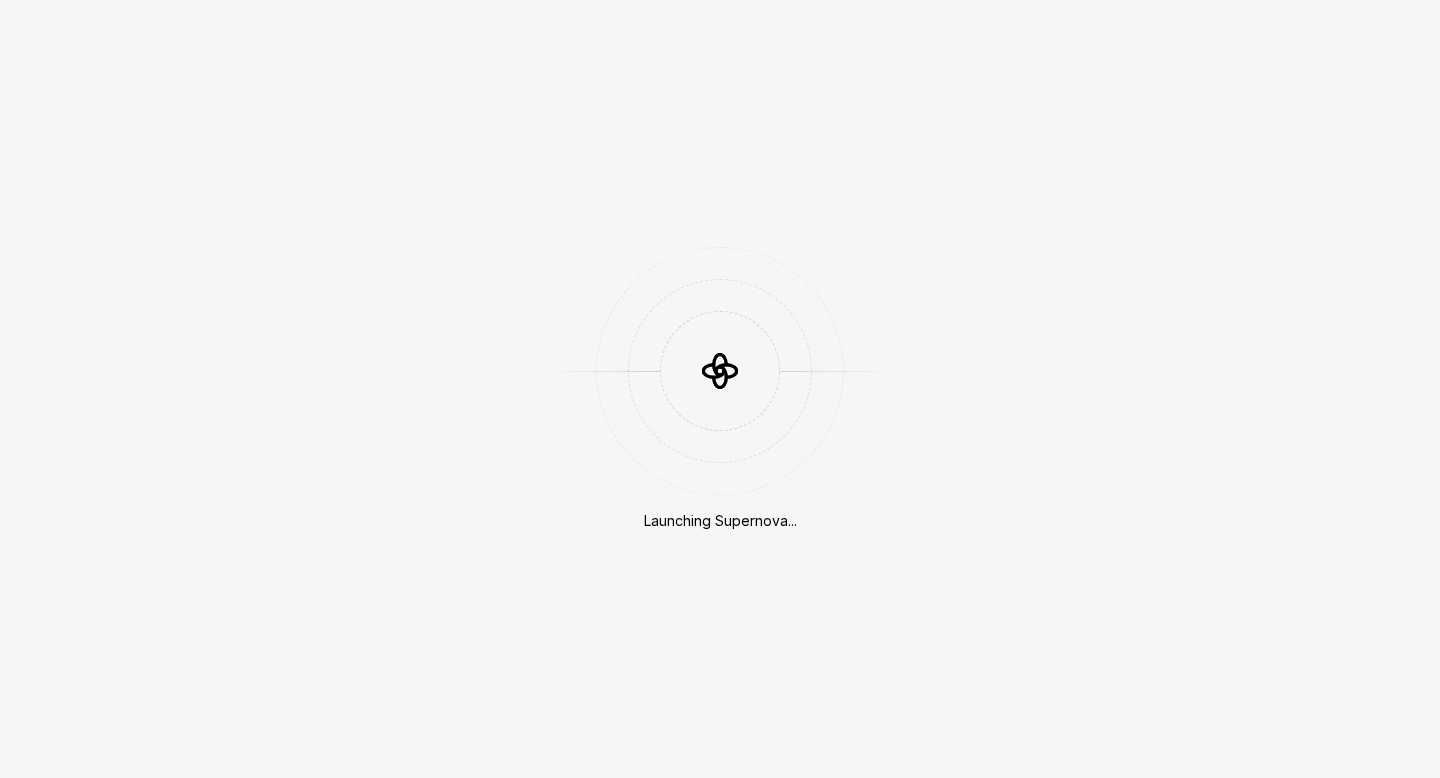 scroll, scrollTop: 0, scrollLeft: 0, axis: both 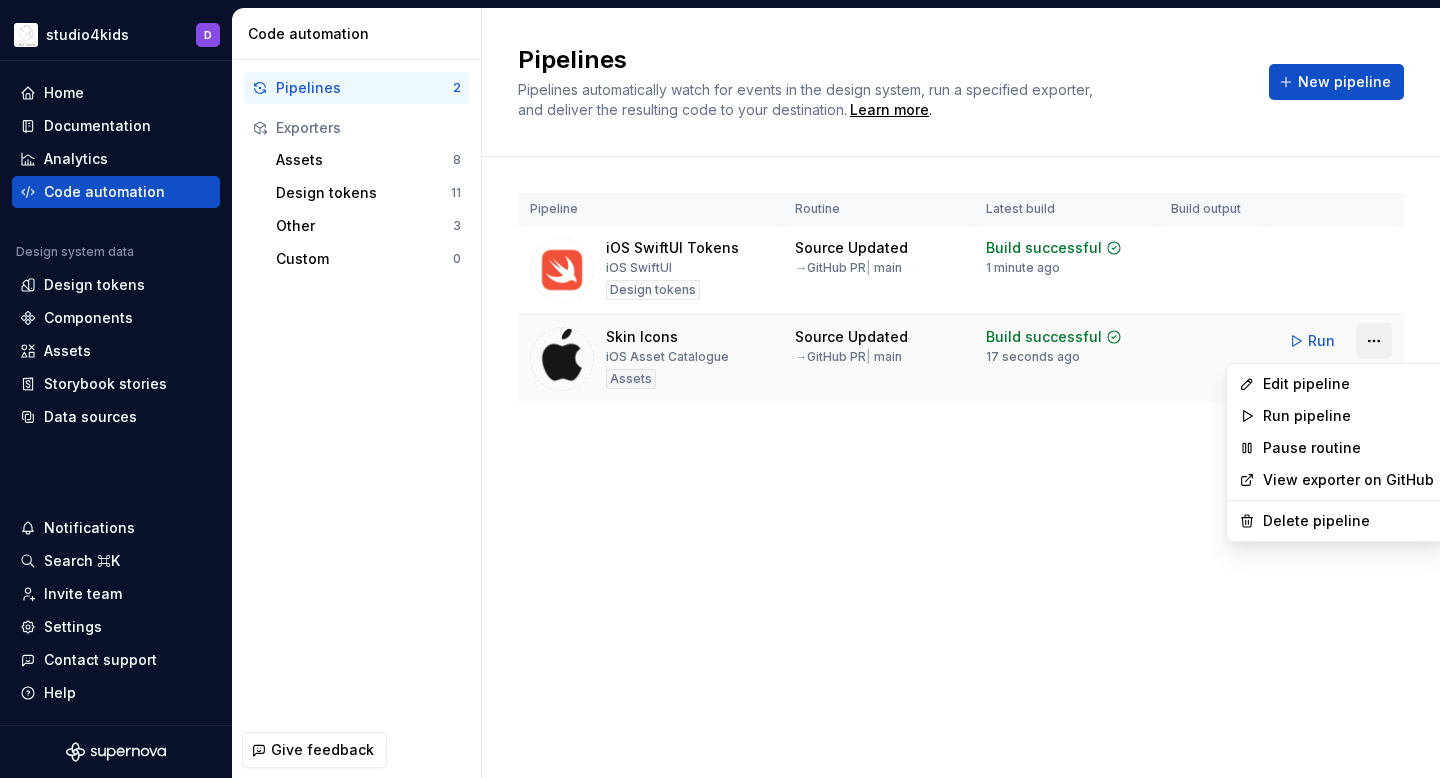 click on "studio4kids D Home Documentation Analytics Code automation Design system data Design tokens Components Assets Storybook stories Data sources Notifications Search ⌘K Invite team Settings Contact support Help Code automation Pipelines 2 Exporters Assets 8 Design tokens 11 Other 3 Custom 0 Give feedback Pipelines Pipelines automatically watch for events in the design system, run a specified exporter, and deliver the resulting code to your destination.   Learn more . New pipeline Pipeline Routine Latest build Build output iOS SwiftUI Tokens iOS SwiftUI Design tokens Source Updated →  GitHub PR  |   main Build successful 1 minute ago Run Skin Icons iOS Asset Catalogue Assets Source Updated →  GitHub PR  |   main Build successful 17 seconds ago Run   Edit pipeline Run pipeline Pause routine View exporter on GitHub Delete pipeline" at bounding box center [720, 389] 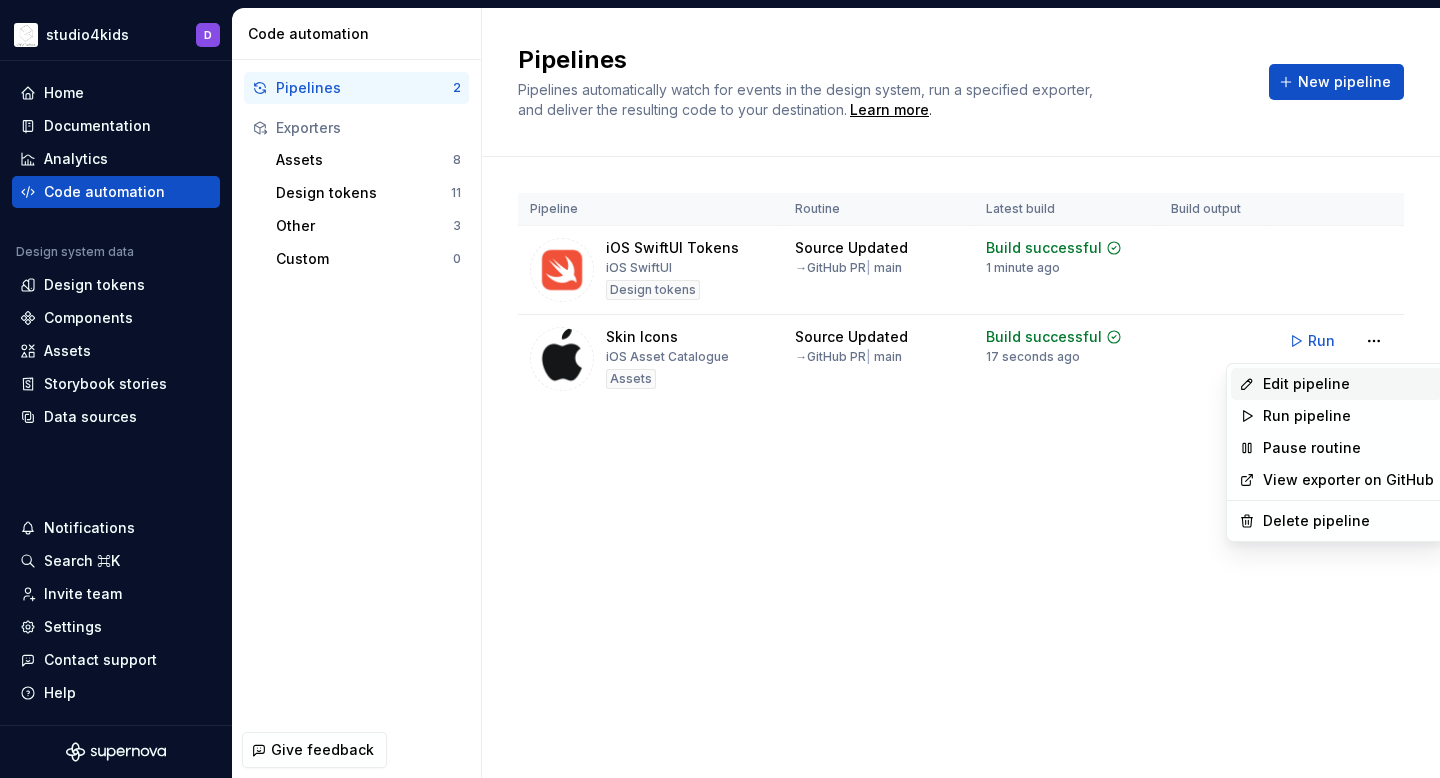 click on "Edit pipeline" at bounding box center (1348, 384) 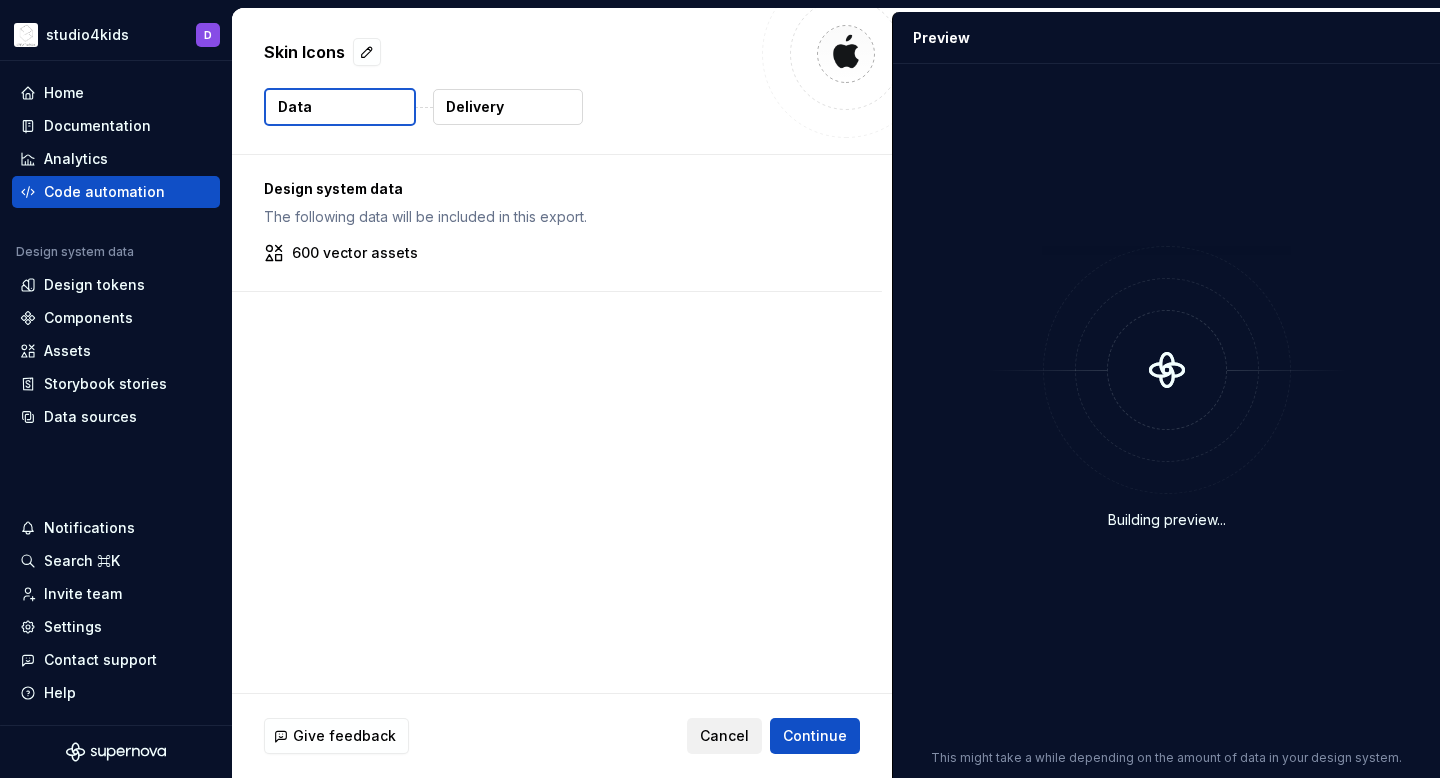 click on "Cancel" at bounding box center (724, 736) 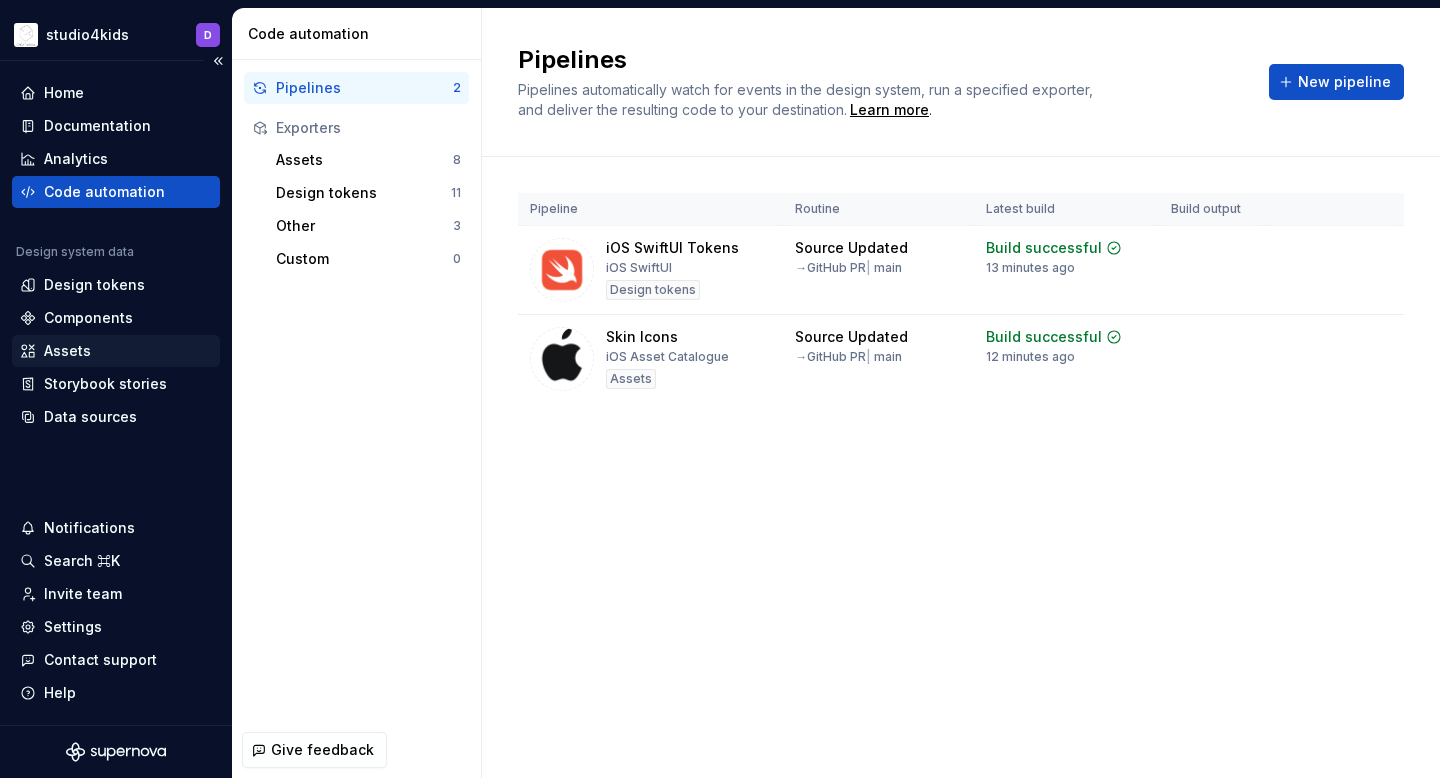 click on "Assets" at bounding box center [67, 351] 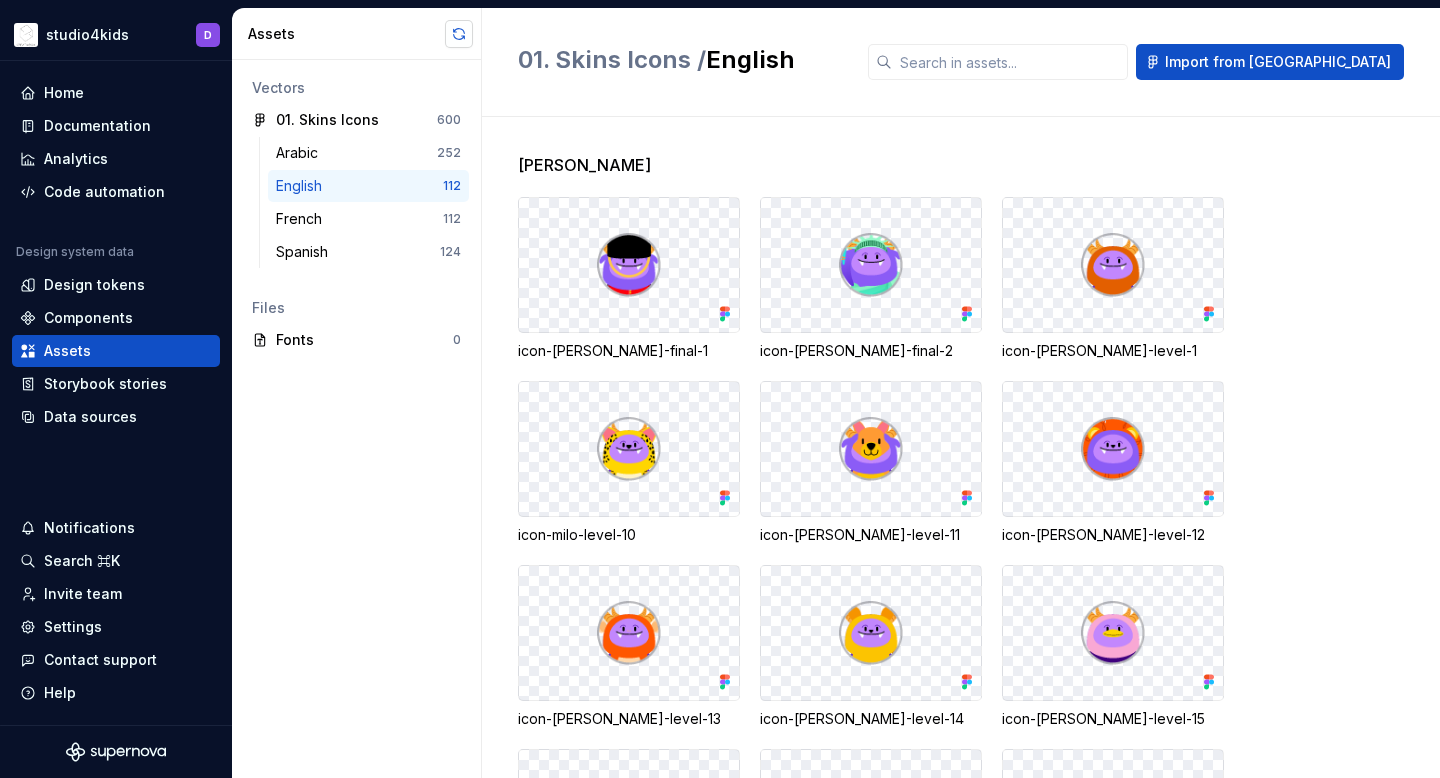 click at bounding box center [459, 34] 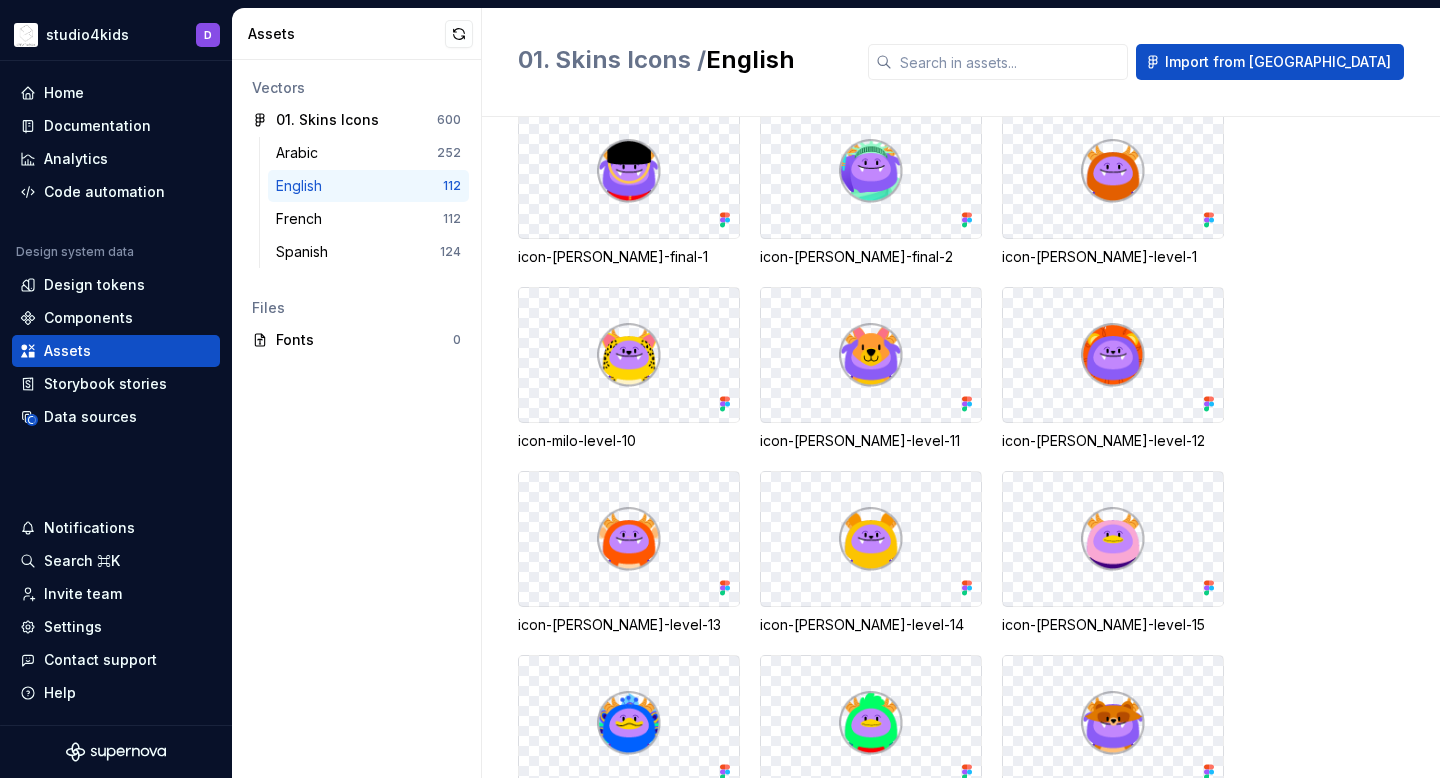 scroll, scrollTop: 0, scrollLeft: 0, axis: both 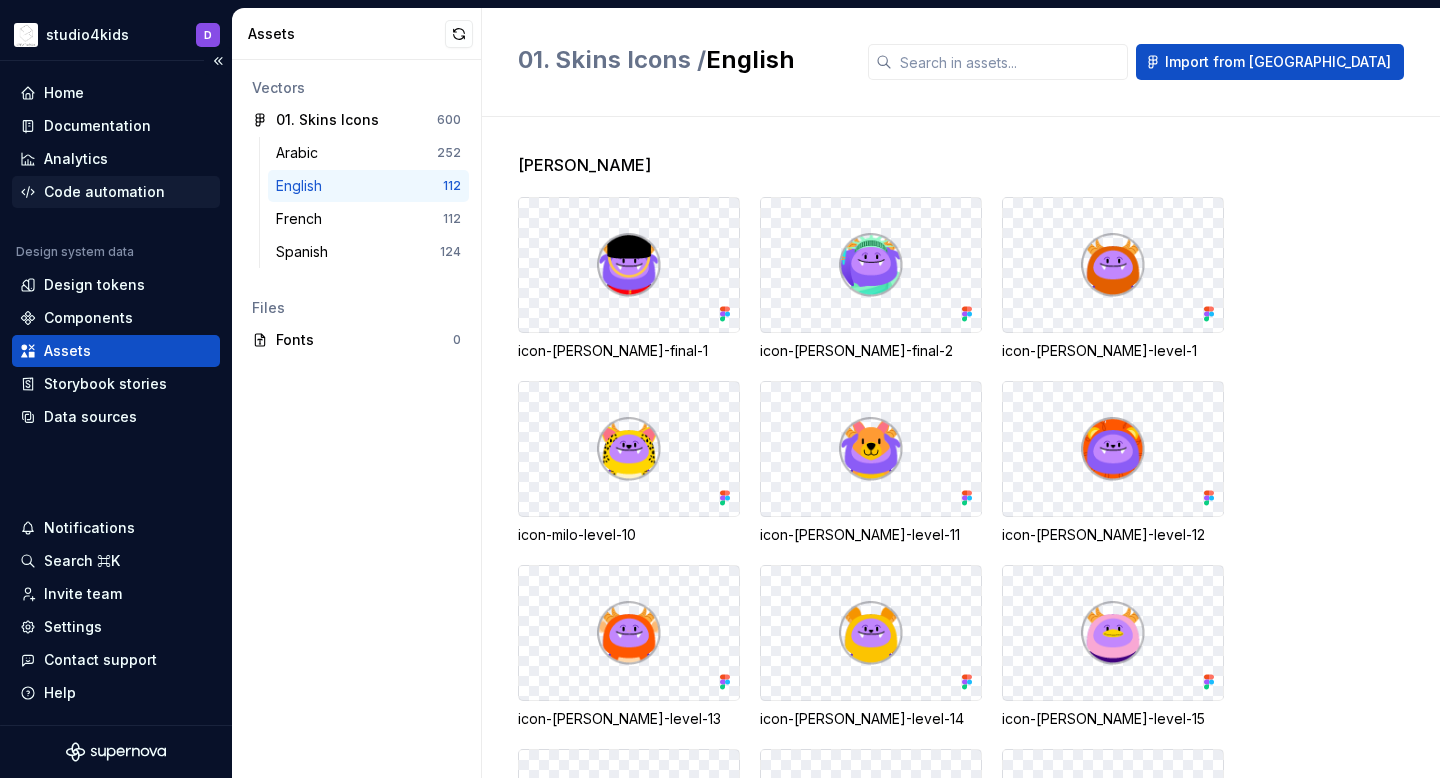 click on "Code automation" at bounding box center [104, 192] 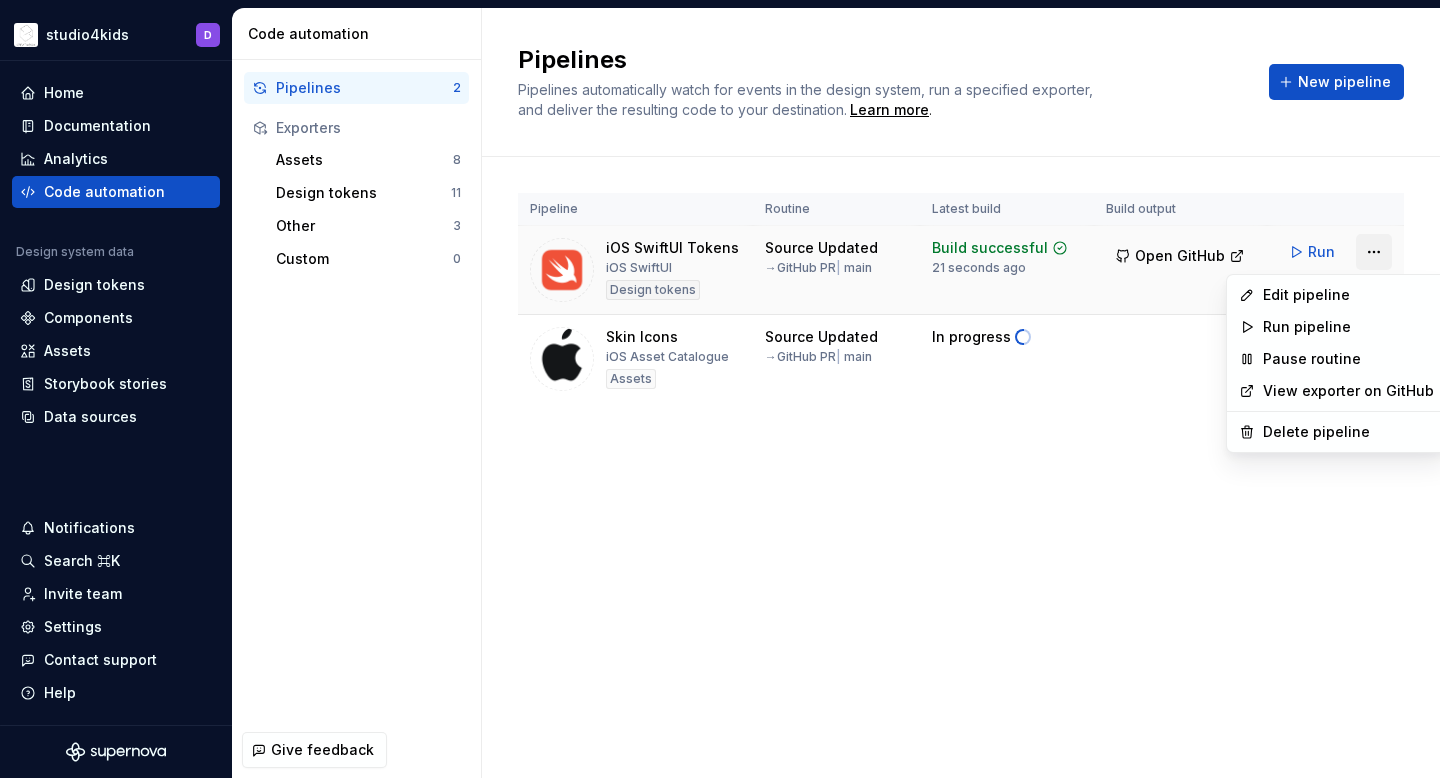 click on "studio4kids D Home Documentation Analytics Code automation Design system data Design tokens Components Assets Storybook stories Data sources Notifications Search ⌘K Invite team Settings Contact support Help Code automation Pipelines 2 Exporters Assets 8 Design tokens 11 Other 3 Custom 0 Give feedback Pipelines Pipelines automatically watch for events in the design system, run a specified exporter, and deliver the resulting code to your destination.   Learn more . New pipeline Pipeline Routine Latest build Build output iOS SwiftUI Tokens iOS SwiftUI Design tokens Source Updated →  GitHub PR  |   main Build successful 21 seconds ago Open GitHub Run Skin Icons iOS Asset Catalogue Assets Source Updated →  GitHub PR  |   main In progress Run   Edit pipeline Run pipeline Pause routine View exporter on GitHub Delete pipeline" at bounding box center (720, 389) 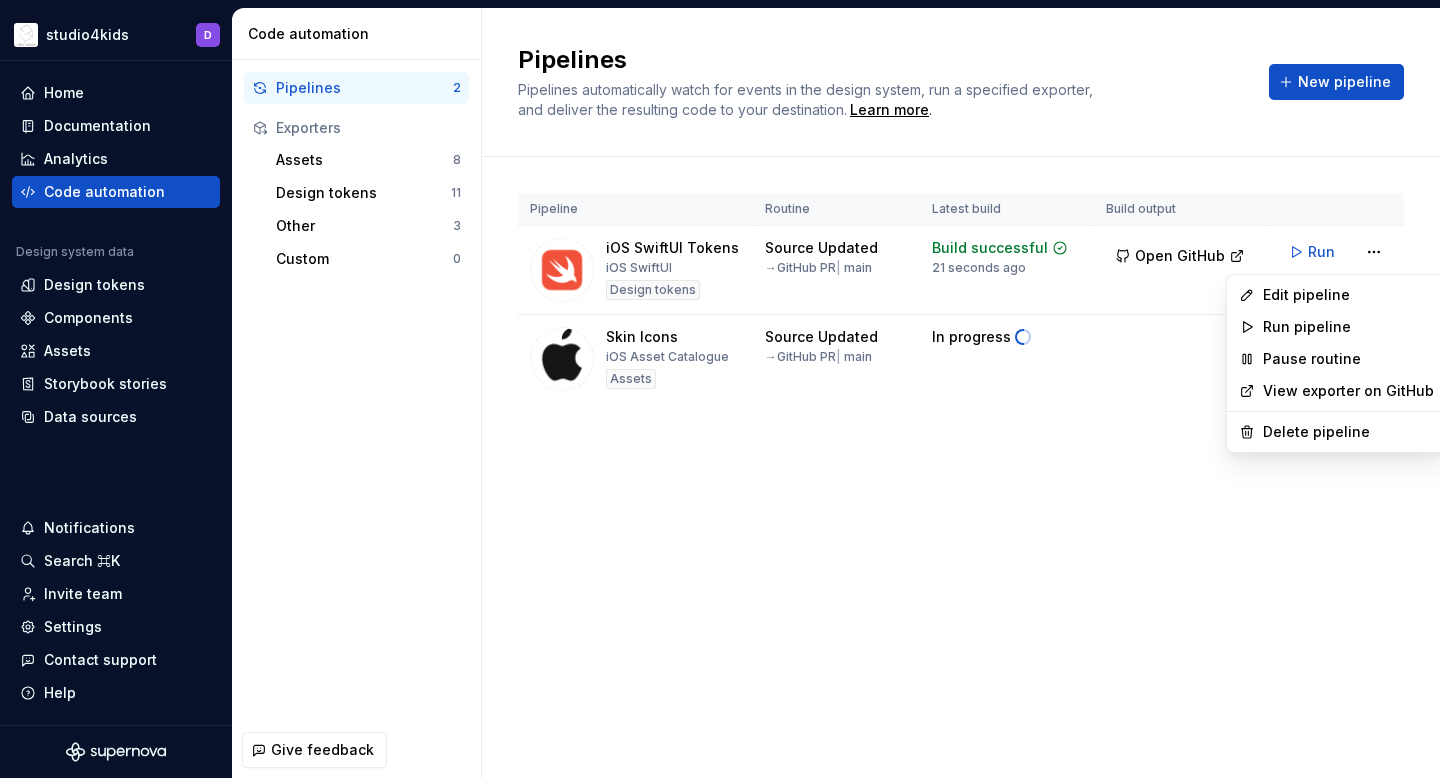 click on "studio4kids D Home Documentation Analytics Code automation Design system data Design tokens Components Assets Storybook stories Data sources Notifications Search ⌘K Invite team Settings Contact support Help Code automation Pipelines 2 Exporters Assets 8 Design tokens 11 Other 3 Custom 0 Give feedback Pipelines Pipelines automatically watch for events in the design system, run a specified exporter, and deliver the resulting code to your destination.   Learn more . New pipeline Pipeline Routine Latest build Build output iOS SwiftUI Tokens iOS SwiftUI Design tokens Source Updated →  GitHub PR  |   main Build successful 21 seconds ago Open GitHub Run Skin Icons iOS Asset Catalogue Assets Source Updated →  GitHub PR  |   main In progress Run   Edit pipeline Run pipeline Pause routine View exporter on GitHub Delete pipeline" at bounding box center [720, 389] 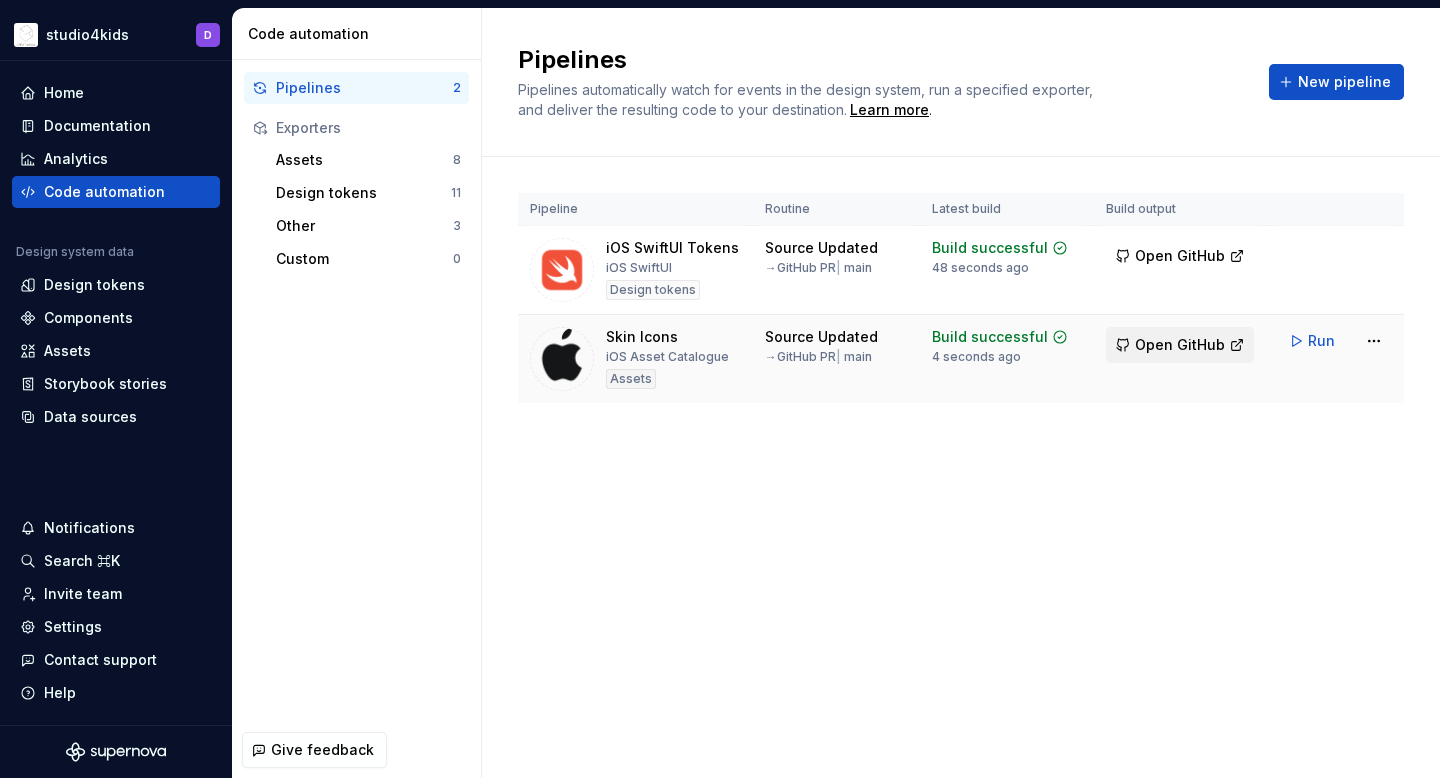 click on "Open GitHub" at bounding box center (1180, 345) 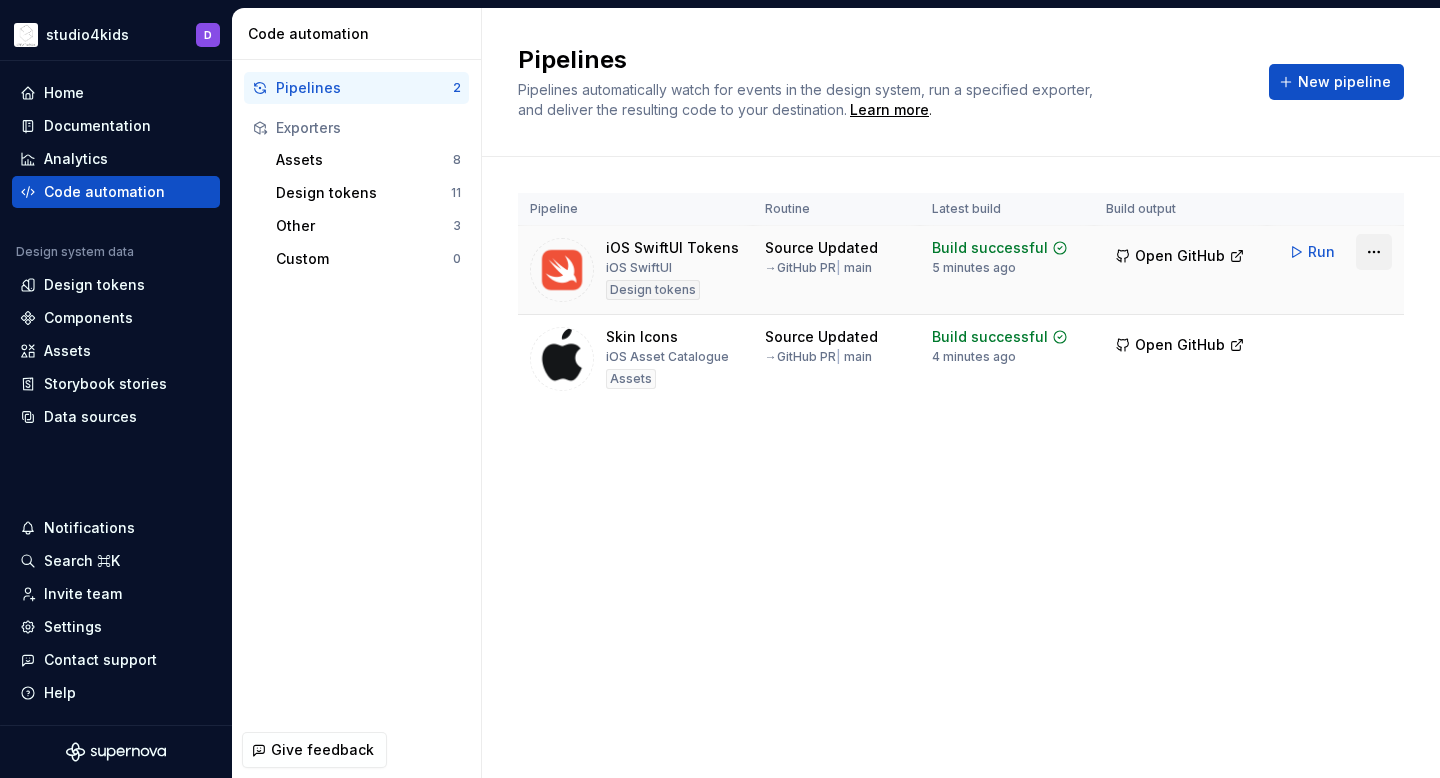click on "studio4kids D Home Documentation Analytics Code automation Design system data Design tokens Components Assets Storybook stories Data sources Notifications Search ⌘K Invite team Settings Contact support Help Code automation Pipelines 2 Exporters Assets 8 Design tokens 11 Other 3 Custom 0 Give feedback Pipelines Pipelines automatically watch for events in the design system, run a specified exporter, and deliver the resulting code to your destination.   Learn more . New pipeline Pipeline Routine Latest build Build output iOS SwiftUI Tokens iOS SwiftUI Design tokens Source Updated →  GitHub PR  |   main Build successful 5 minutes ago Open GitHub Run Skin Icons iOS Asset Catalogue Assets Source Updated →  GitHub PR  |   main Build successful 4 minutes ago Open GitHub Run" at bounding box center (720, 389) 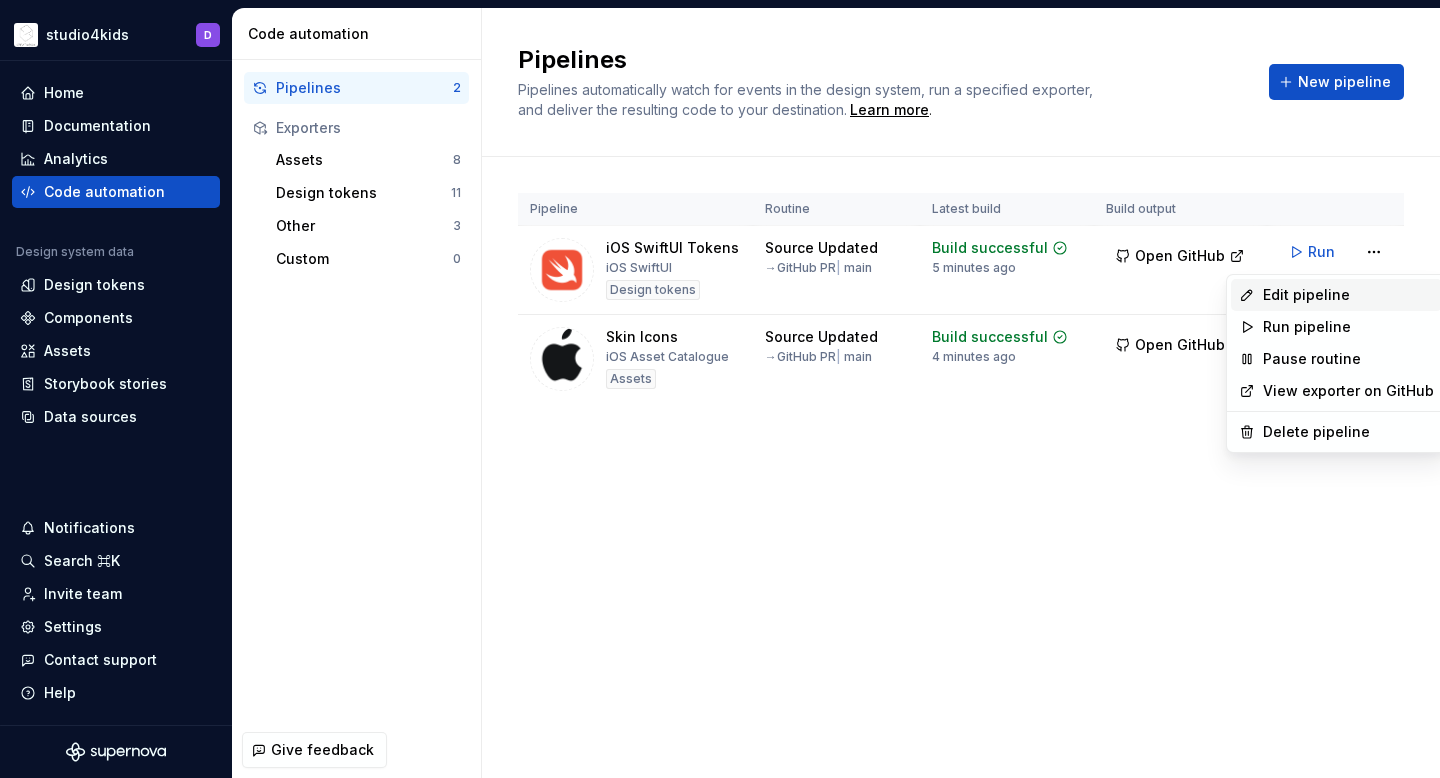 click on "Edit pipeline" at bounding box center (1348, 295) 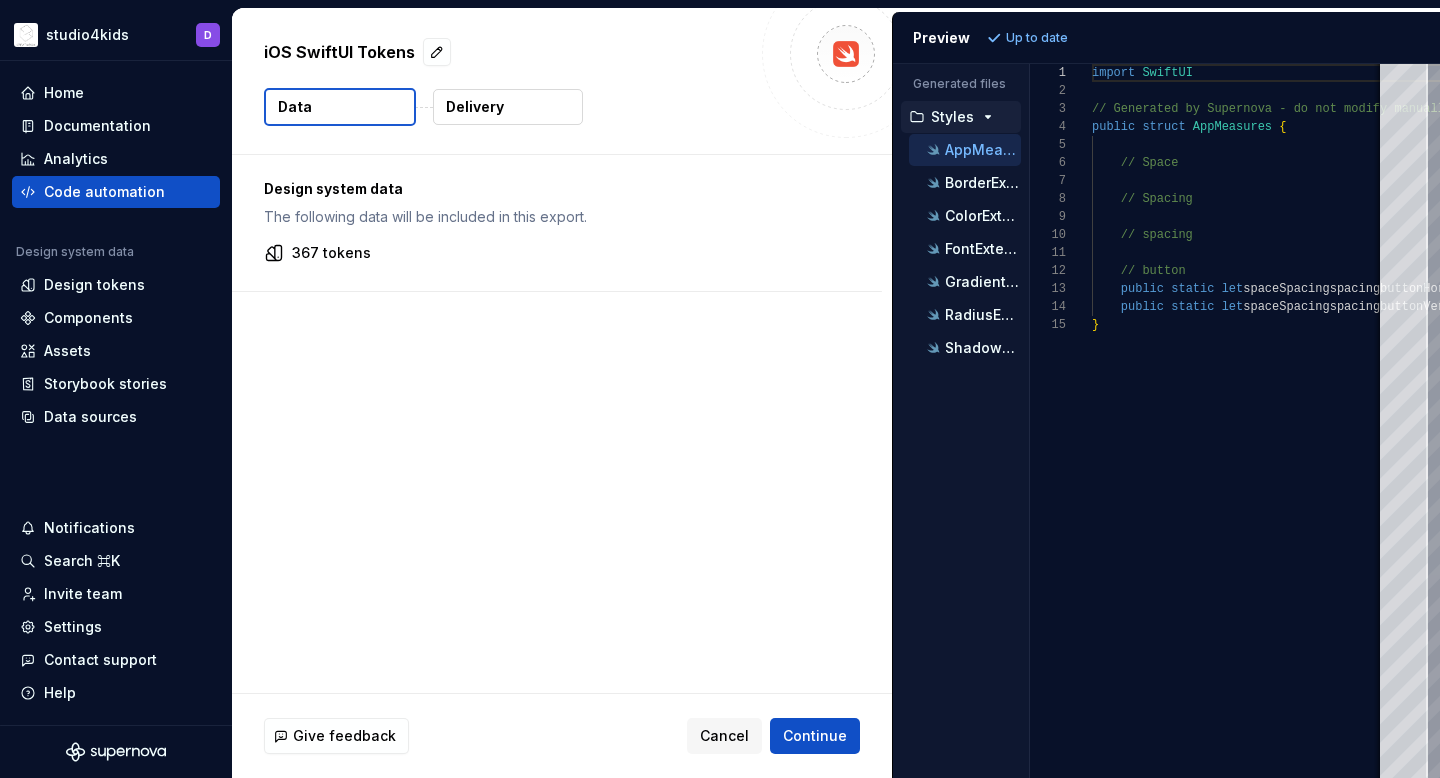 click on "Delivery" at bounding box center [475, 107] 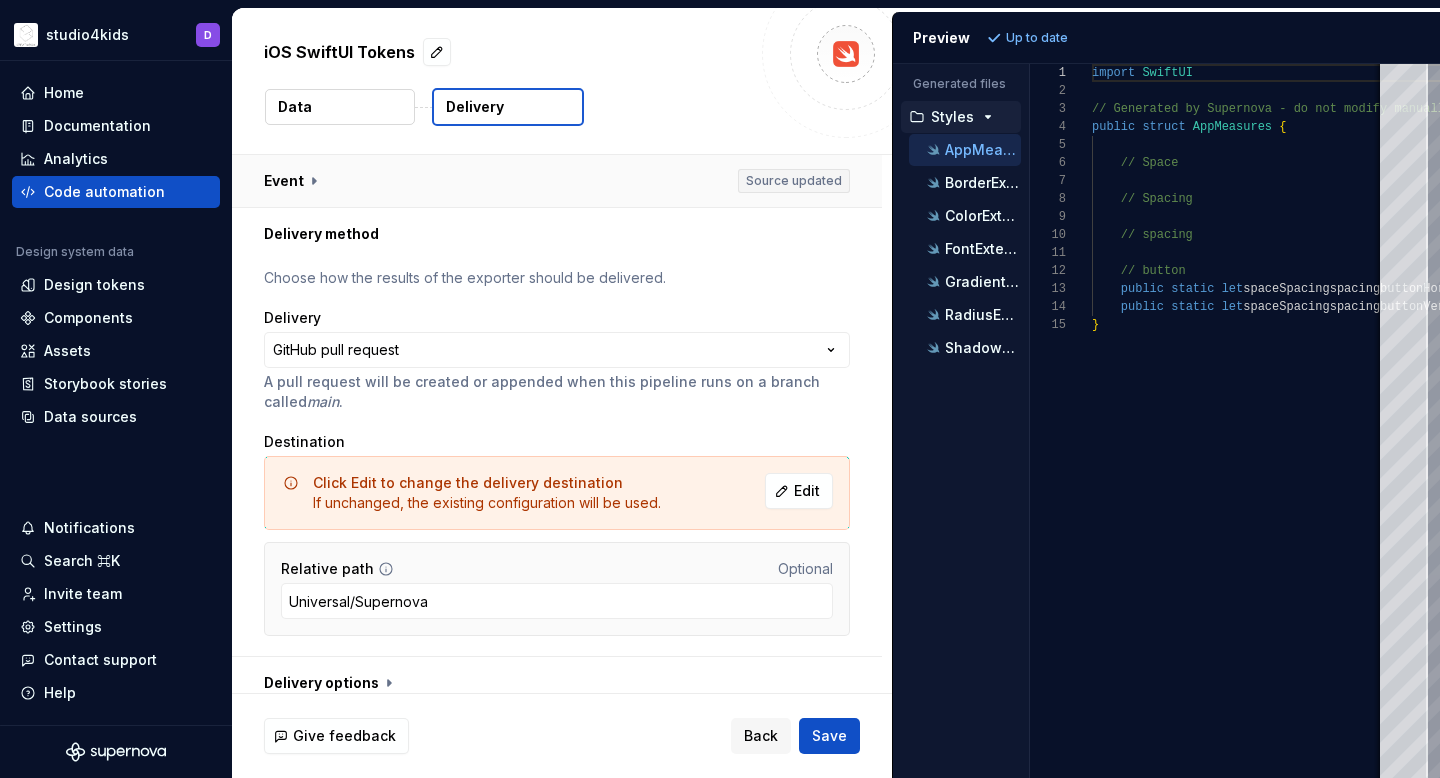 click at bounding box center (557, 181) 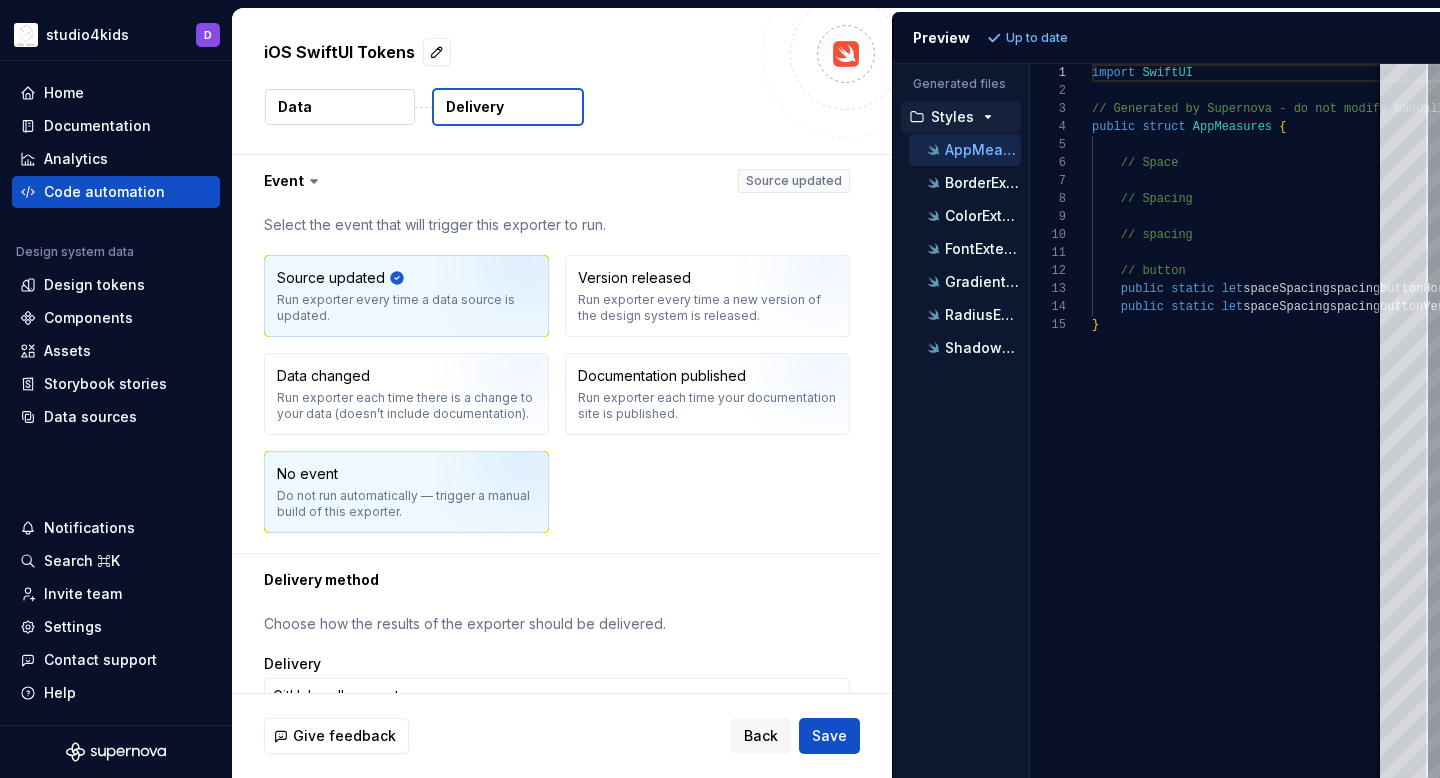 click at bounding box center [500, 499] 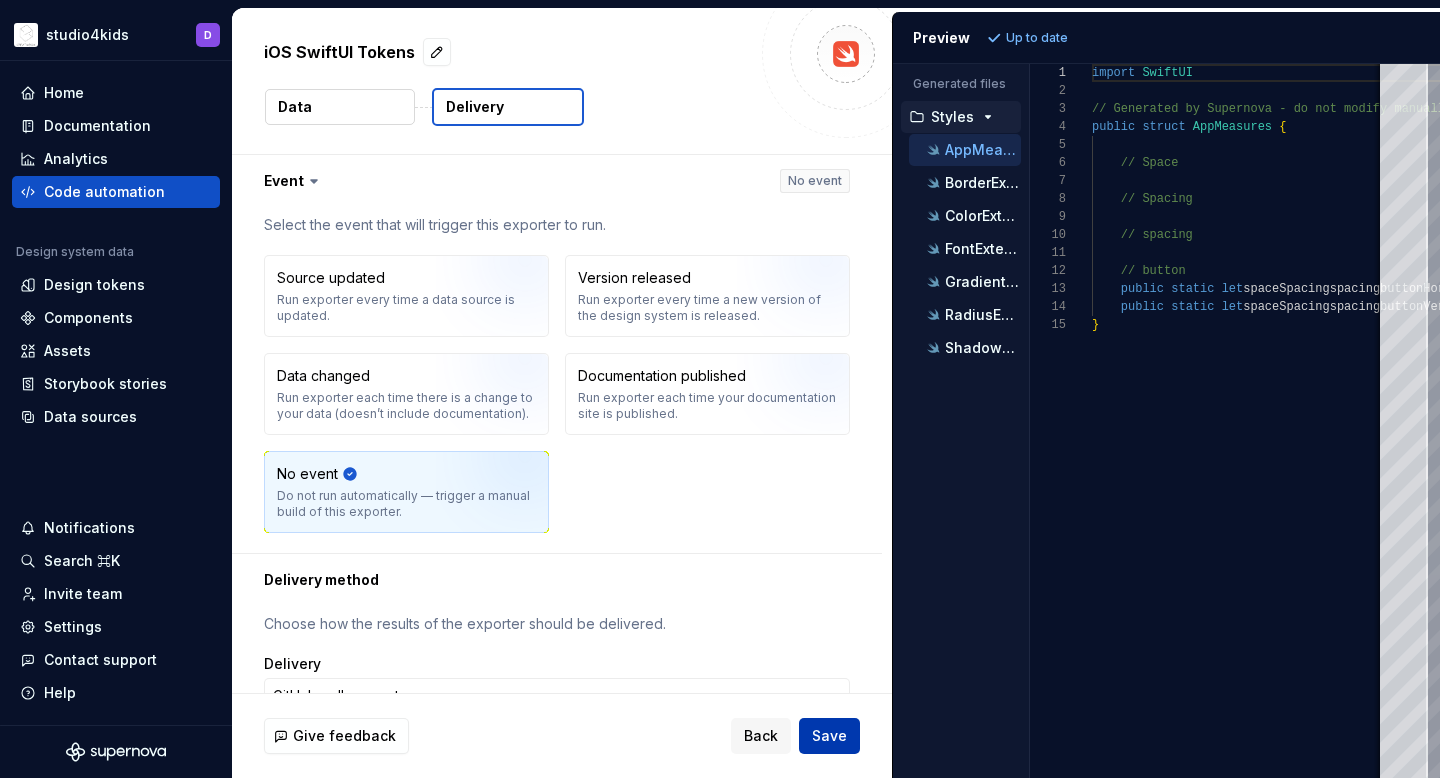 click on "Save" at bounding box center (829, 736) 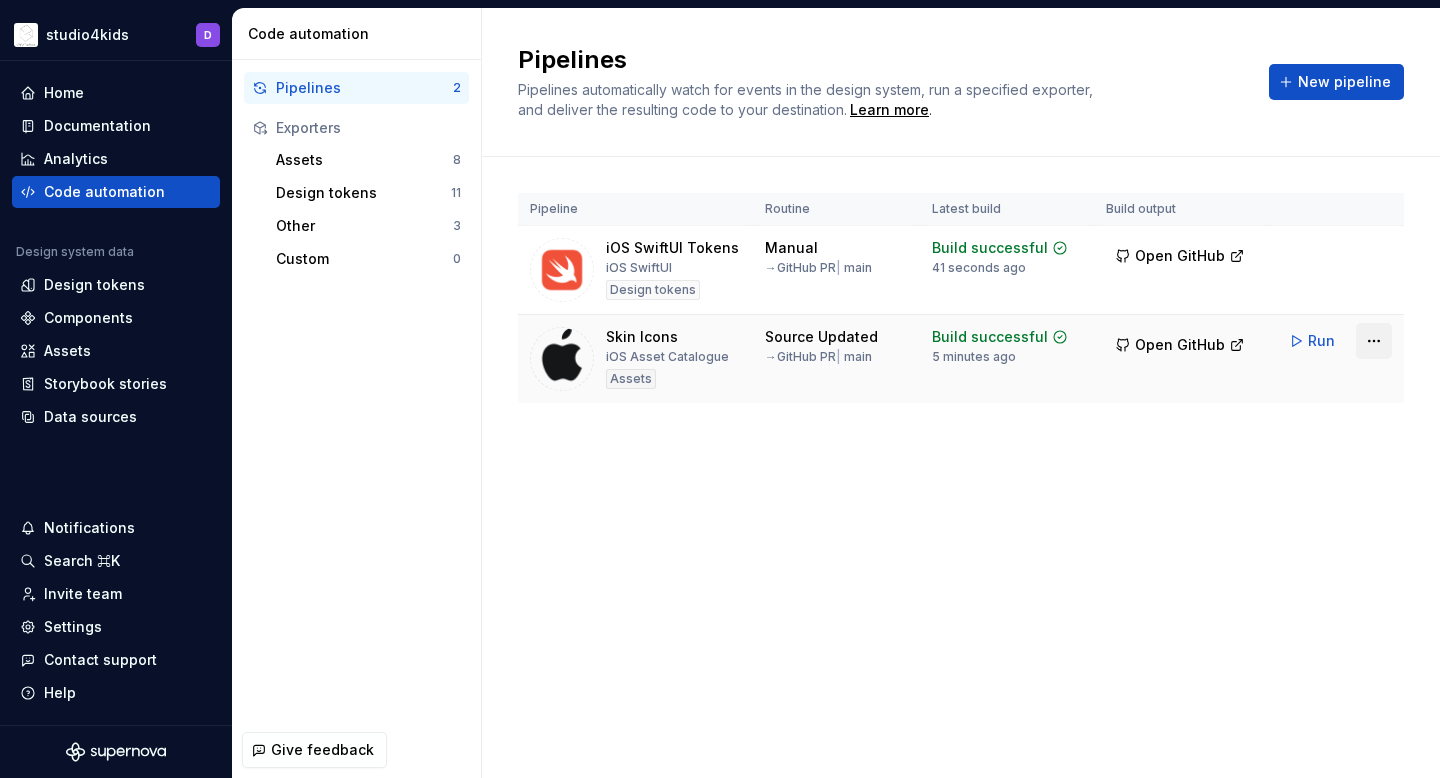 click on "studio4kids D Home Documentation Analytics Code automation Design system data Design tokens Components Assets Storybook stories Data sources Notifications Search ⌘K Invite team Settings Contact support Help Code automation Pipelines 2 Exporters Assets 8 Design tokens 11 Other 3 Custom 0 Give feedback Pipelines Pipelines automatically watch for events in the design system, run a specified exporter, and deliver the resulting code to your destination.   Learn more . New pipeline Pipeline Routine Latest build Build output iOS SwiftUI Tokens iOS SwiftUI Design tokens Manual →  GitHub PR  |   main Build successful 41 seconds ago Open GitHub Run Skin Icons iOS Asset Catalogue Assets Source Updated →  GitHub PR  |   main Build successful 5 minutes ago Open GitHub Run" at bounding box center (720, 389) 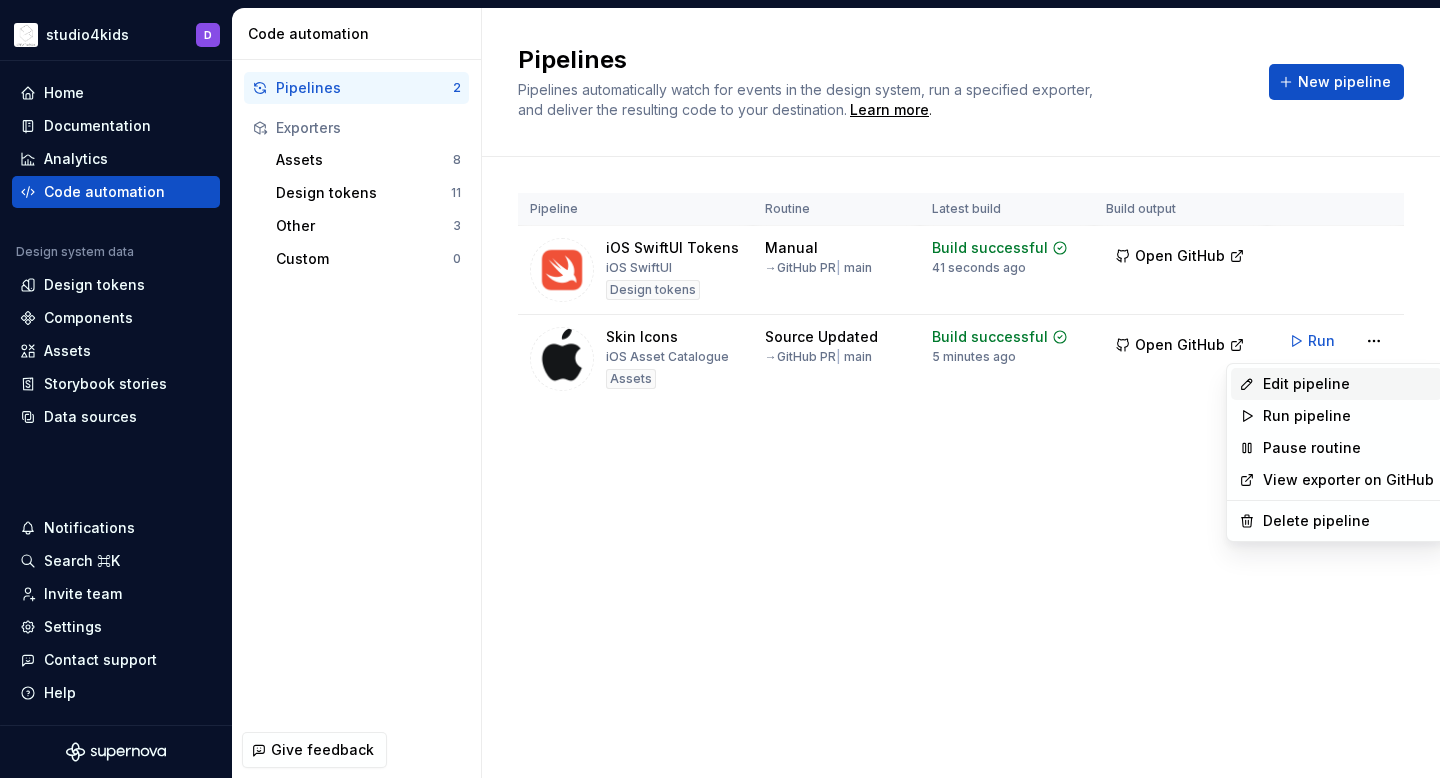 click on "Edit pipeline" at bounding box center (1348, 384) 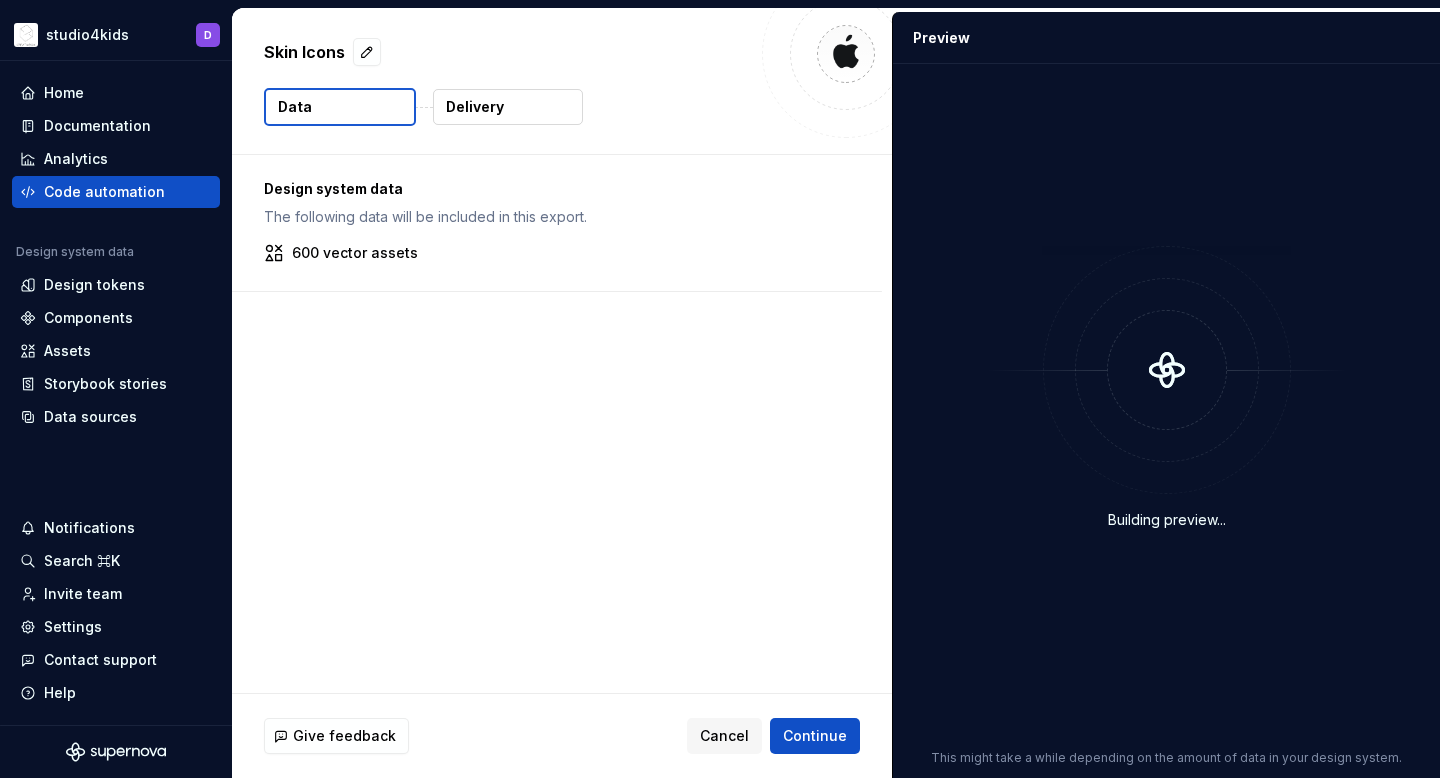 click on "Delivery" at bounding box center [508, 107] 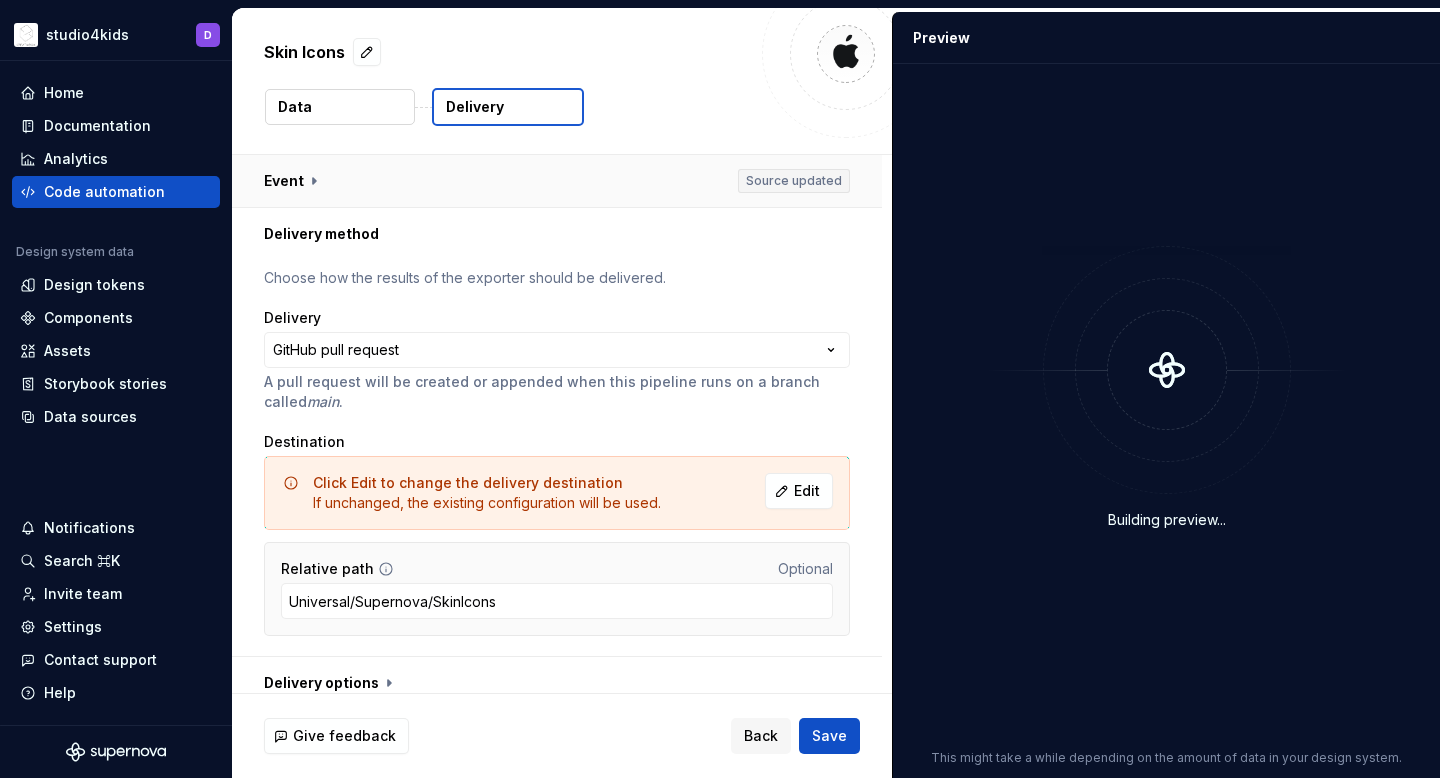 click at bounding box center (557, 181) 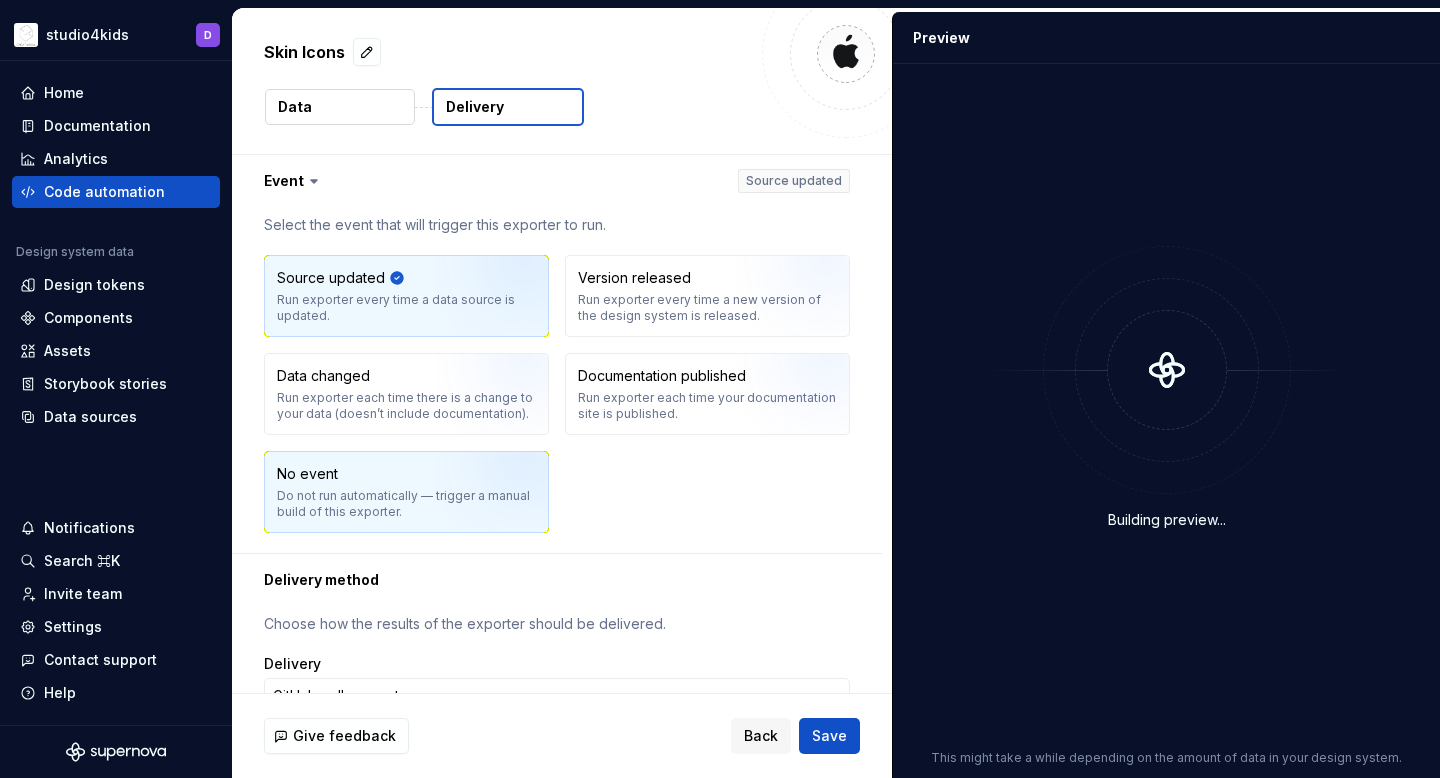 click at bounding box center [500, 499] 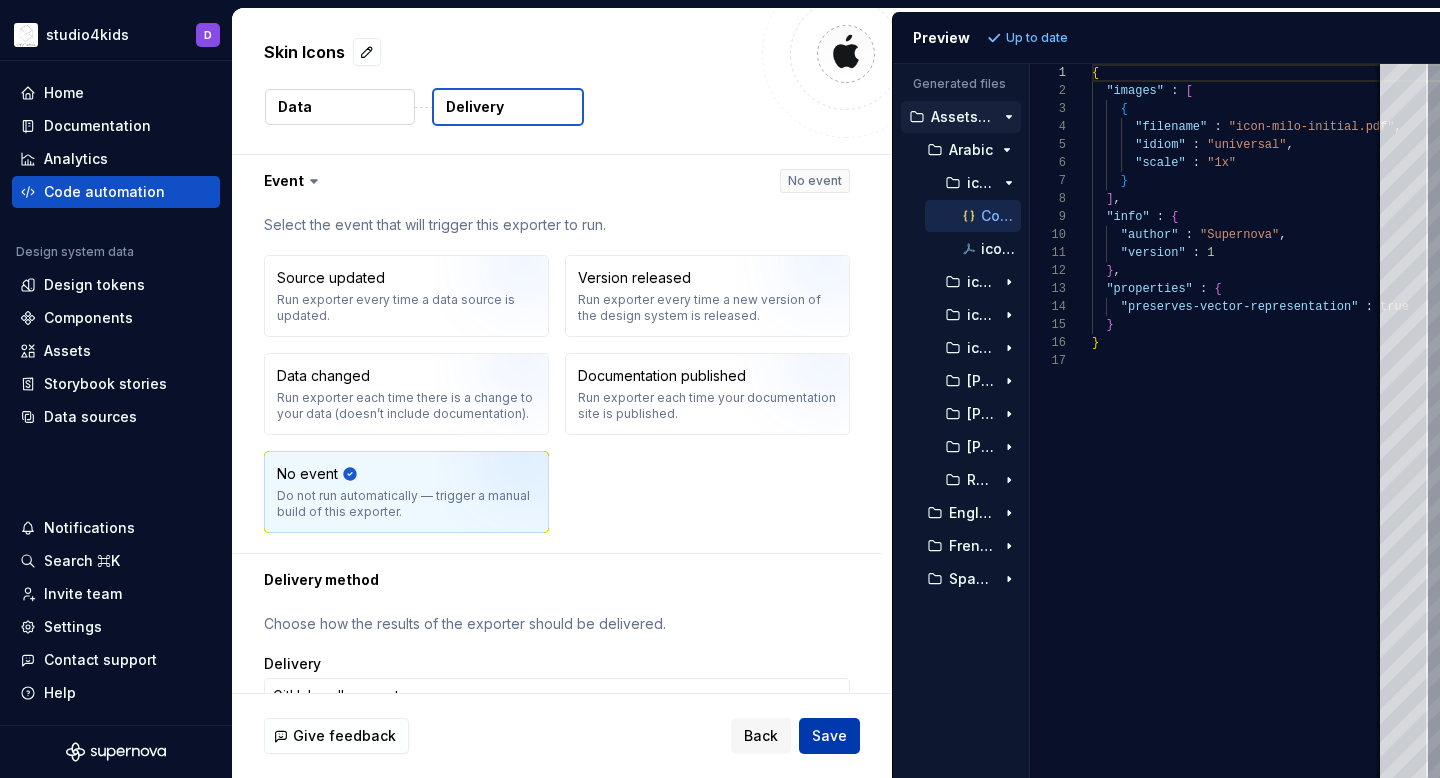 click on "Save" at bounding box center (829, 736) 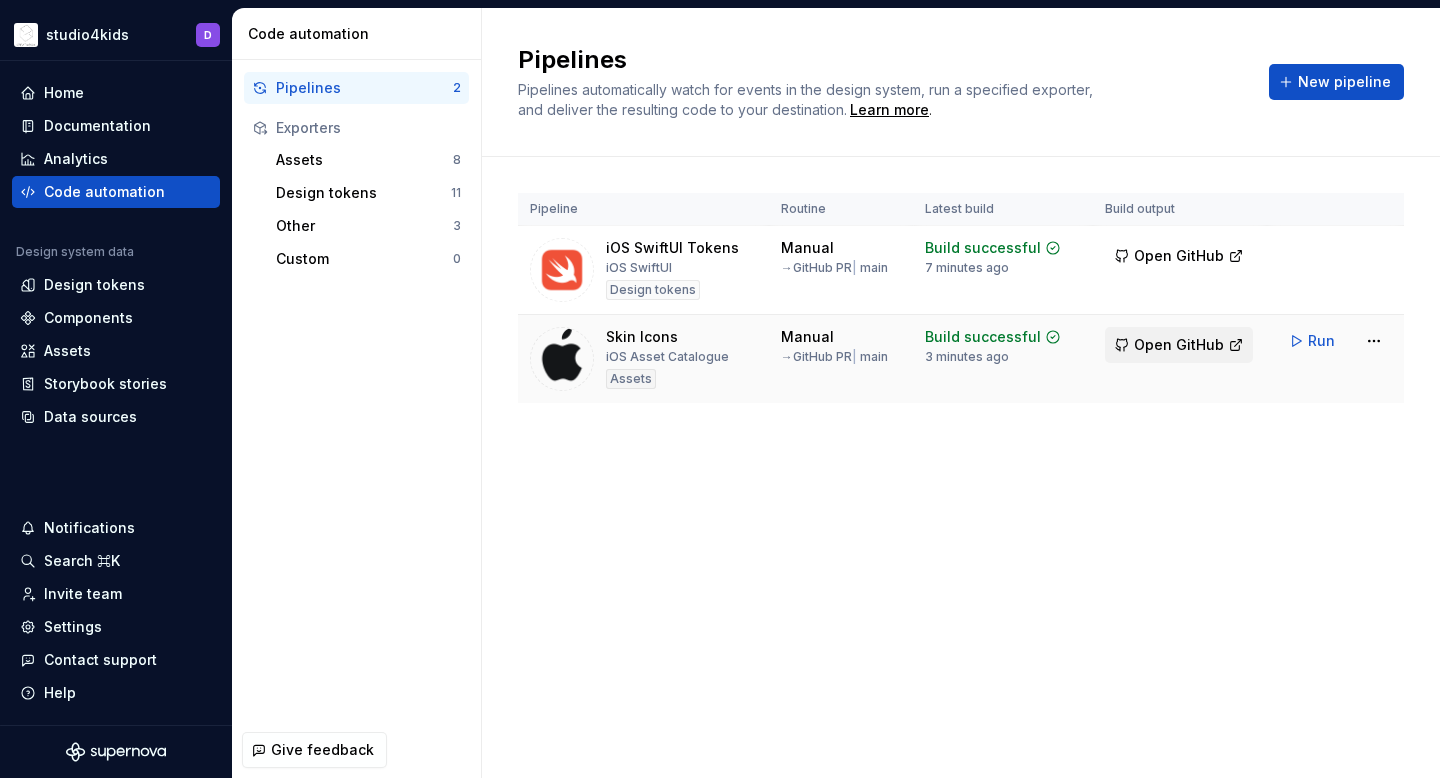 click on "Open GitHub" at bounding box center [1179, 345] 